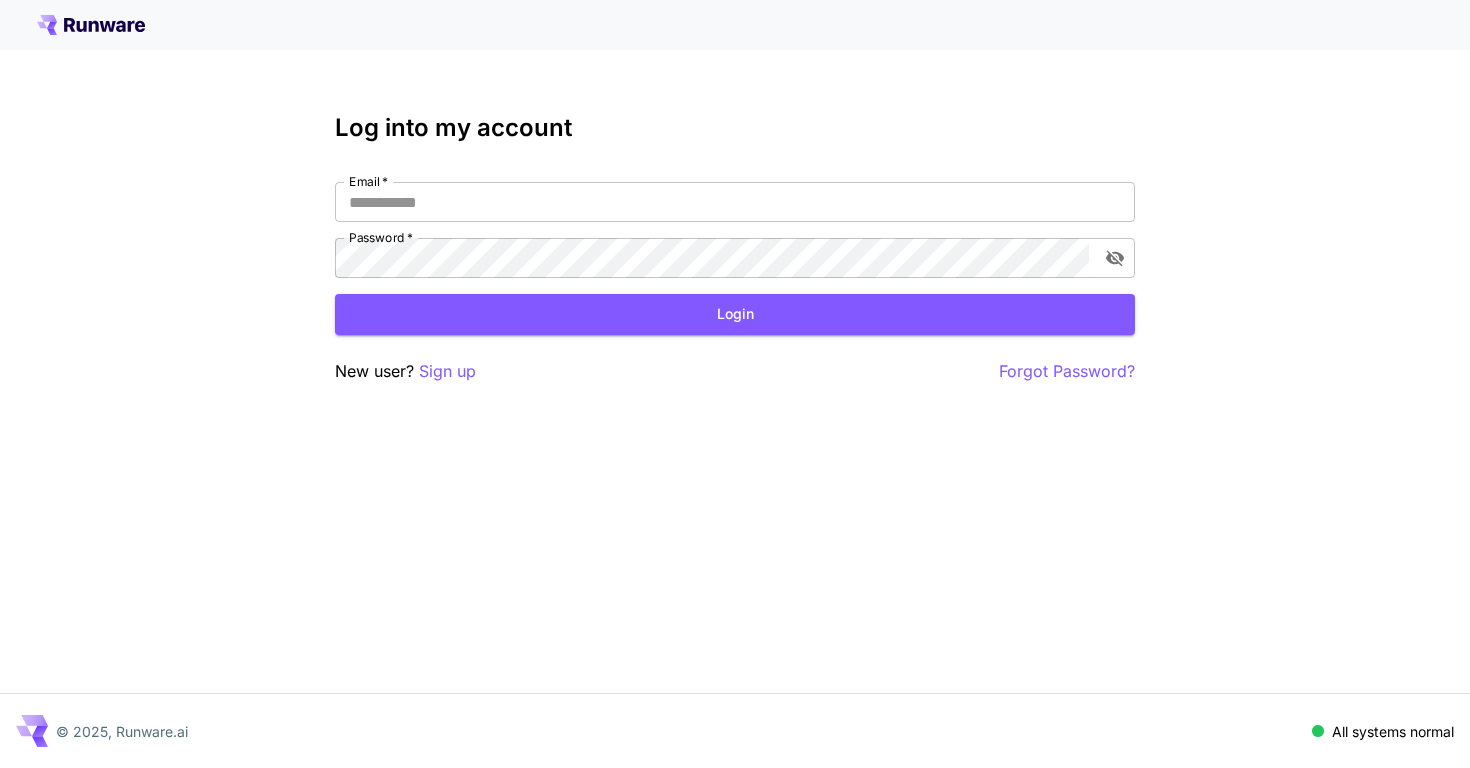 scroll, scrollTop: 0, scrollLeft: 0, axis: both 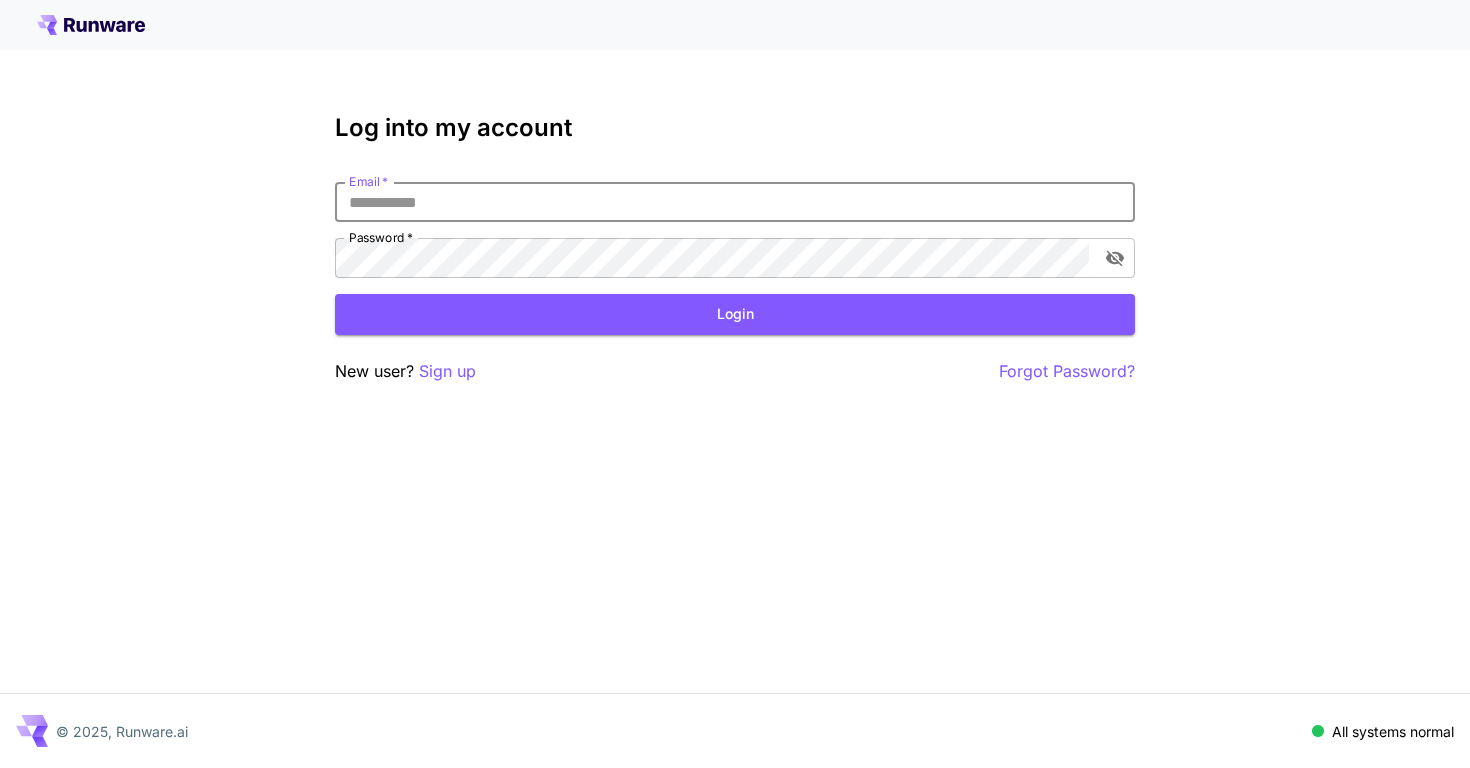 click on "Email   *" at bounding box center (735, 202) 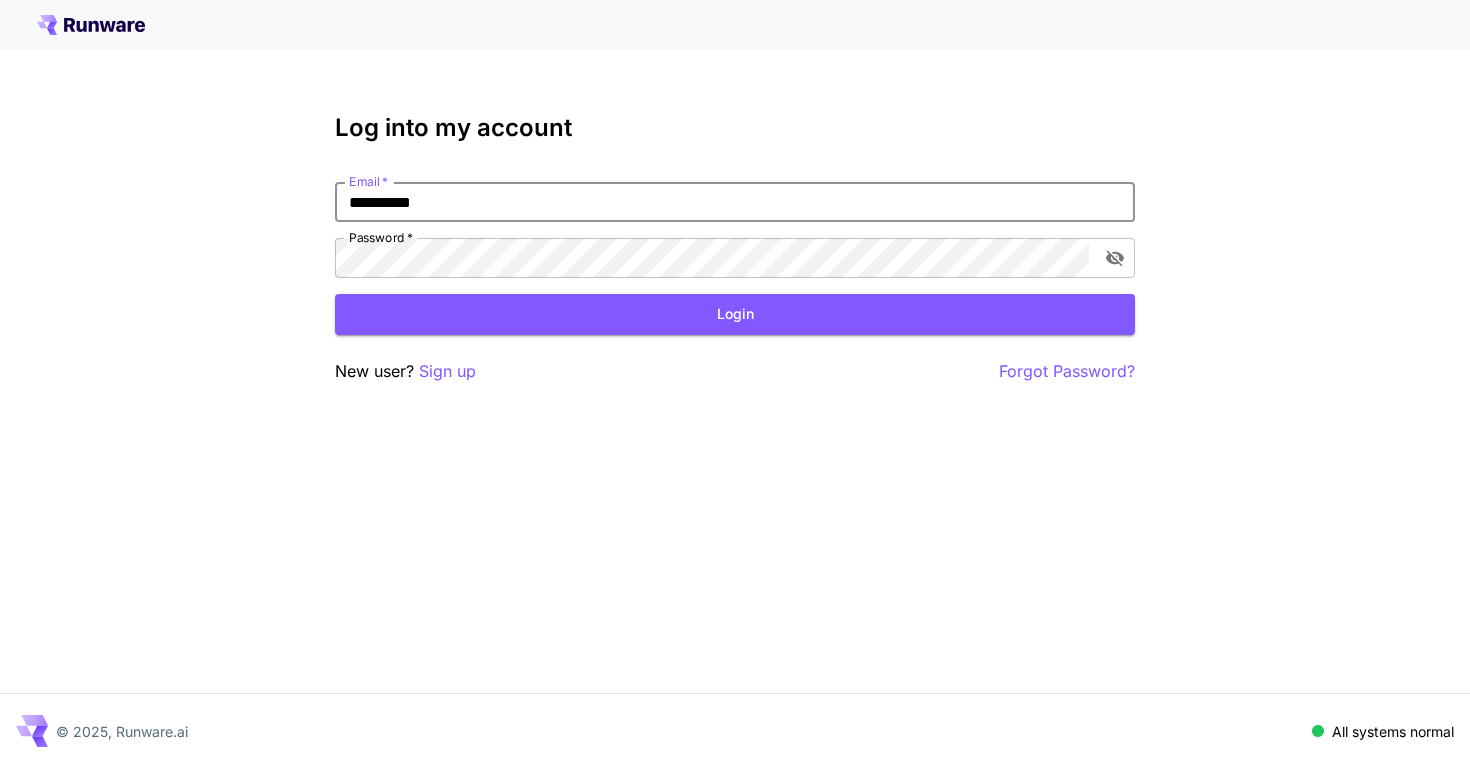 type on "**********" 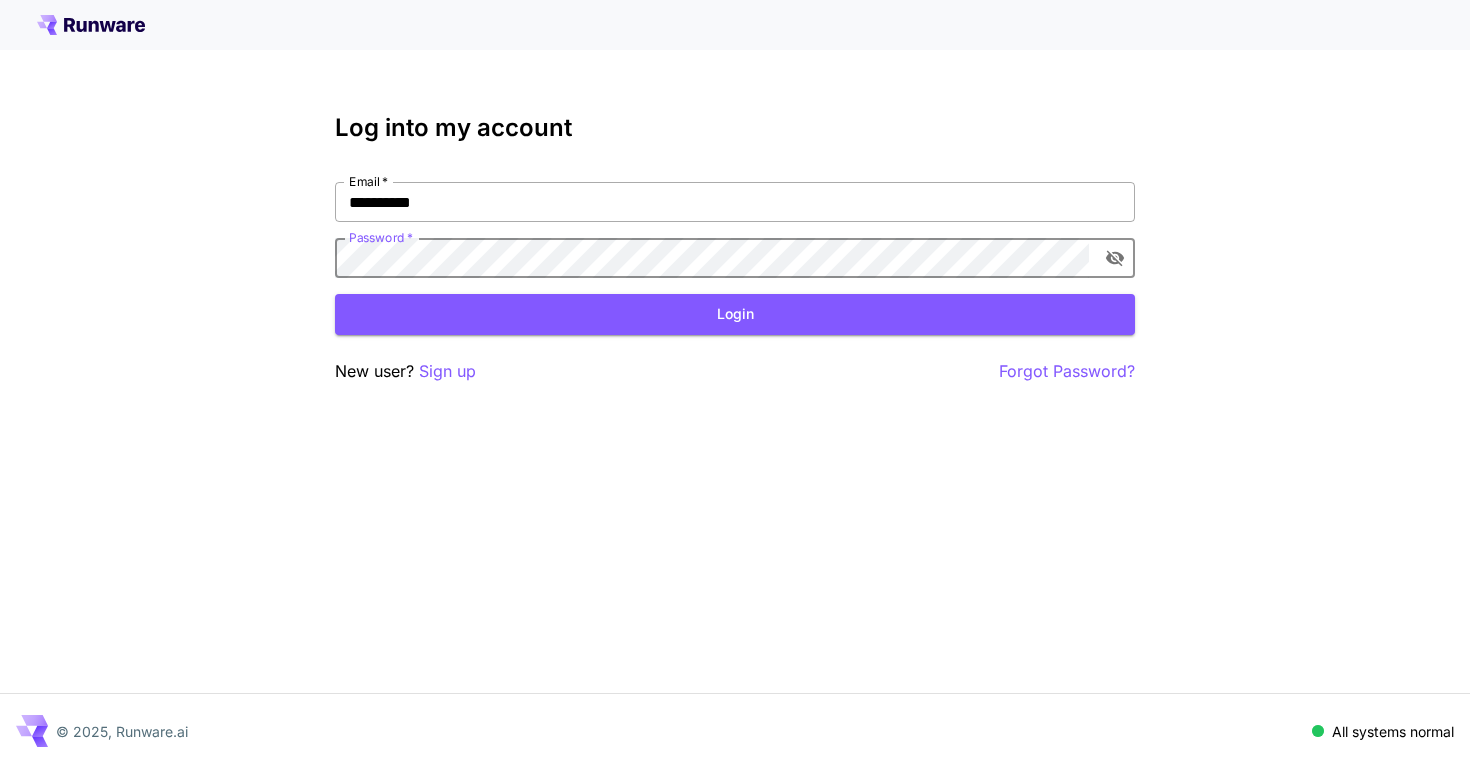 click on "Login" at bounding box center (735, 314) 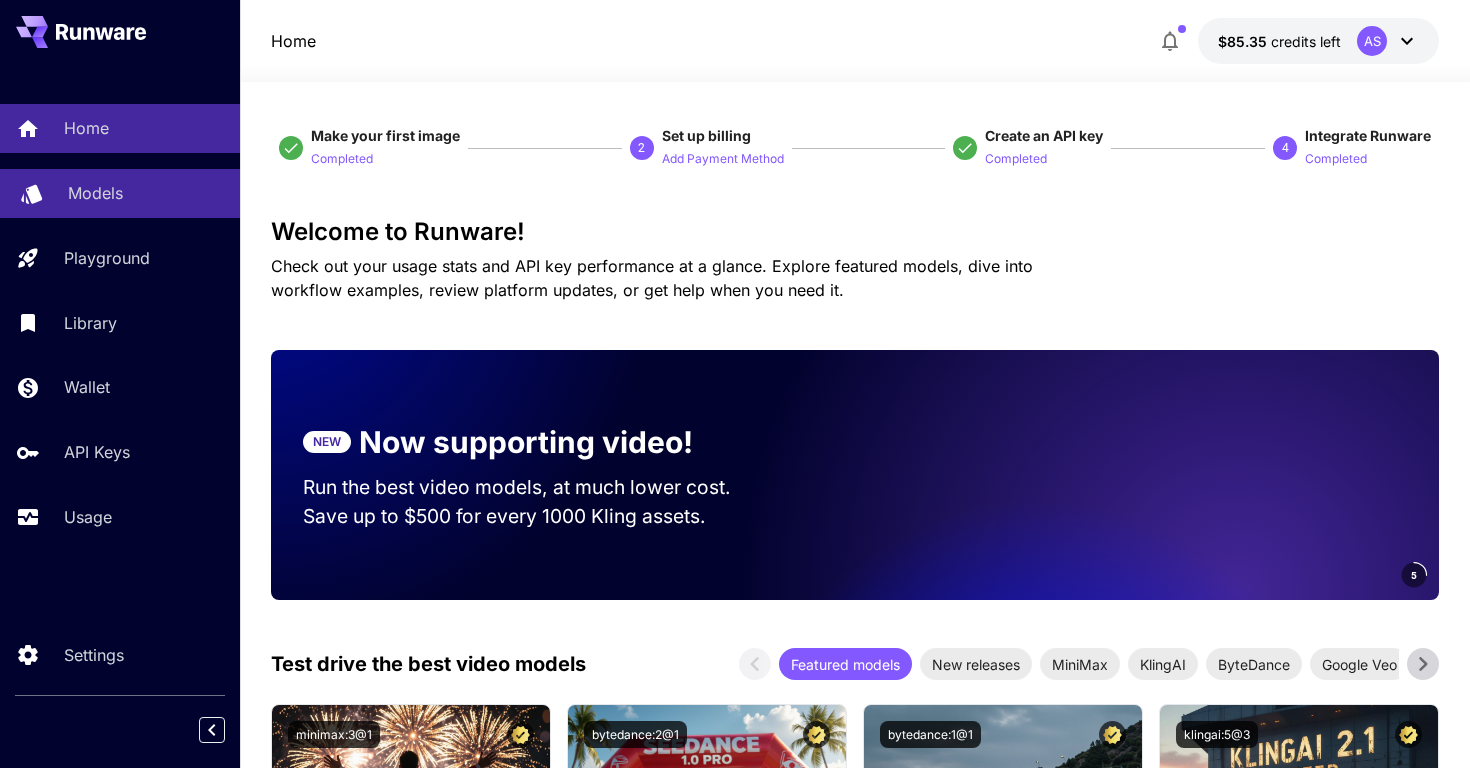 click on "Models" at bounding box center (146, 193) 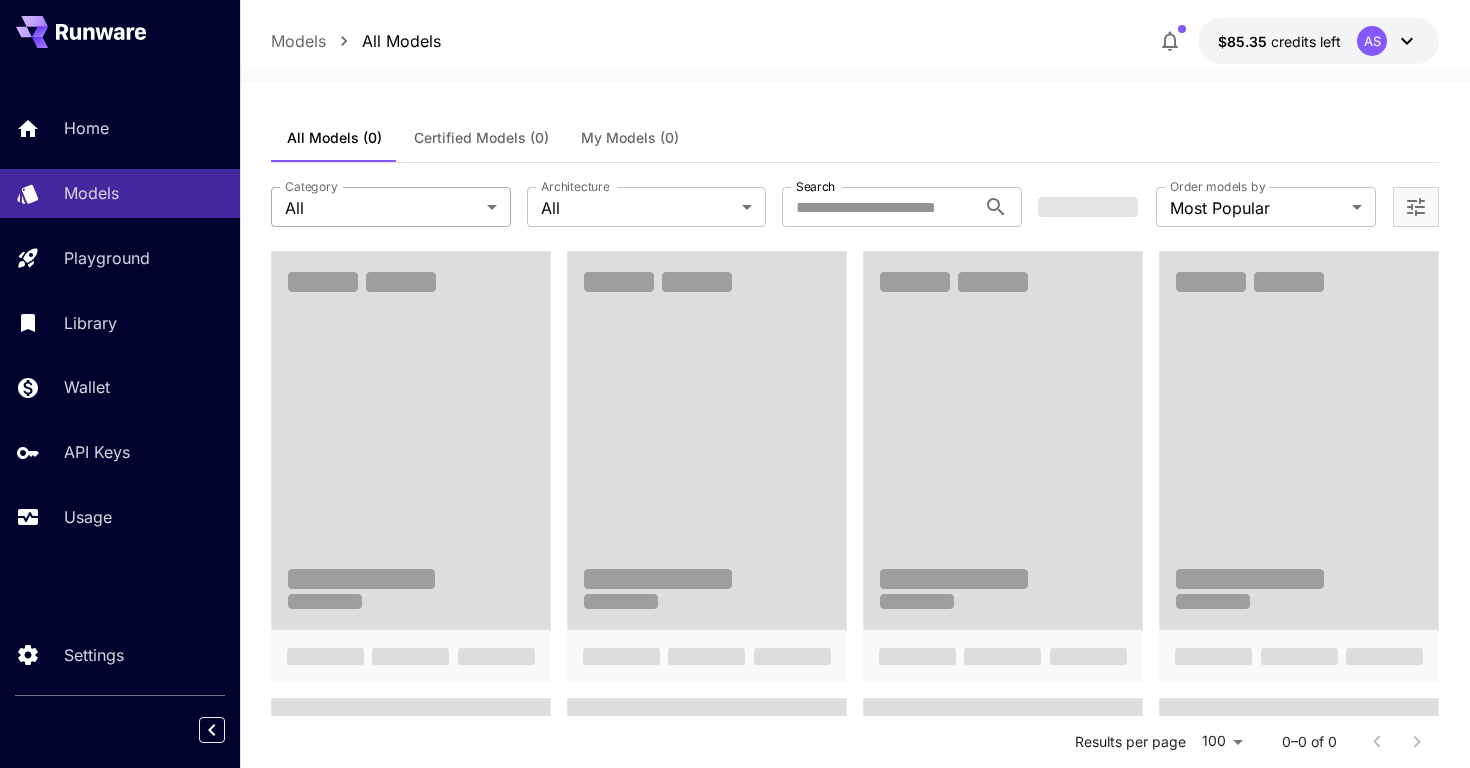 click on "**********" at bounding box center (735, 1291) 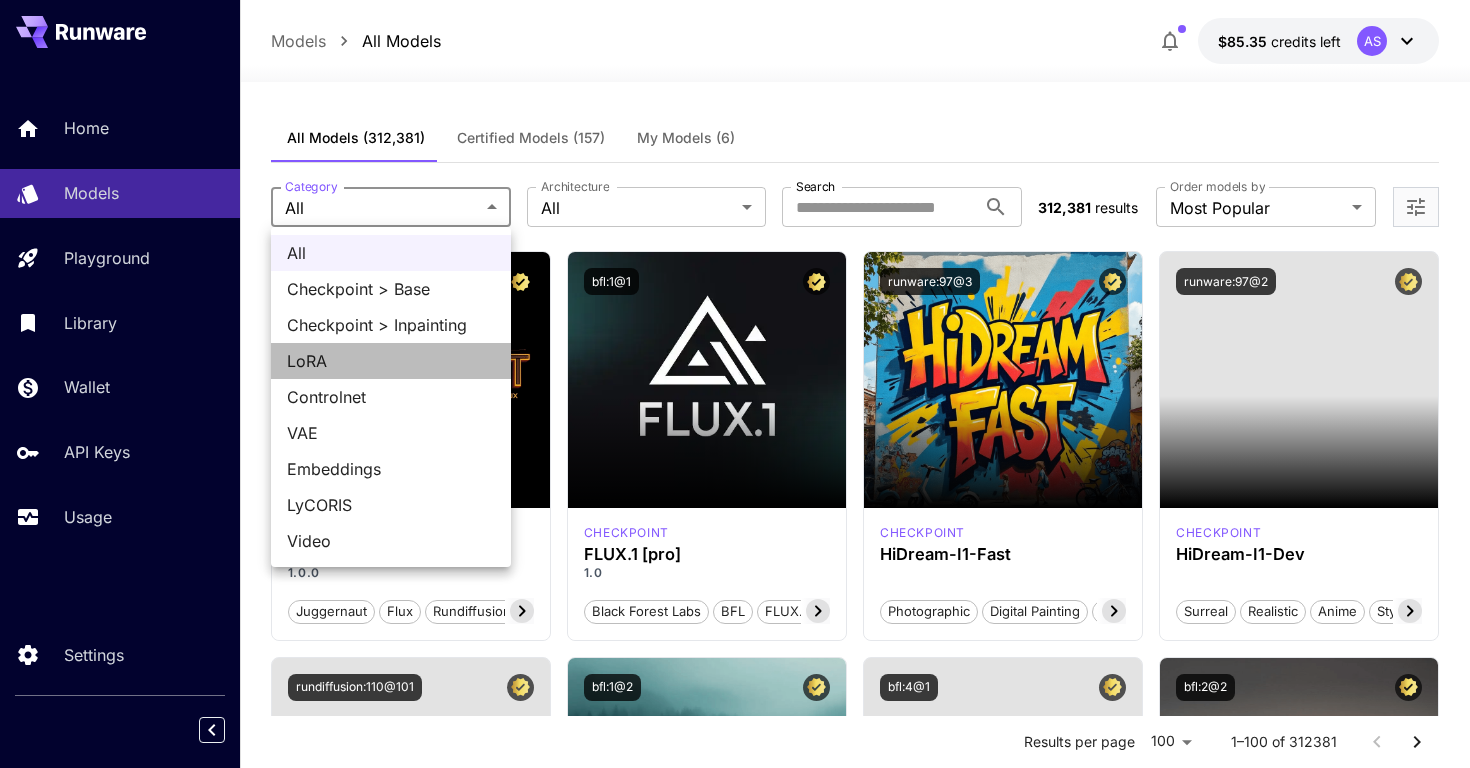 click on "LoRA" at bounding box center (391, 361) 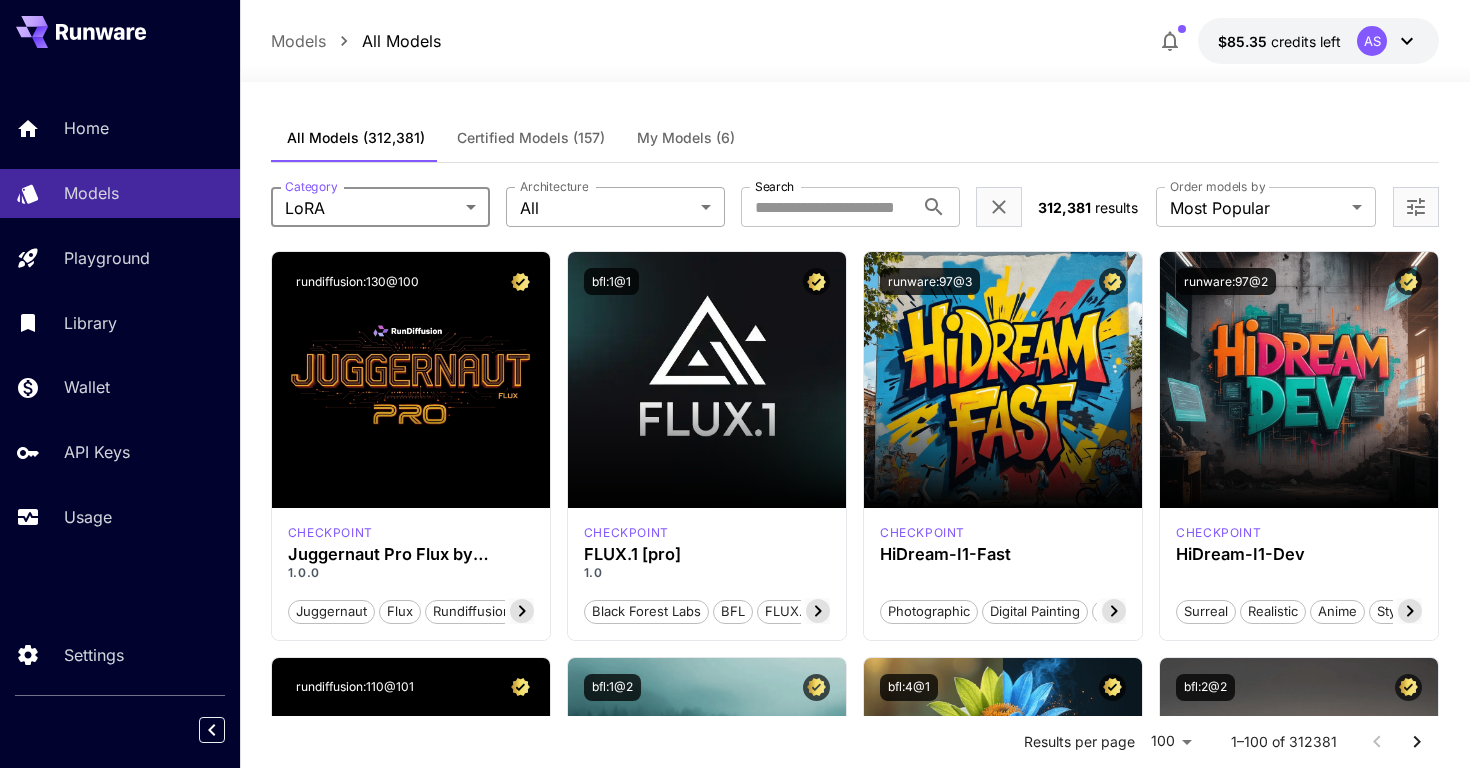 click on "**********" at bounding box center (735, 9553) 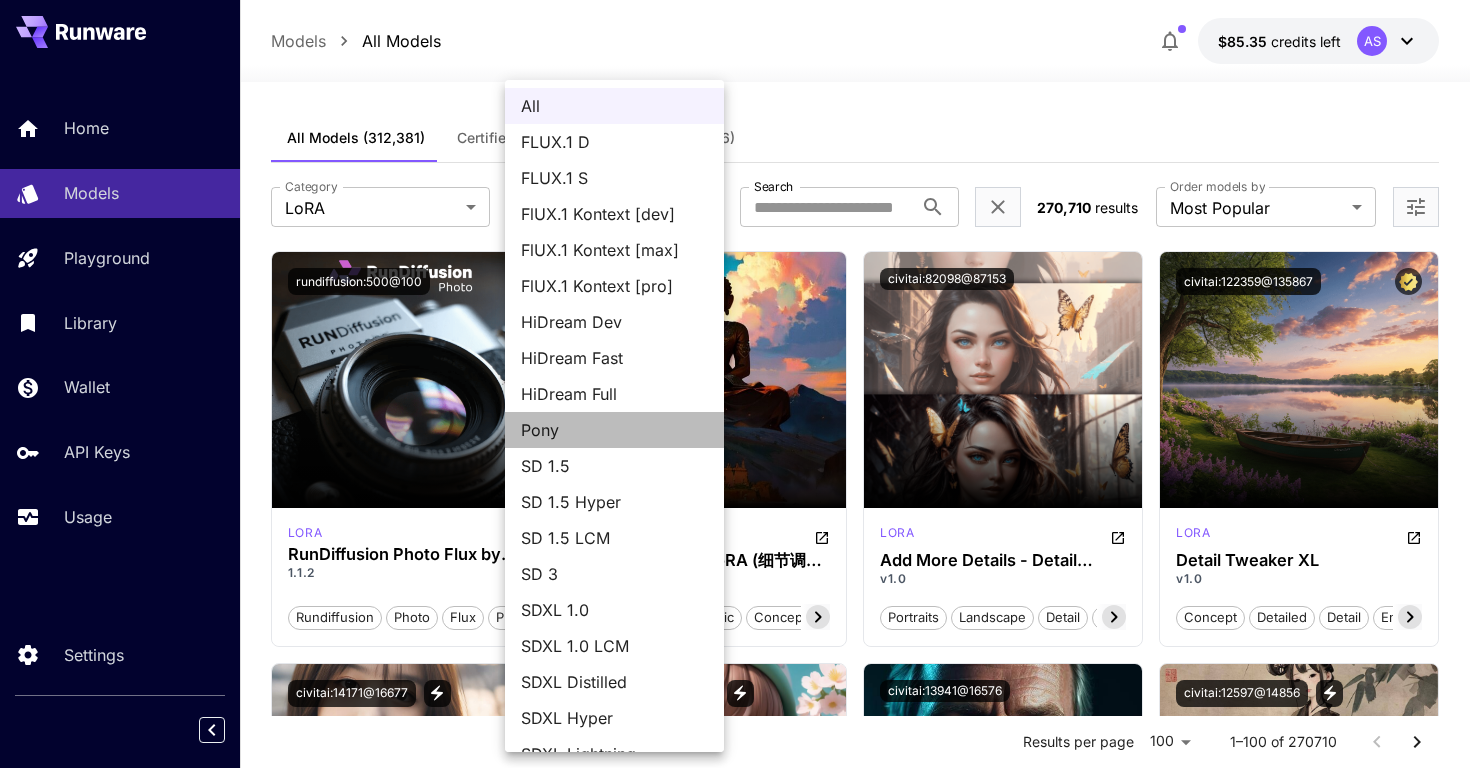 click on "Pony" at bounding box center [614, 430] 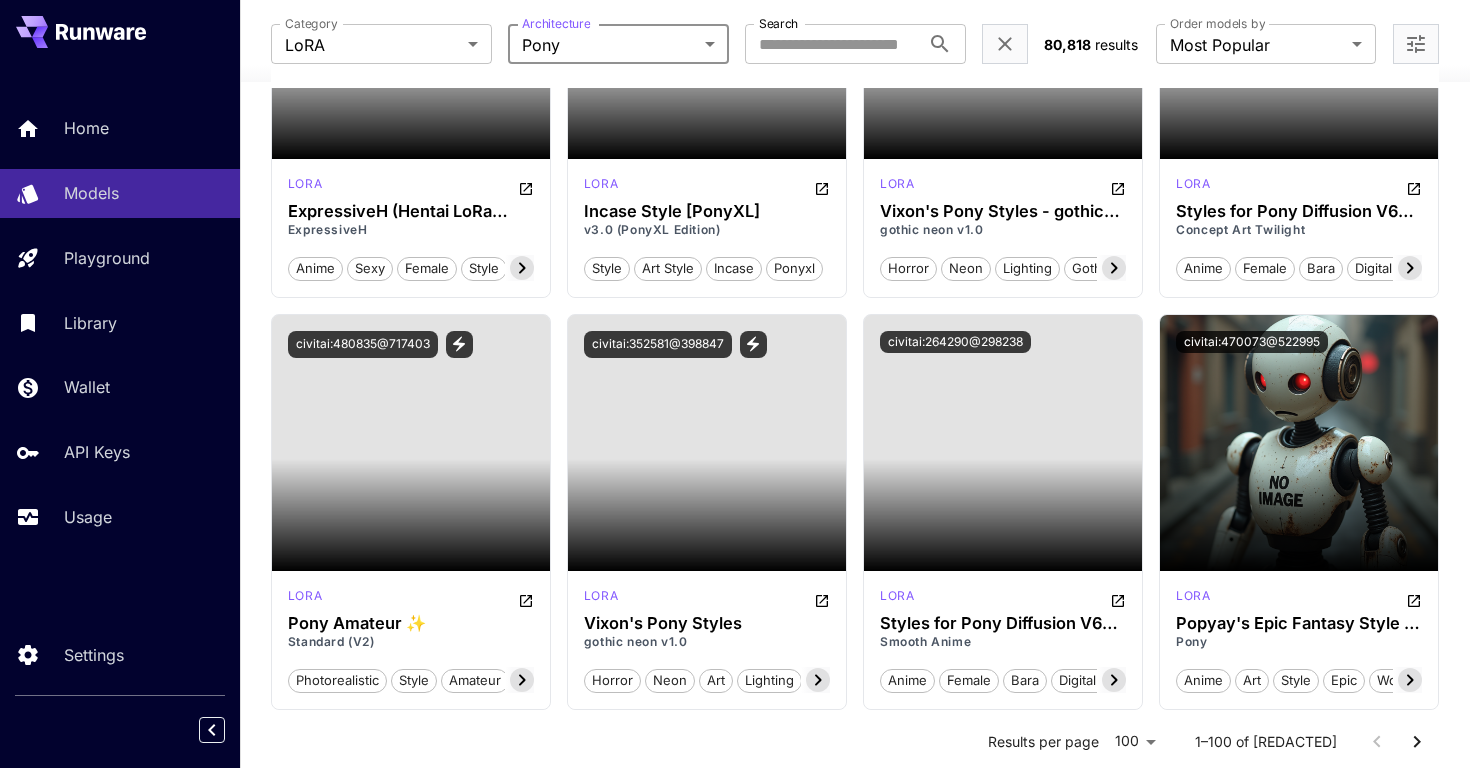 scroll, scrollTop: 0, scrollLeft: 0, axis: both 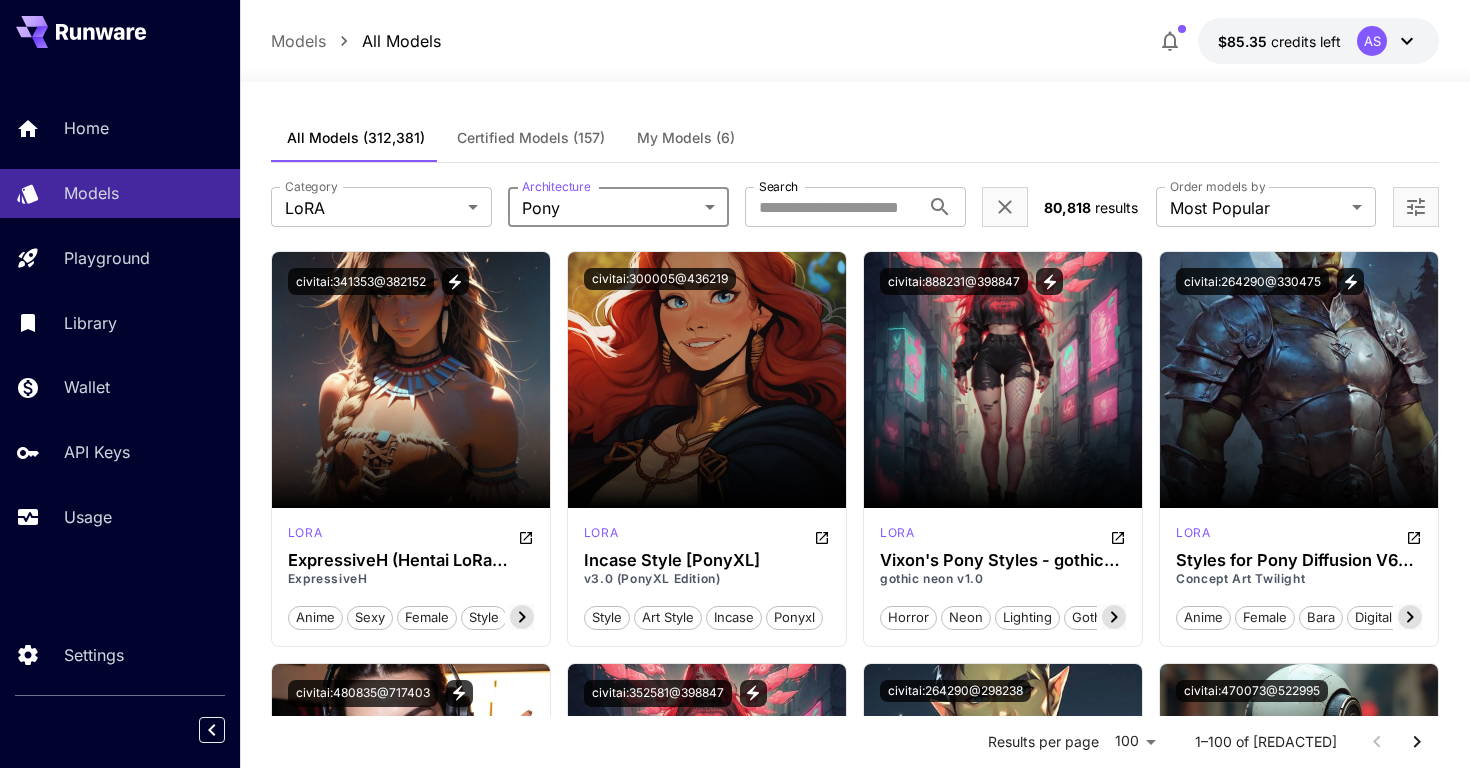 click on "**********" at bounding box center (735, 5313) 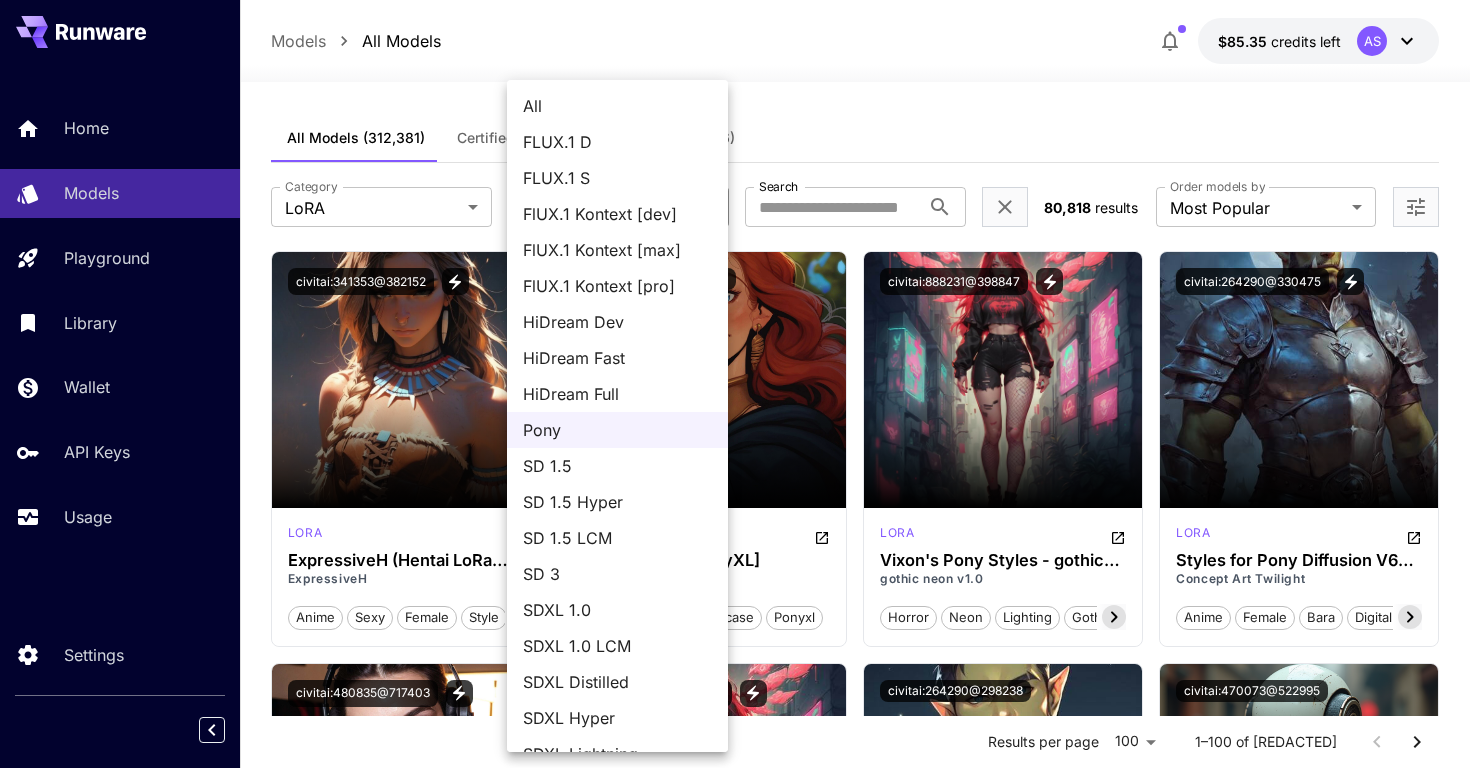 click on "FLUX.1 D" at bounding box center (617, 142) 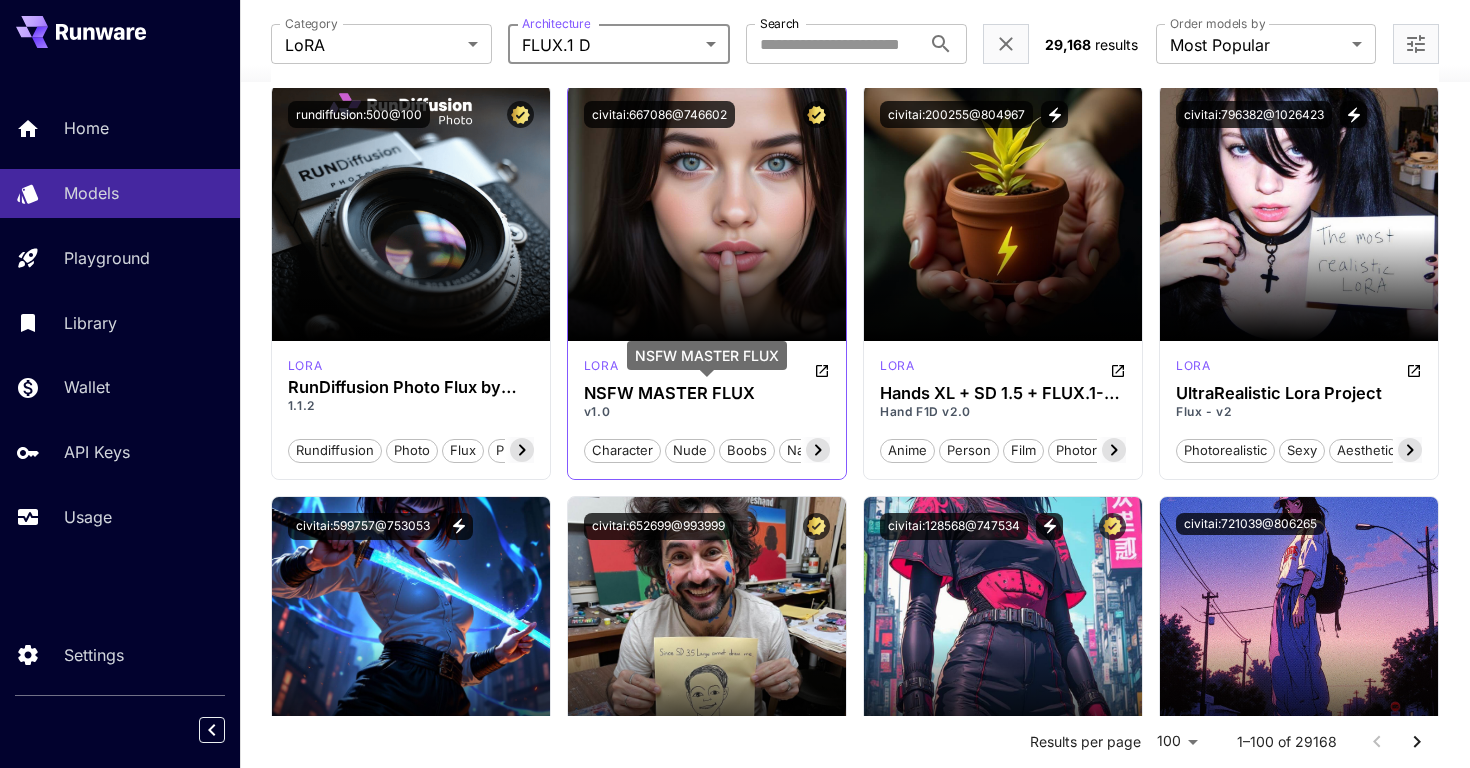 scroll, scrollTop: 0, scrollLeft: 0, axis: both 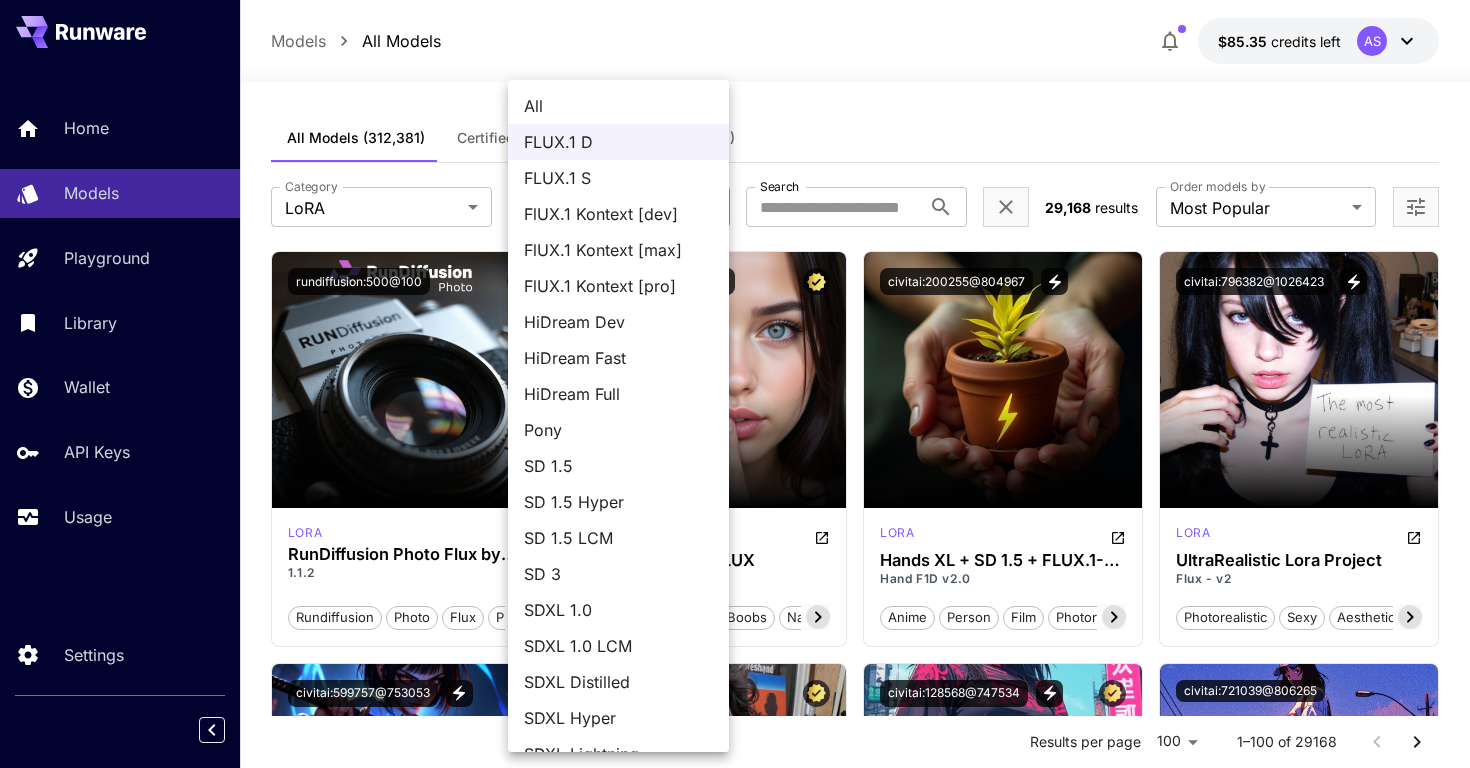 click on "**********" at bounding box center [735, 5313] 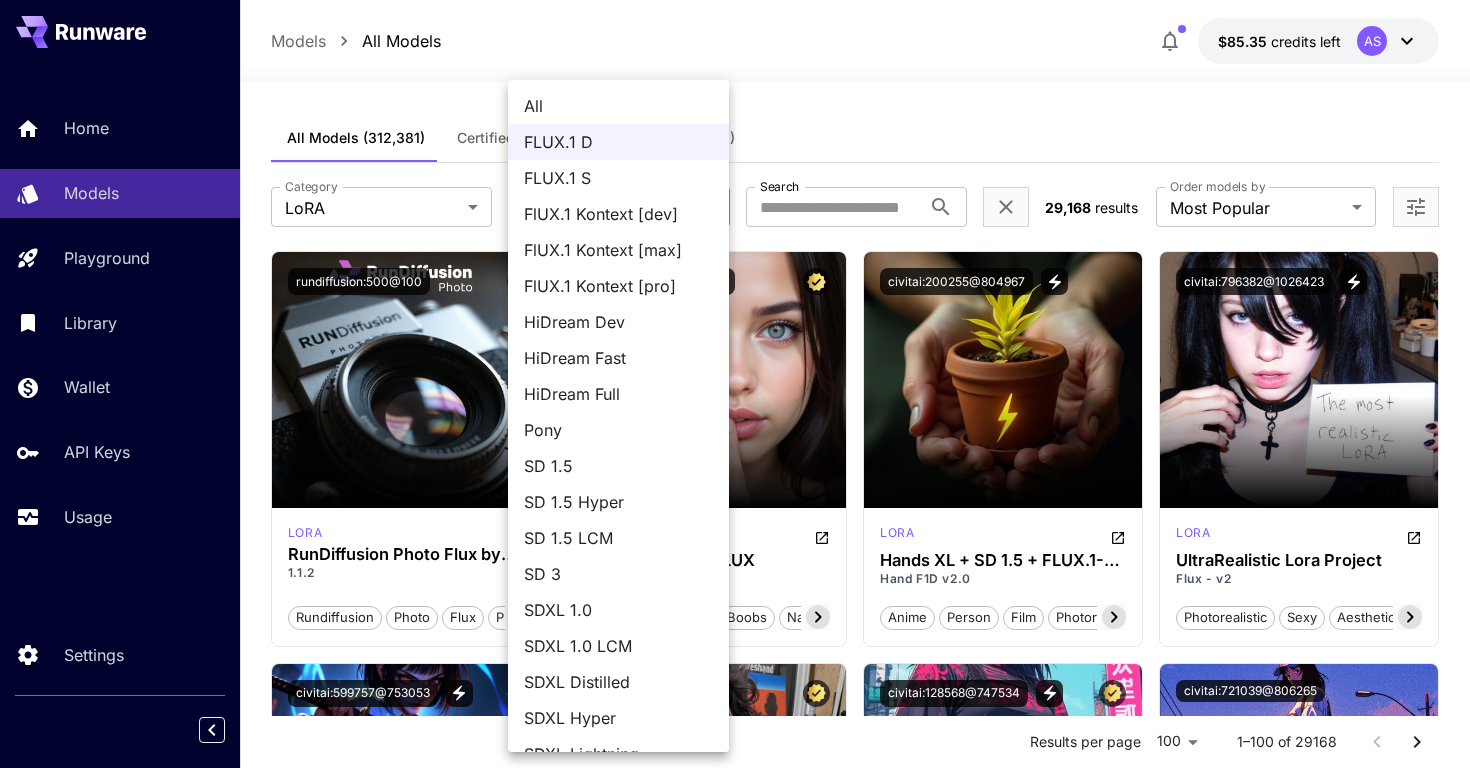 scroll, scrollTop: 64, scrollLeft: 0, axis: vertical 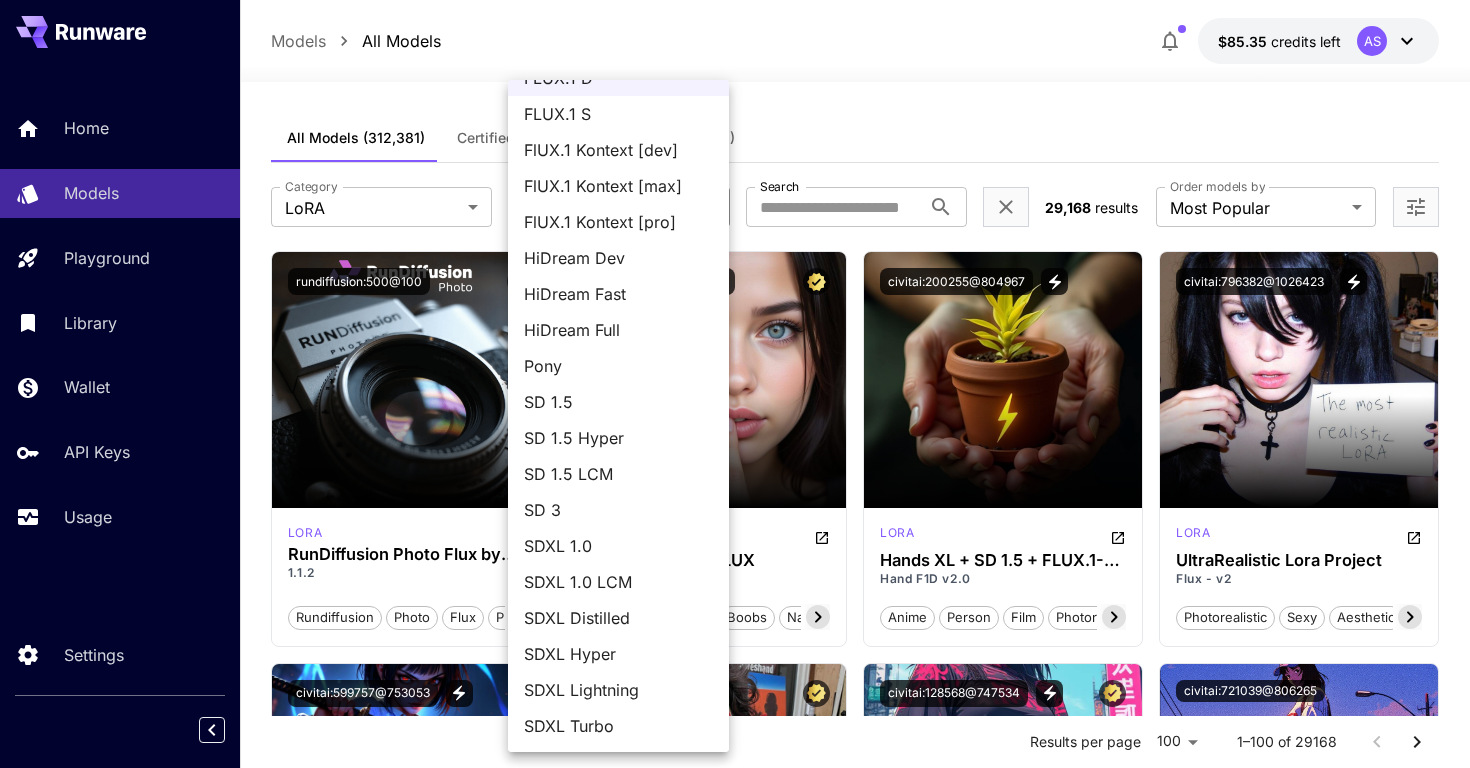 click on "SDXL Turbo" at bounding box center (618, 726) 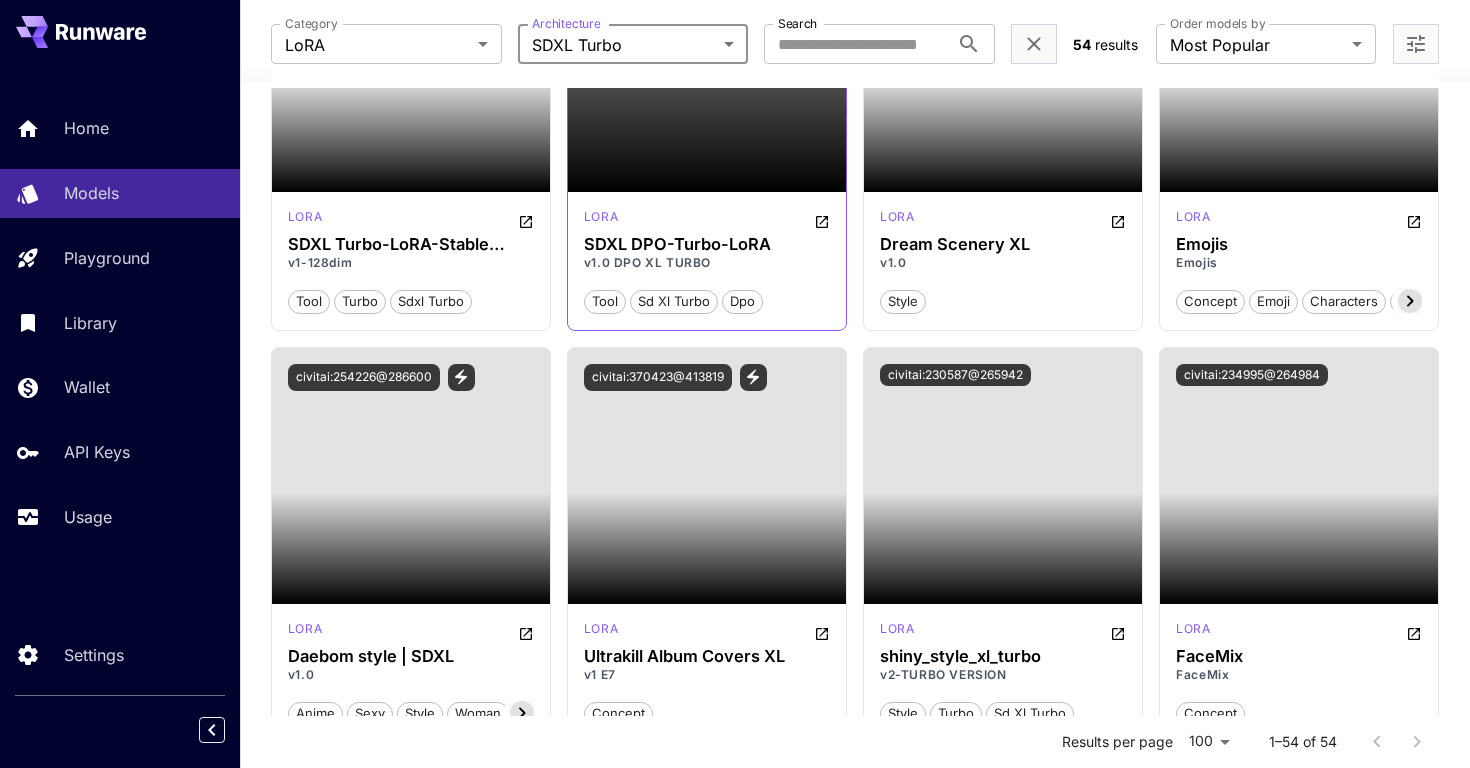 scroll, scrollTop: 0, scrollLeft: 0, axis: both 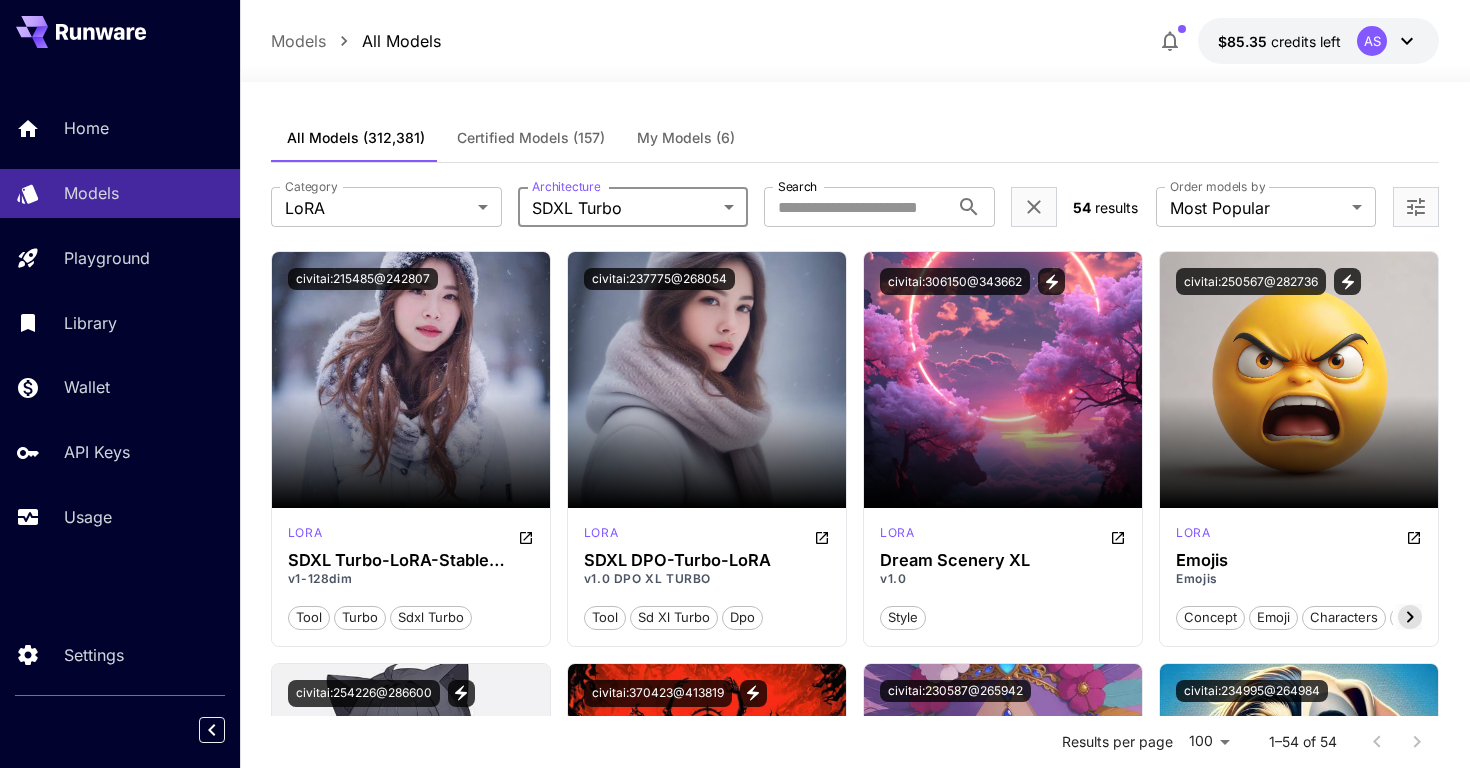 click on "**********" at bounding box center [735, 3052] 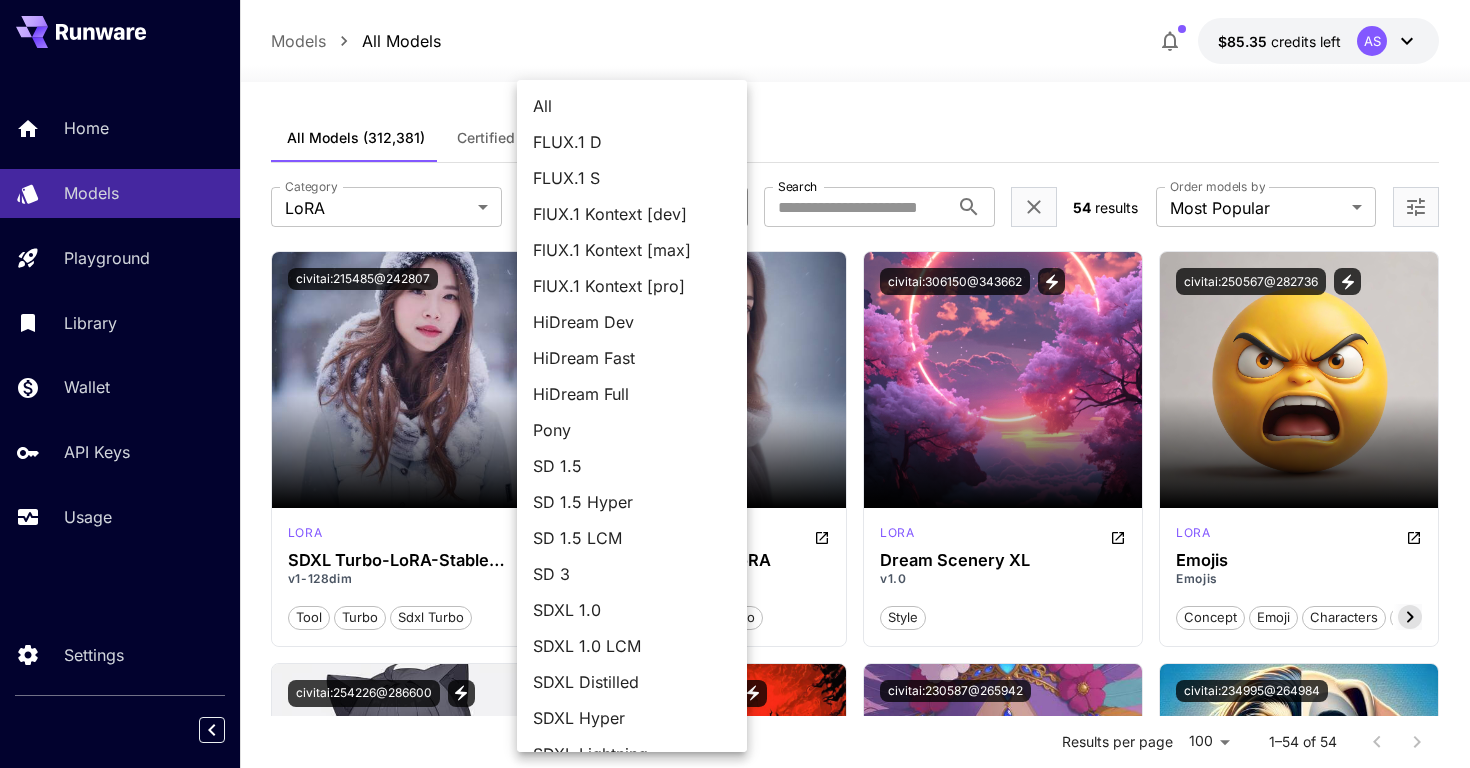scroll, scrollTop: 64, scrollLeft: 0, axis: vertical 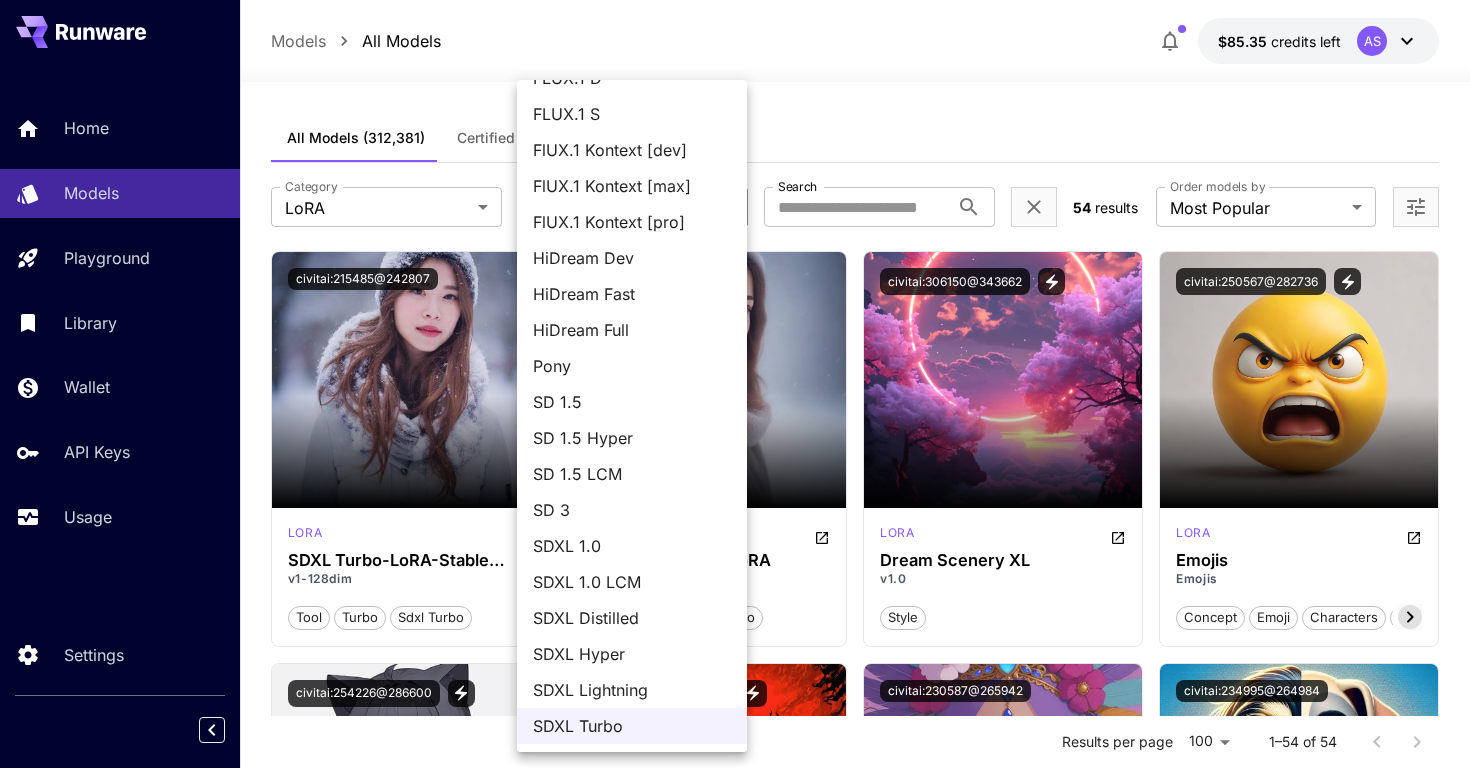 click on "SDXL Lightning" at bounding box center (632, 690) 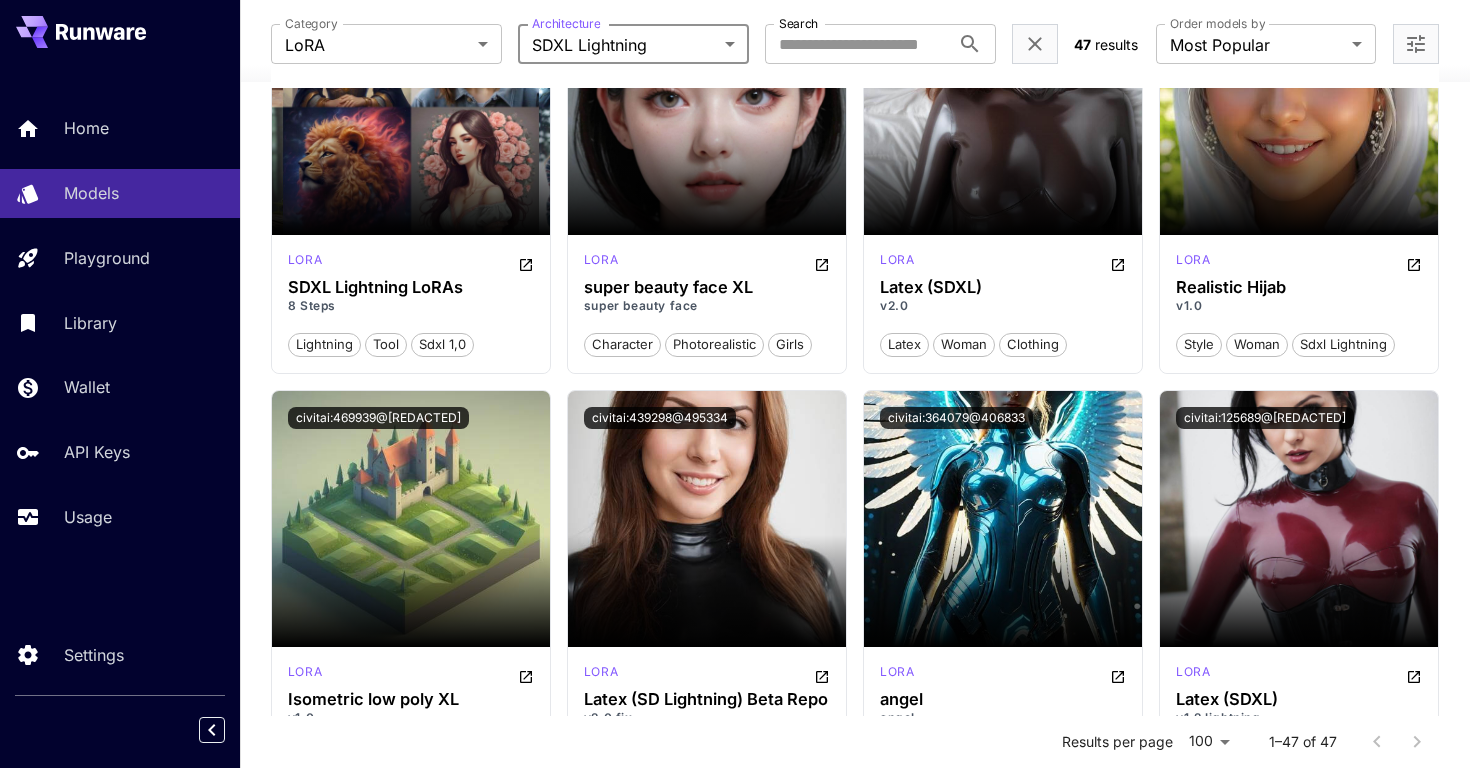 scroll, scrollTop: 89, scrollLeft: 0, axis: vertical 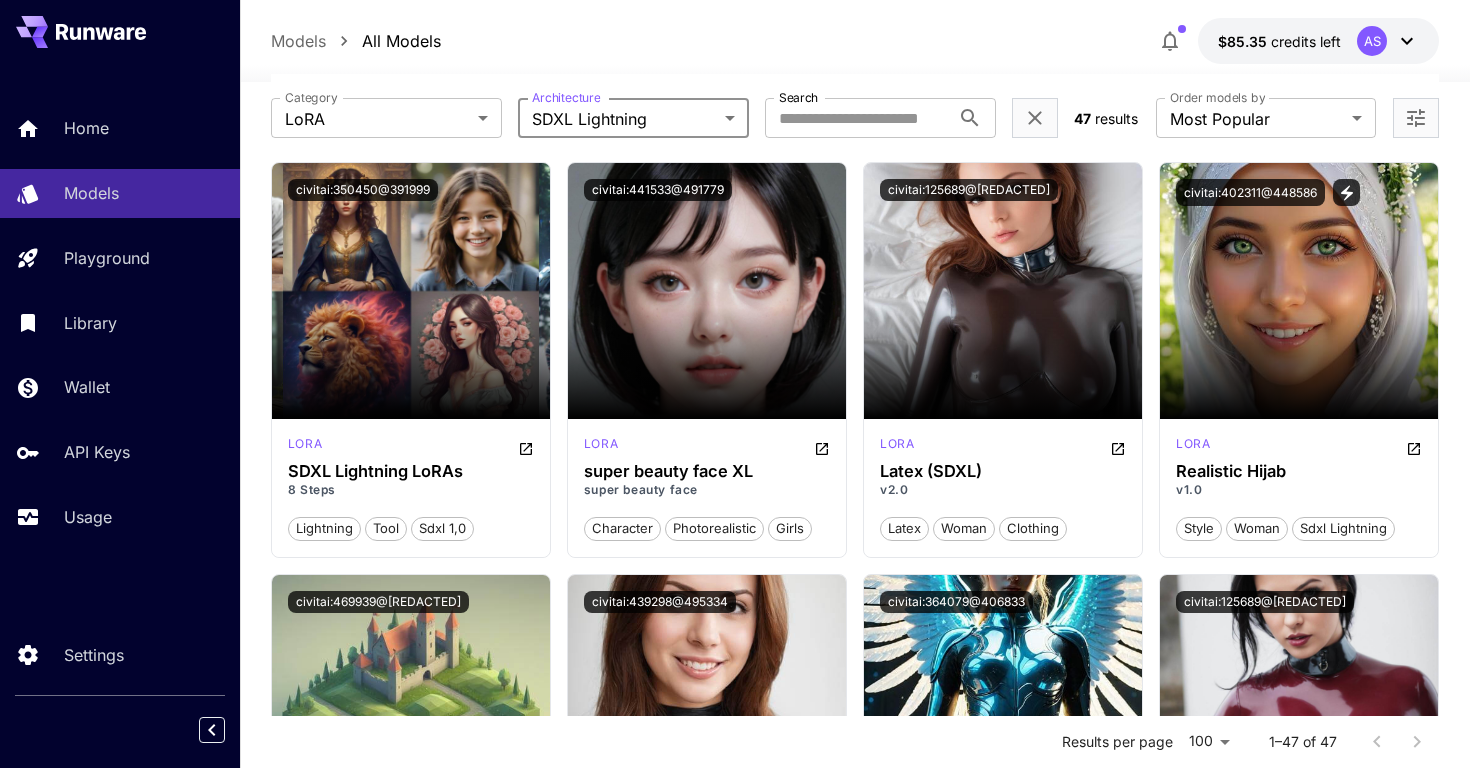 click on "**********" at bounding box center [735, 2552] 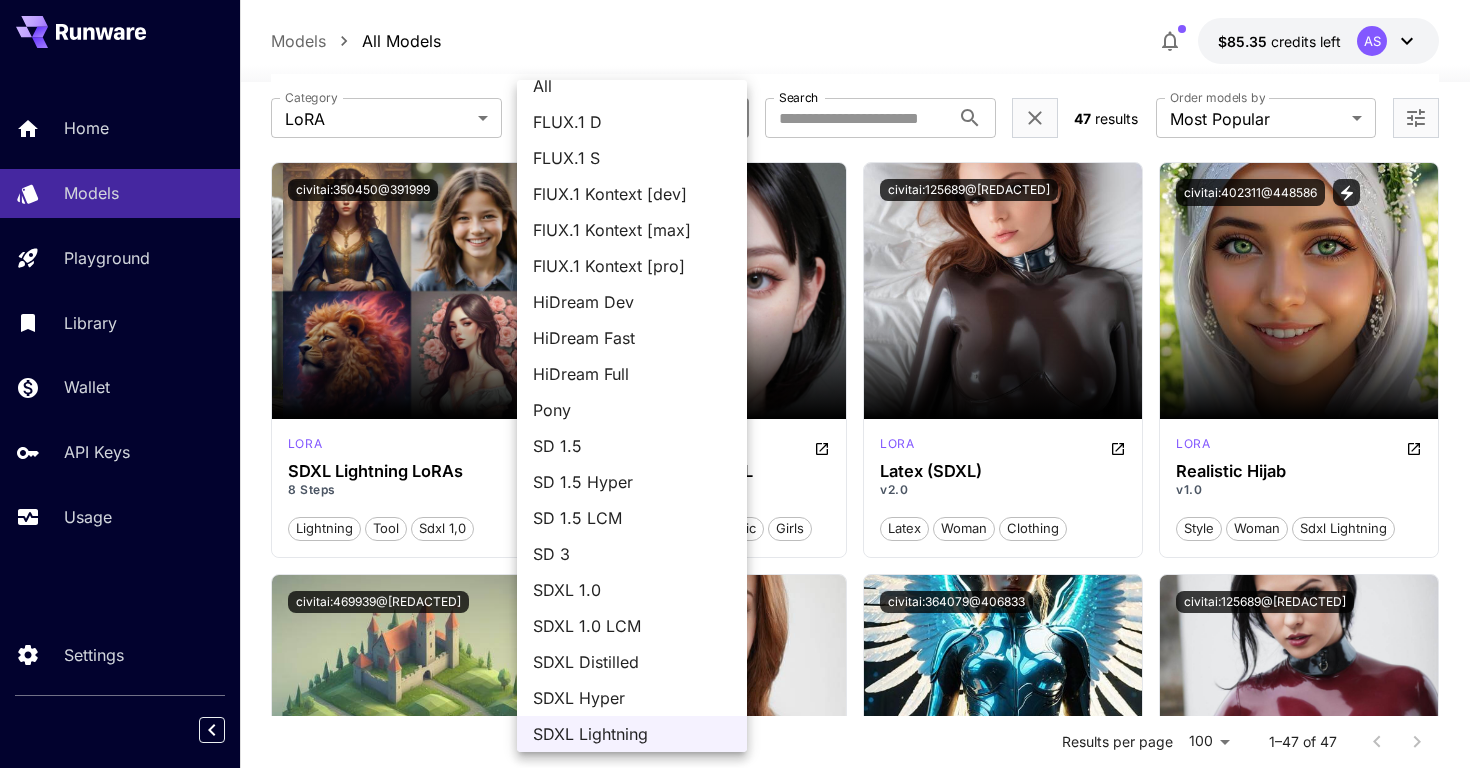 scroll, scrollTop: 64, scrollLeft: 0, axis: vertical 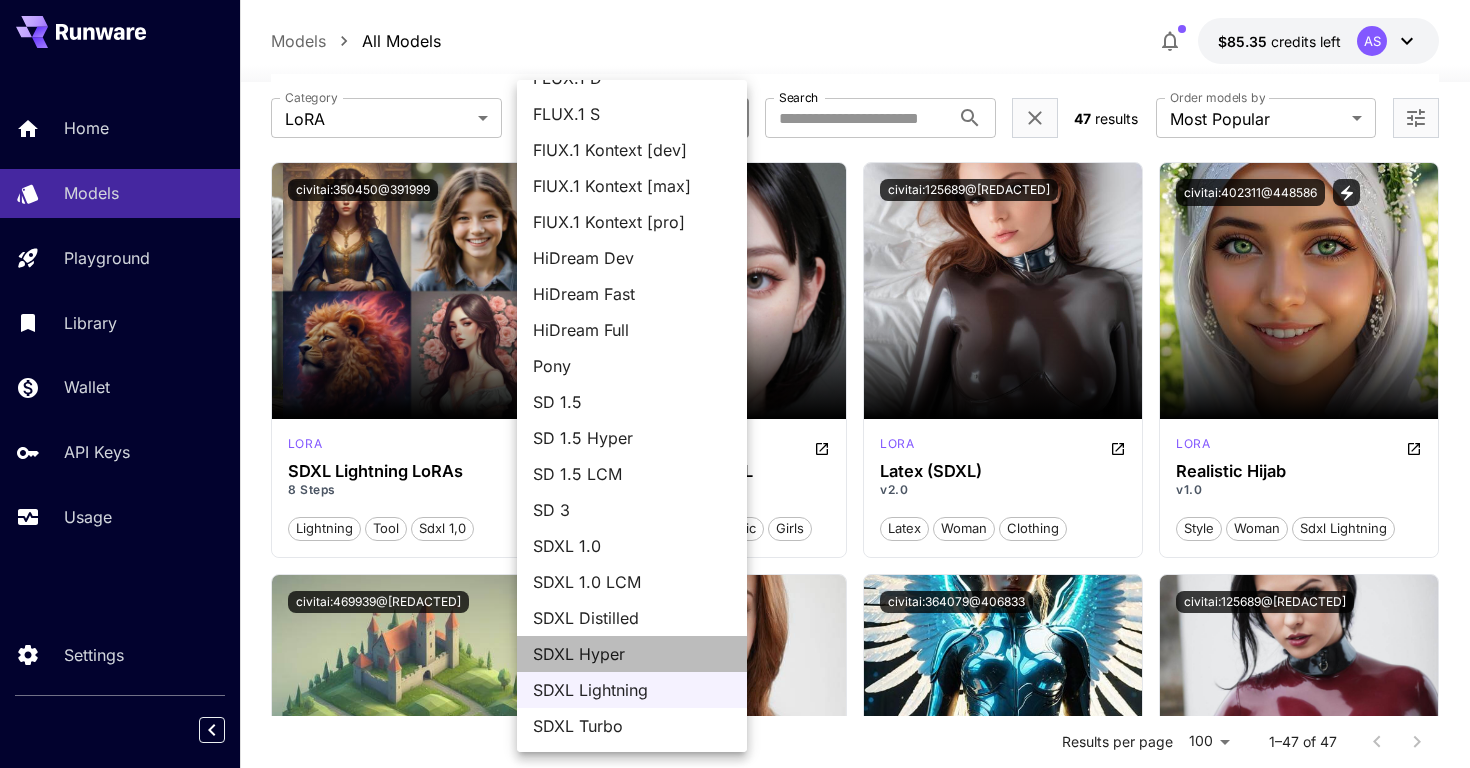 click on "SDXL Hyper" at bounding box center (632, 654) 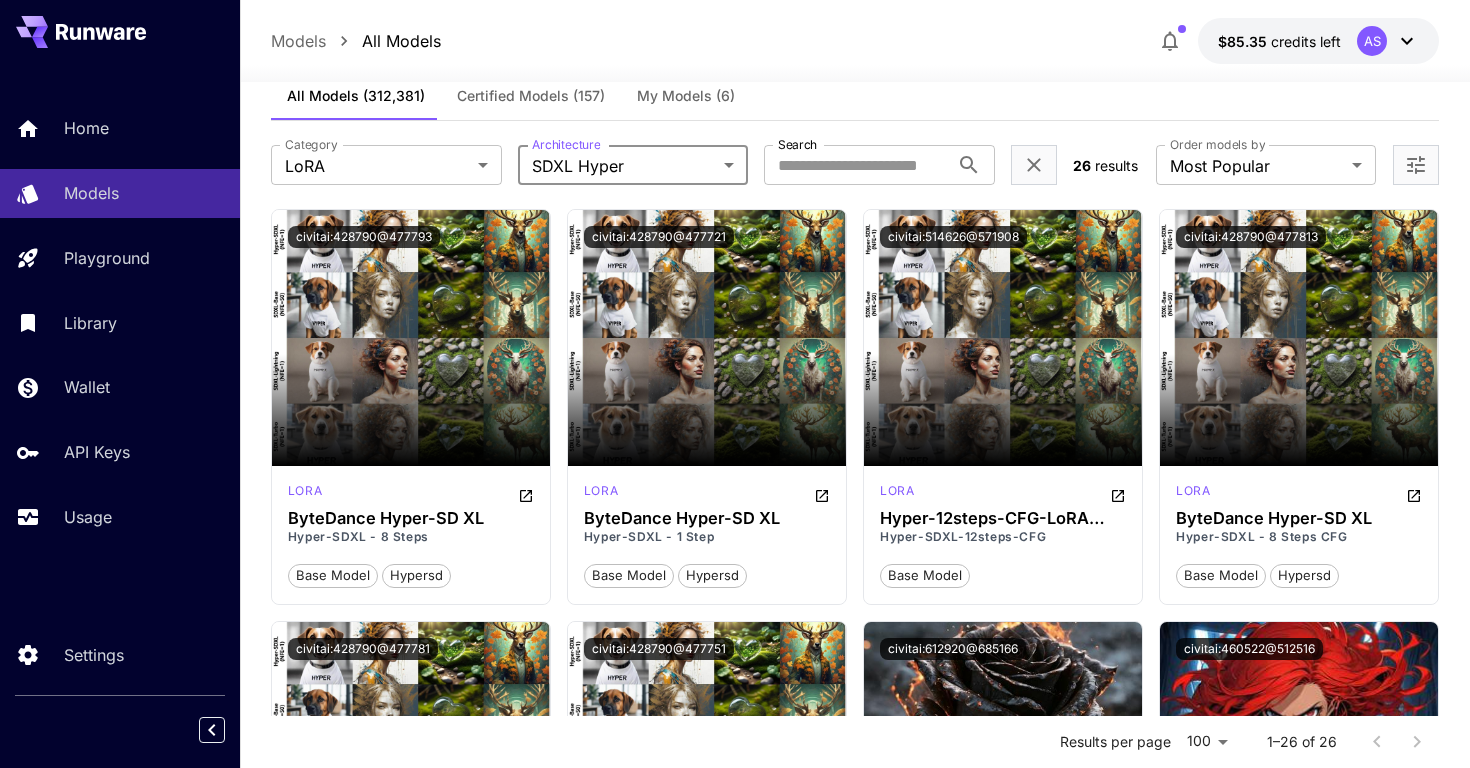 scroll, scrollTop: 0, scrollLeft: 0, axis: both 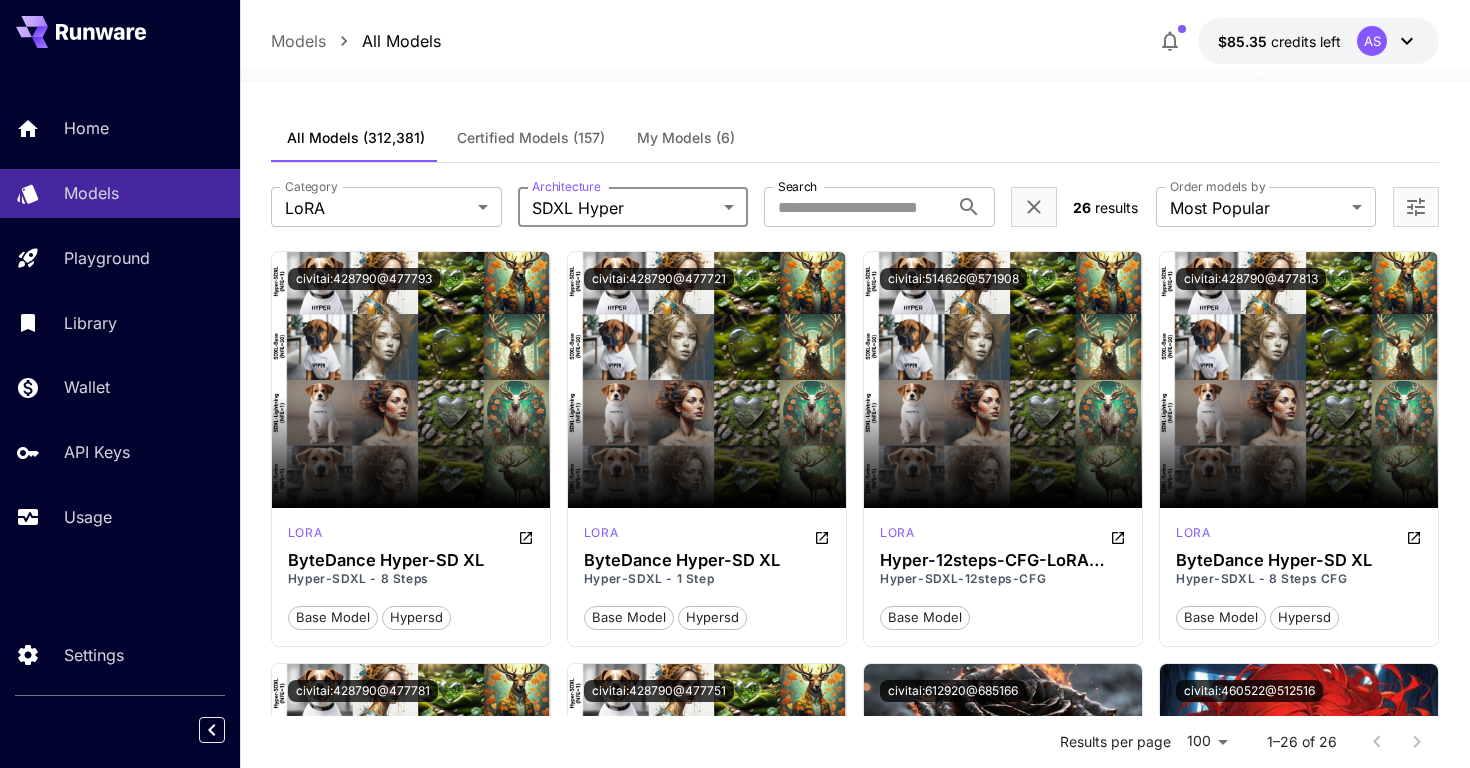 click on "**********" at bounding box center [735, 1614] 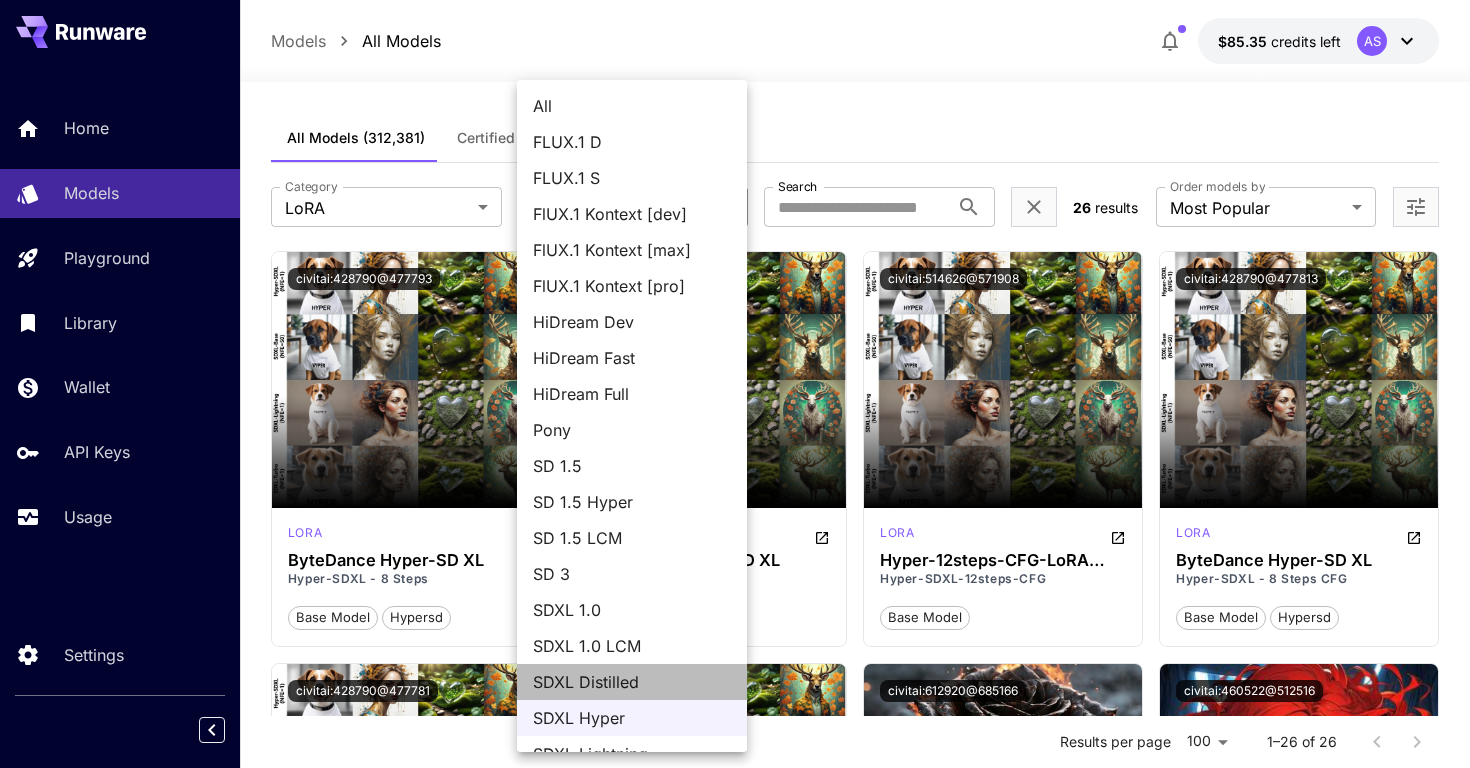 click on "SDXL Distilled" at bounding box center (632, 682) 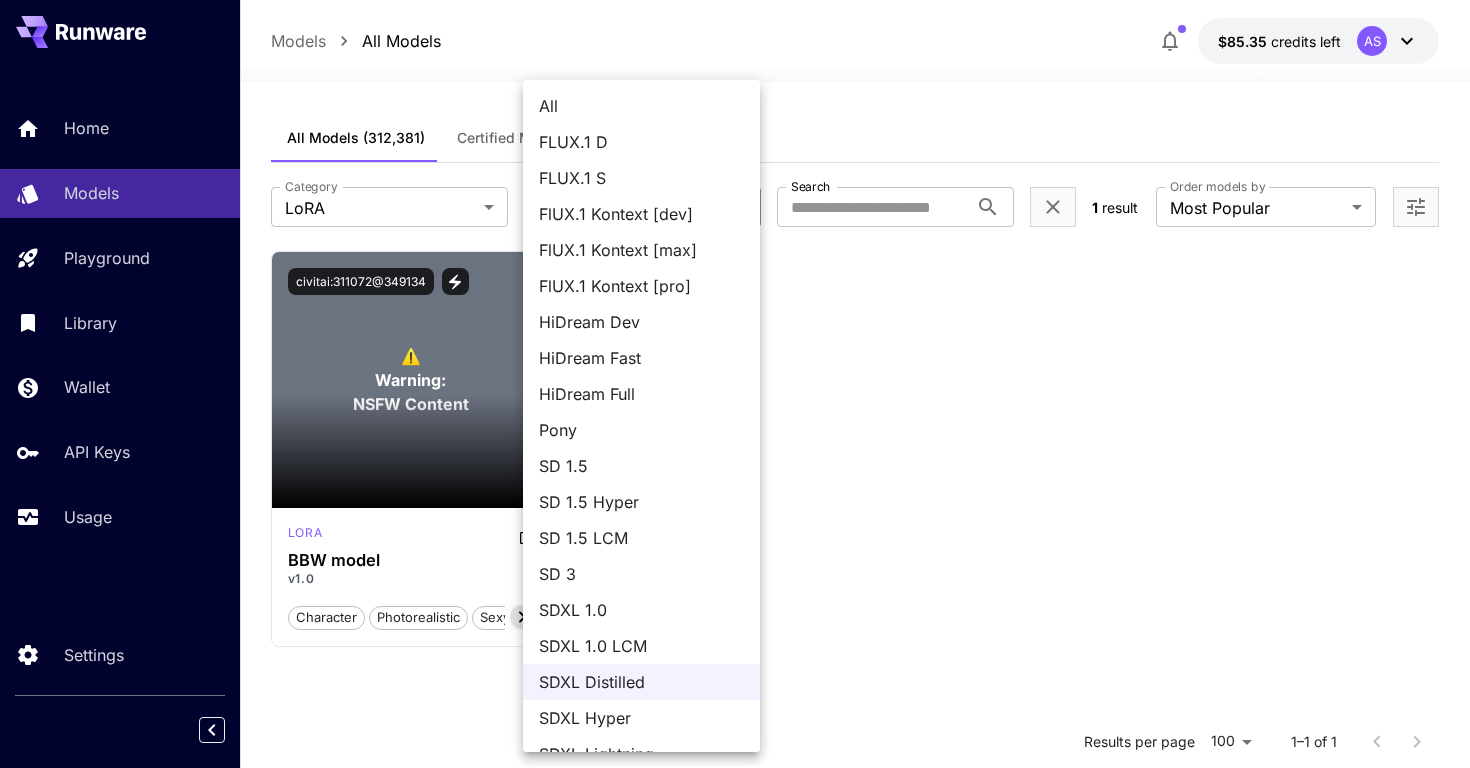 click on "**********" at bounding box center [735, 565] 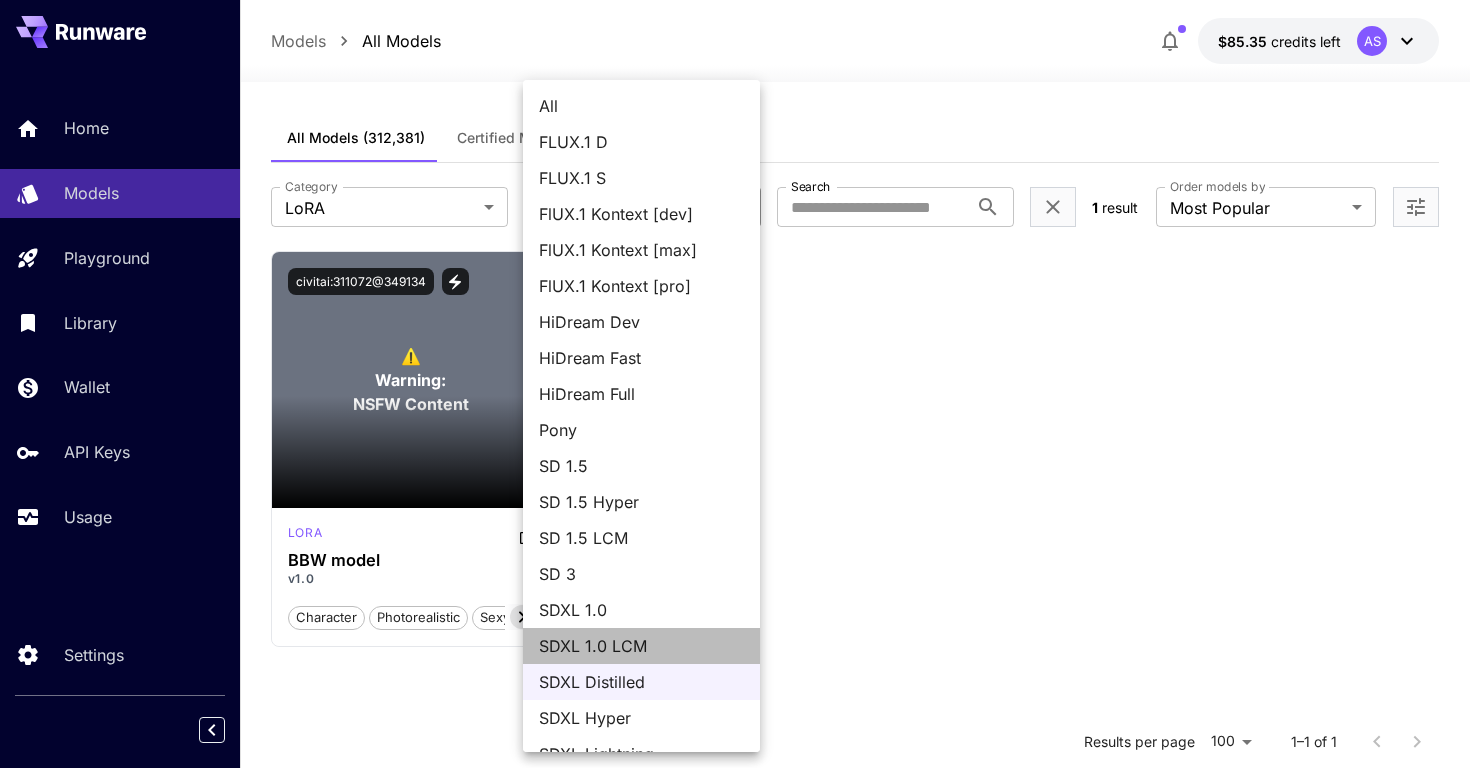 click on "SDXL 1.0 LCM" at bounding box center (641, 646) 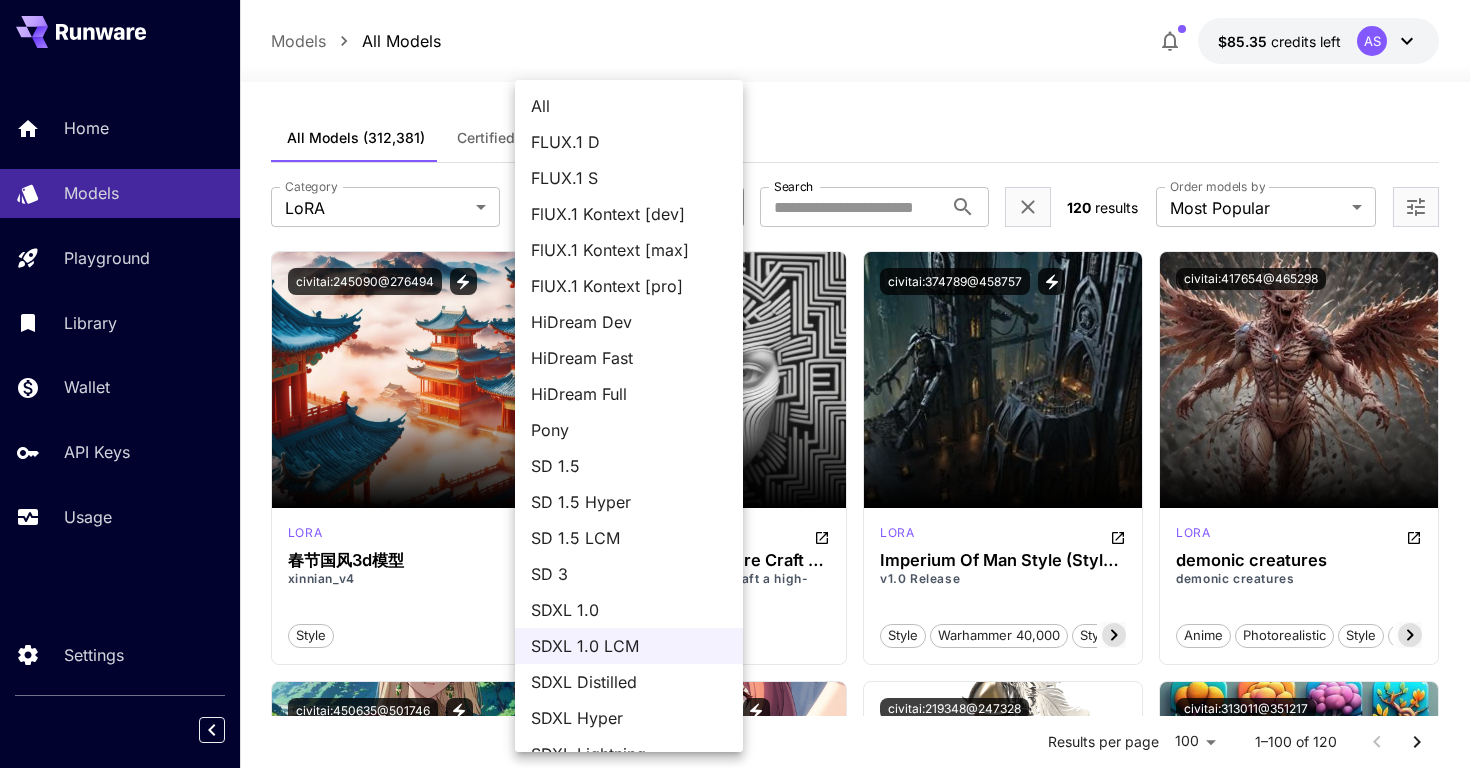 click on "**********" at bounding box center [735, 9574] 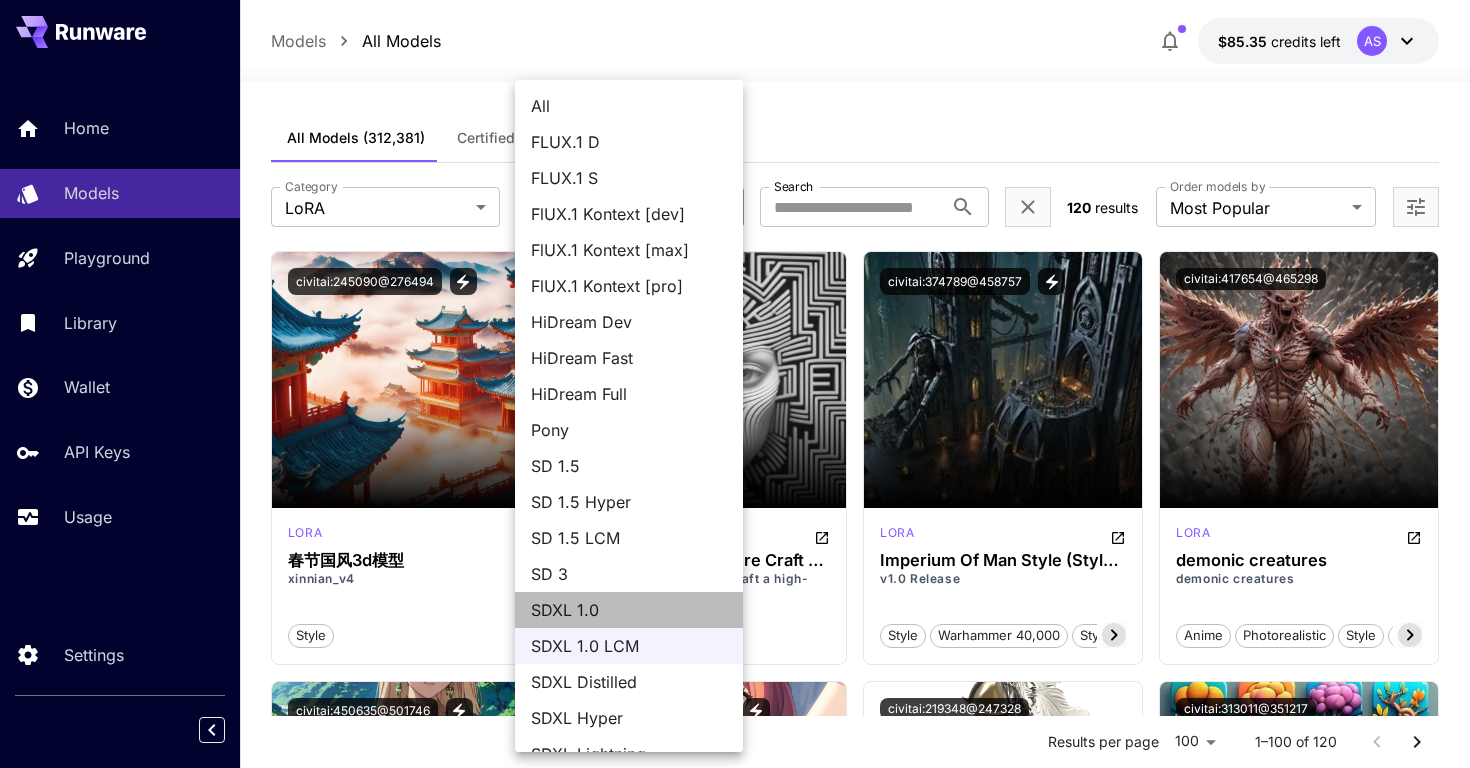 click on "SDXL 1.0" at bounding box center [629, 610] 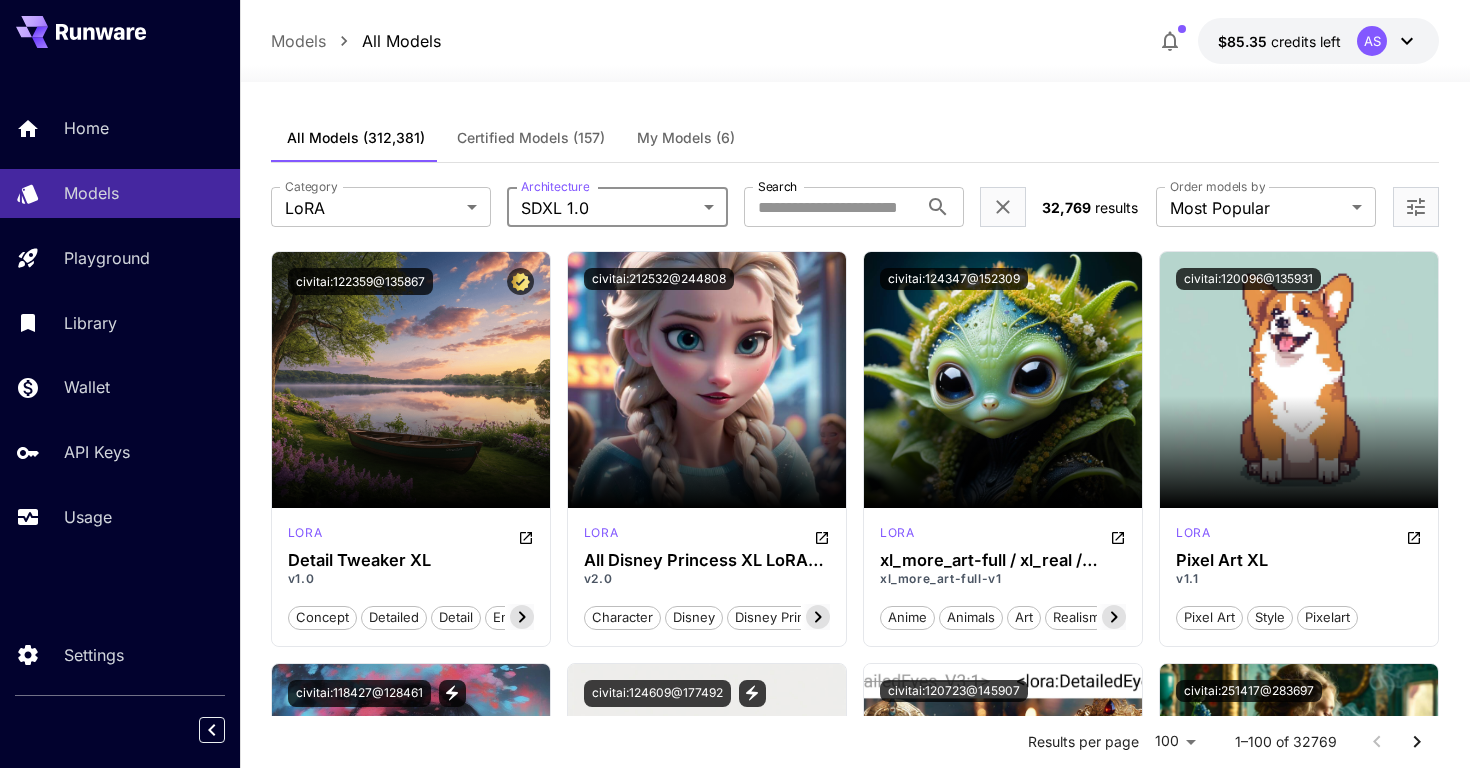 click on "**********" at bounding box center (735, 9565) 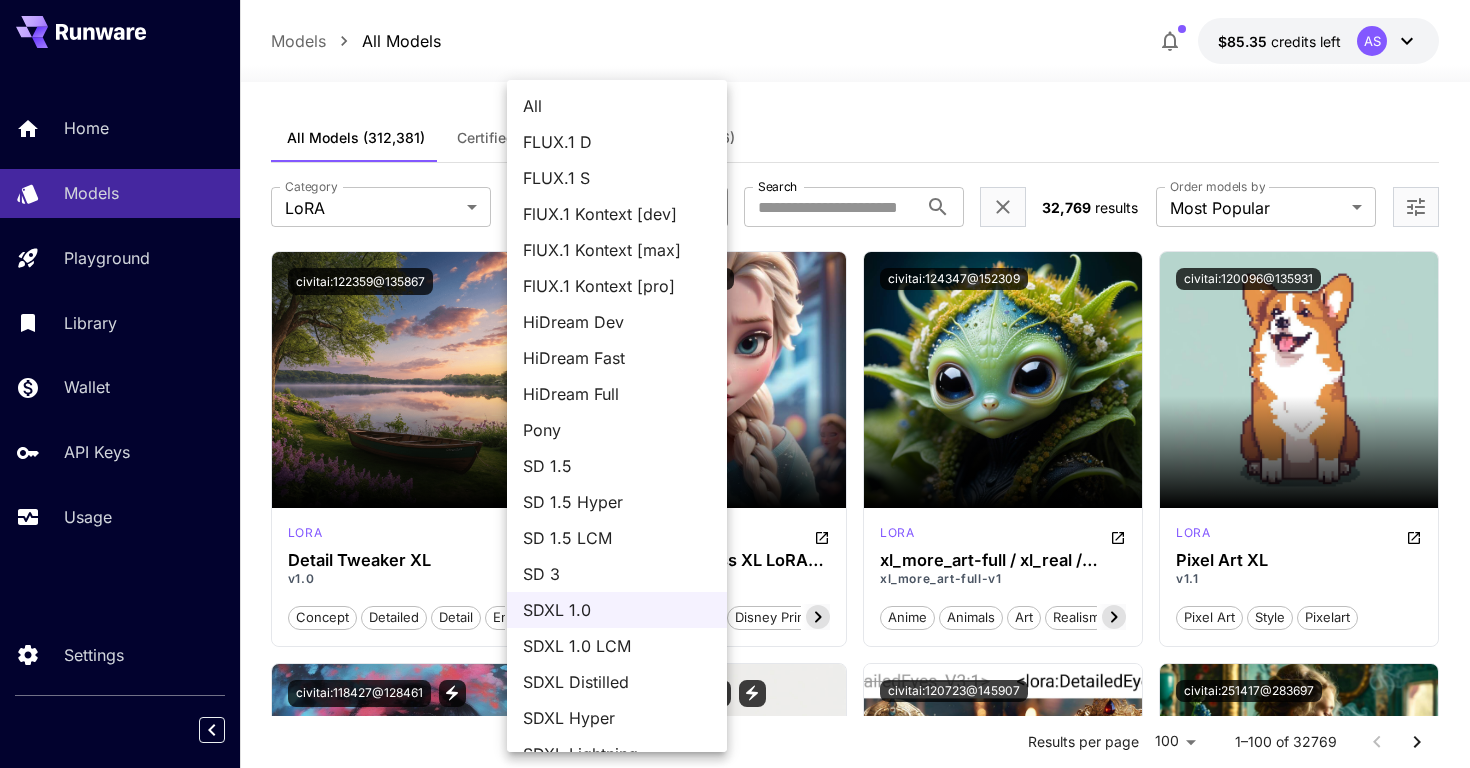 click on "SD 3" at bounding box center [617, 574] 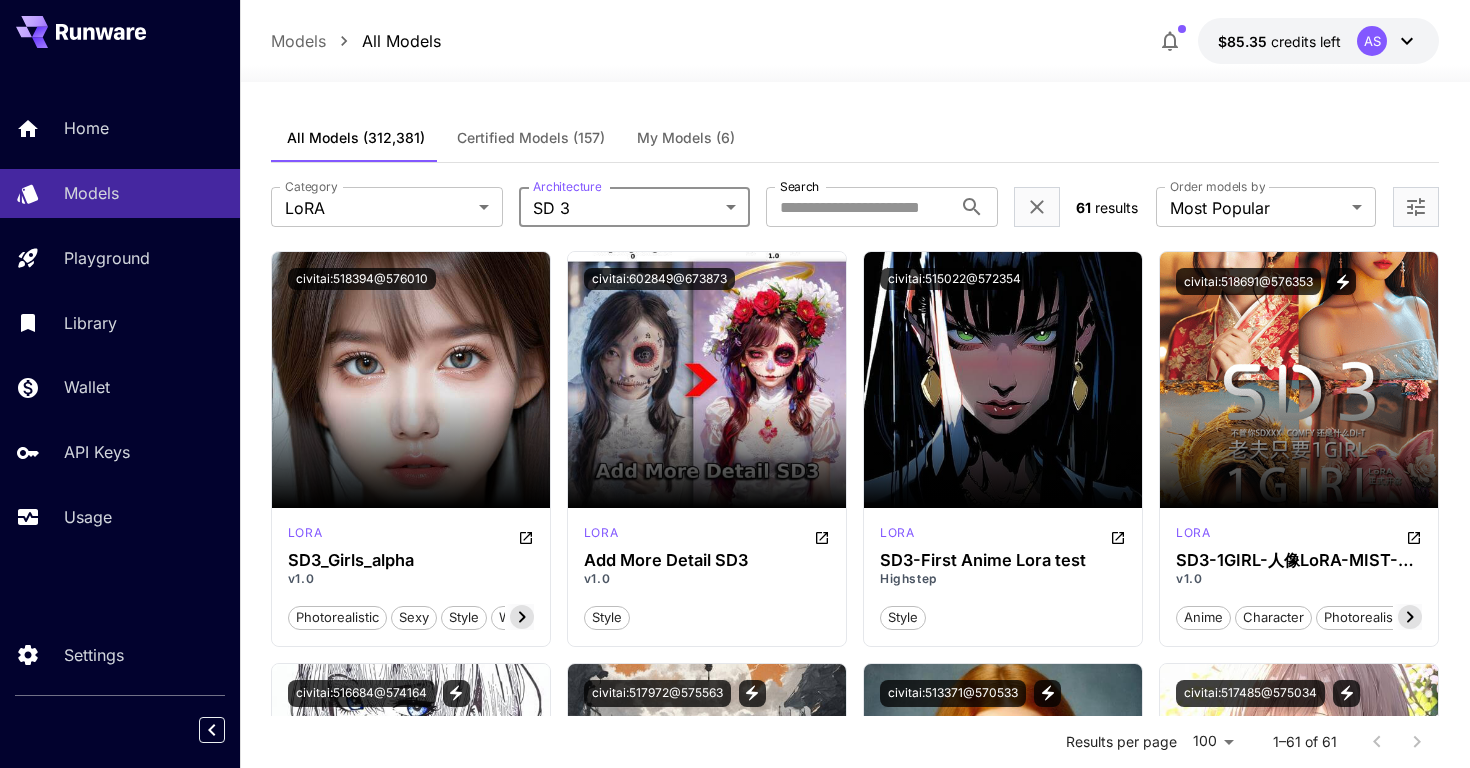 click on "**********" at bounding box center [735, 5893] 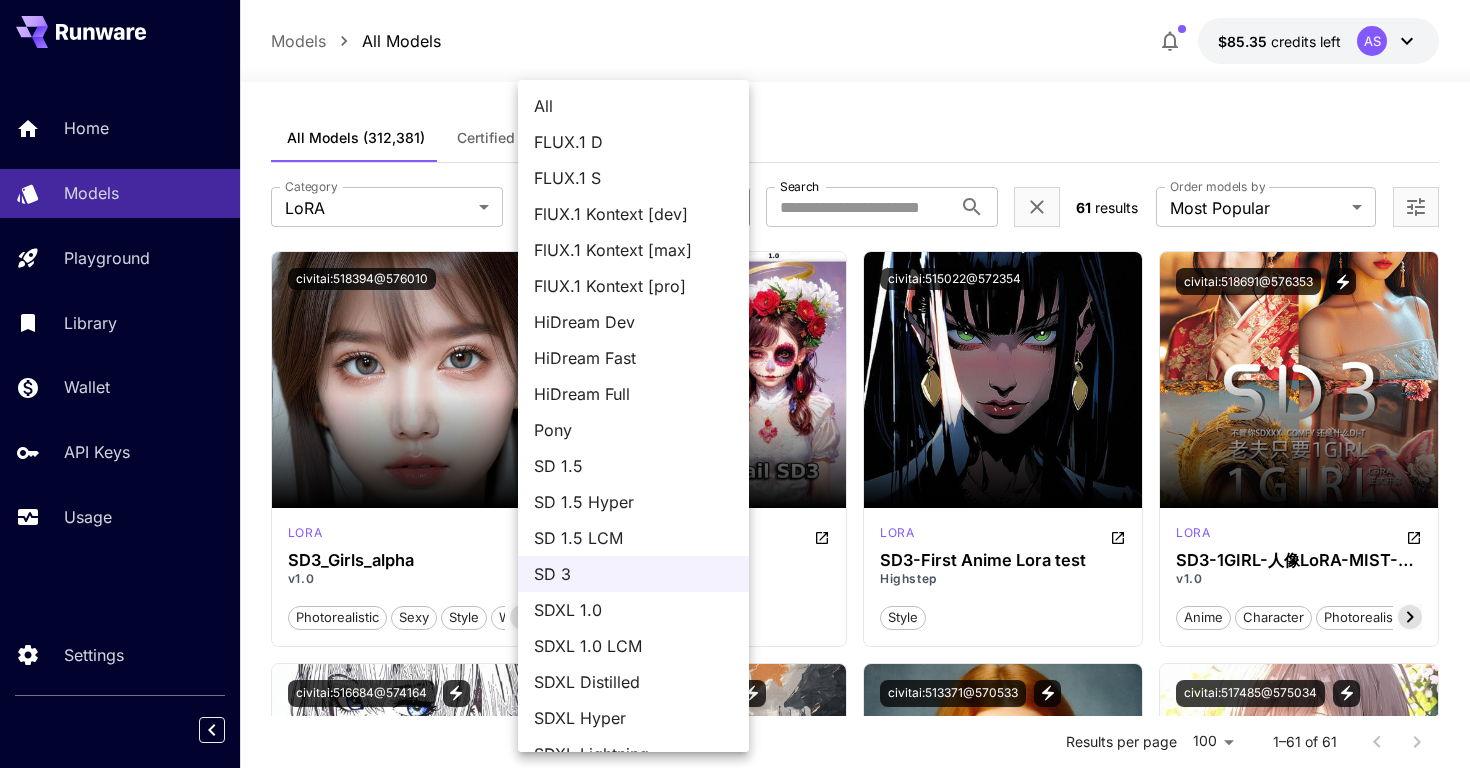 click on "SD 1.5 LCM" at bounding box center [633, 538] 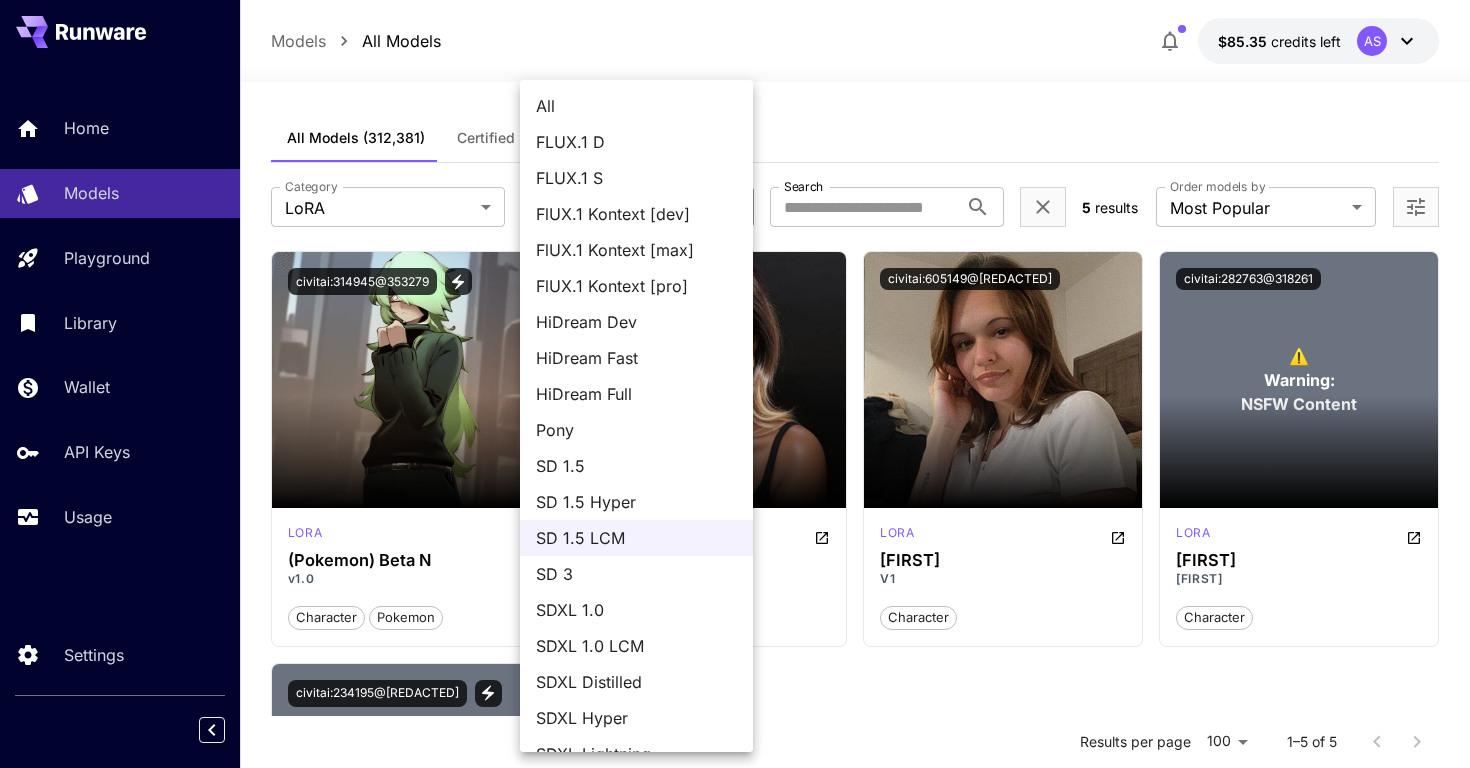 click on "**********" at bounding box center [735, 585] 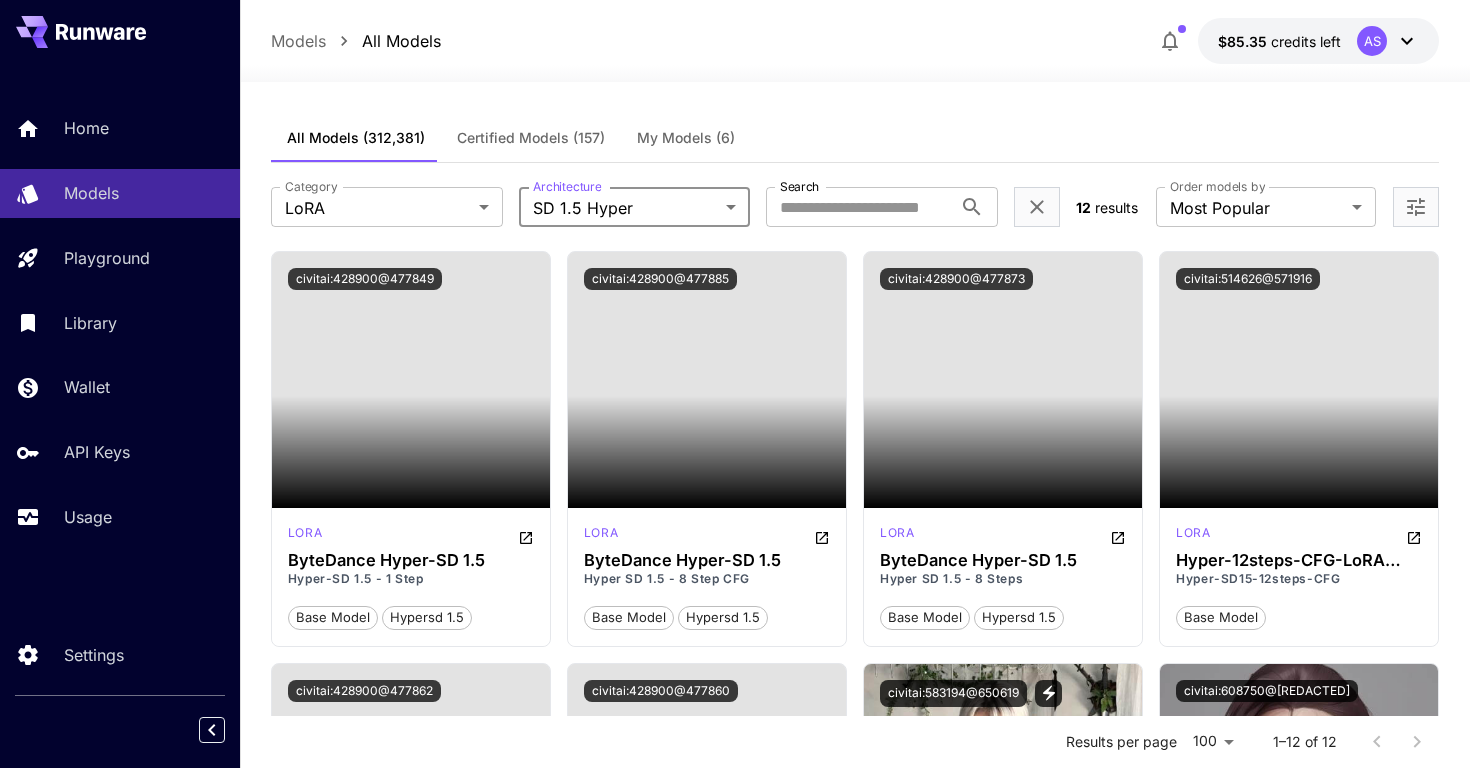 click on "**********" at bounding box center (735, 791) 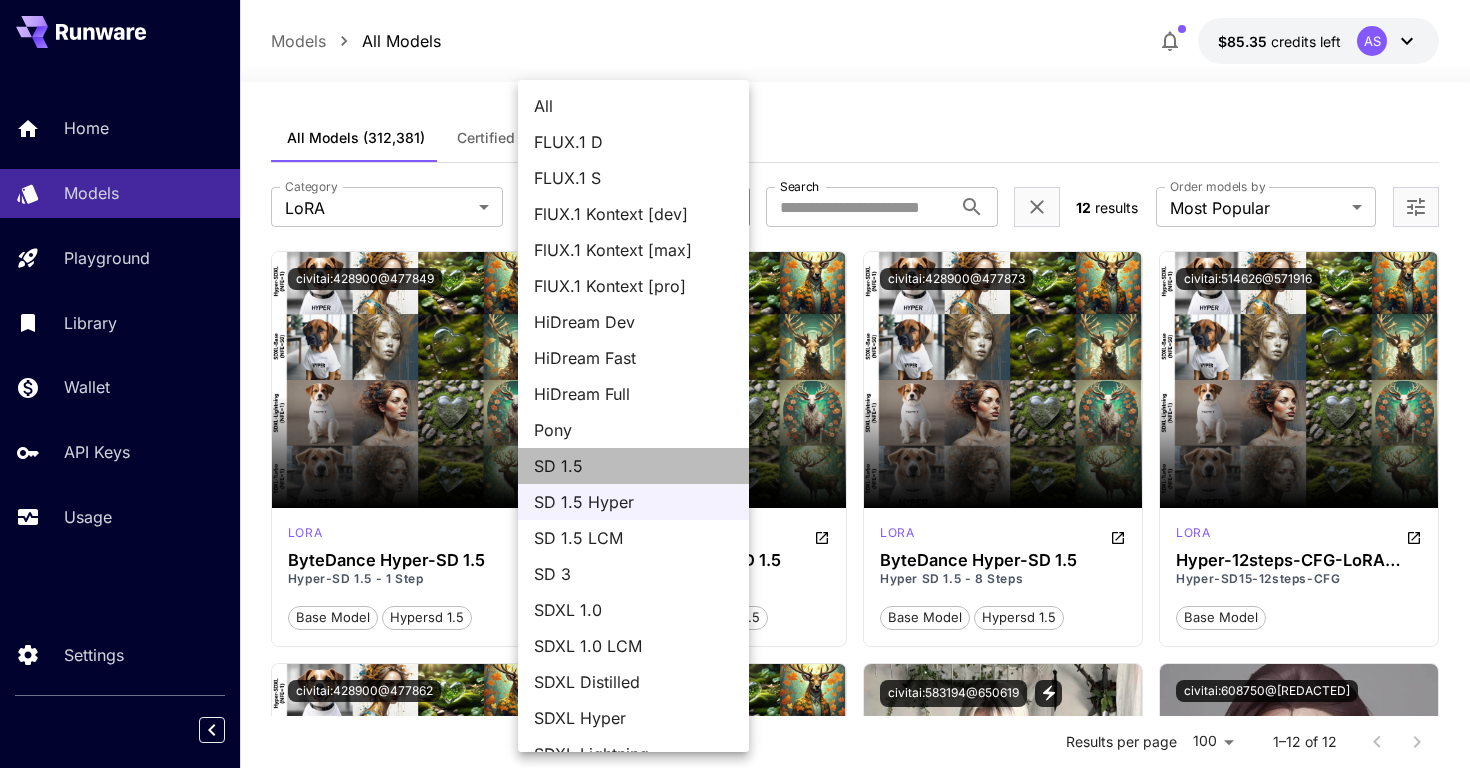 click on "SD 1.5" at bounding box center (633, 466) 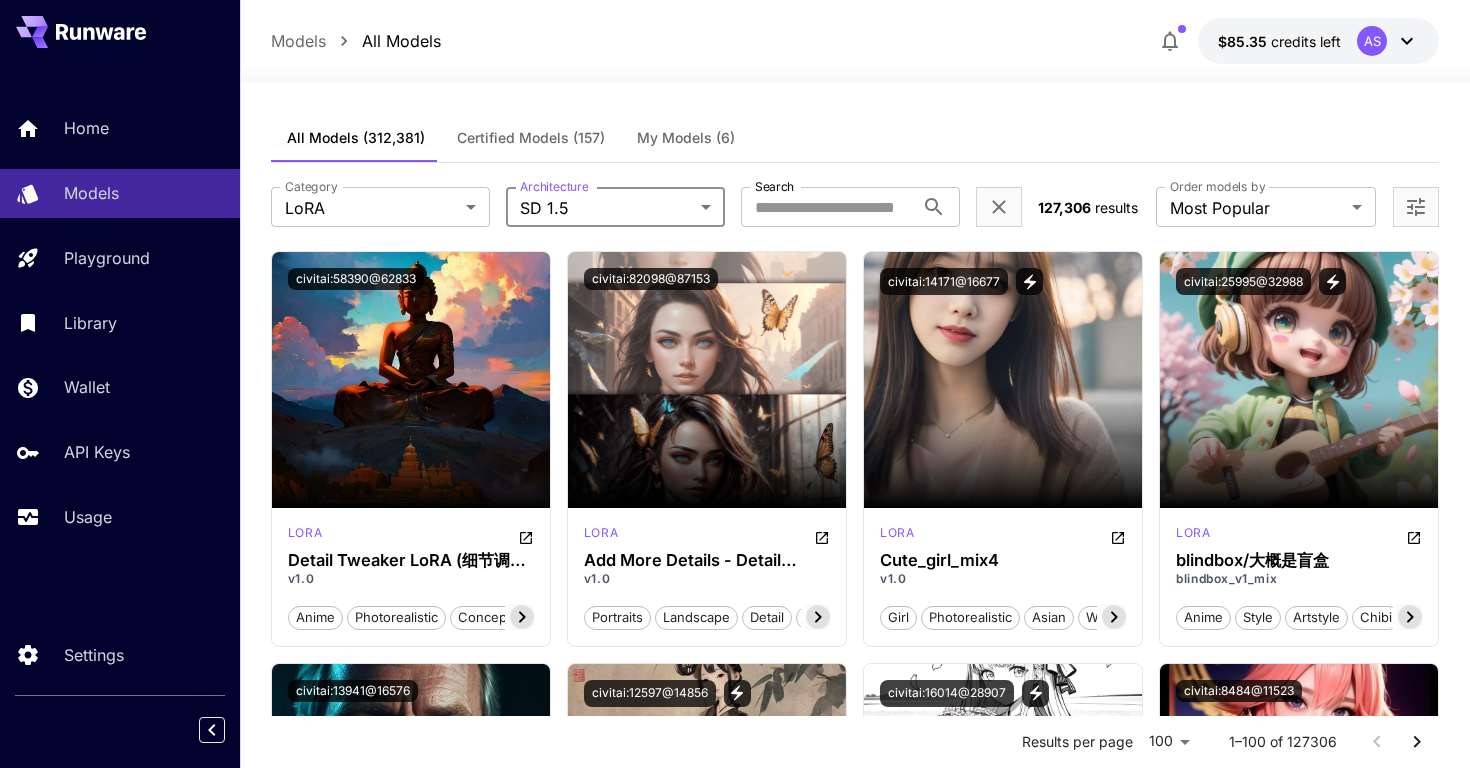 click on "**********" at bounding box center (735, 9565) 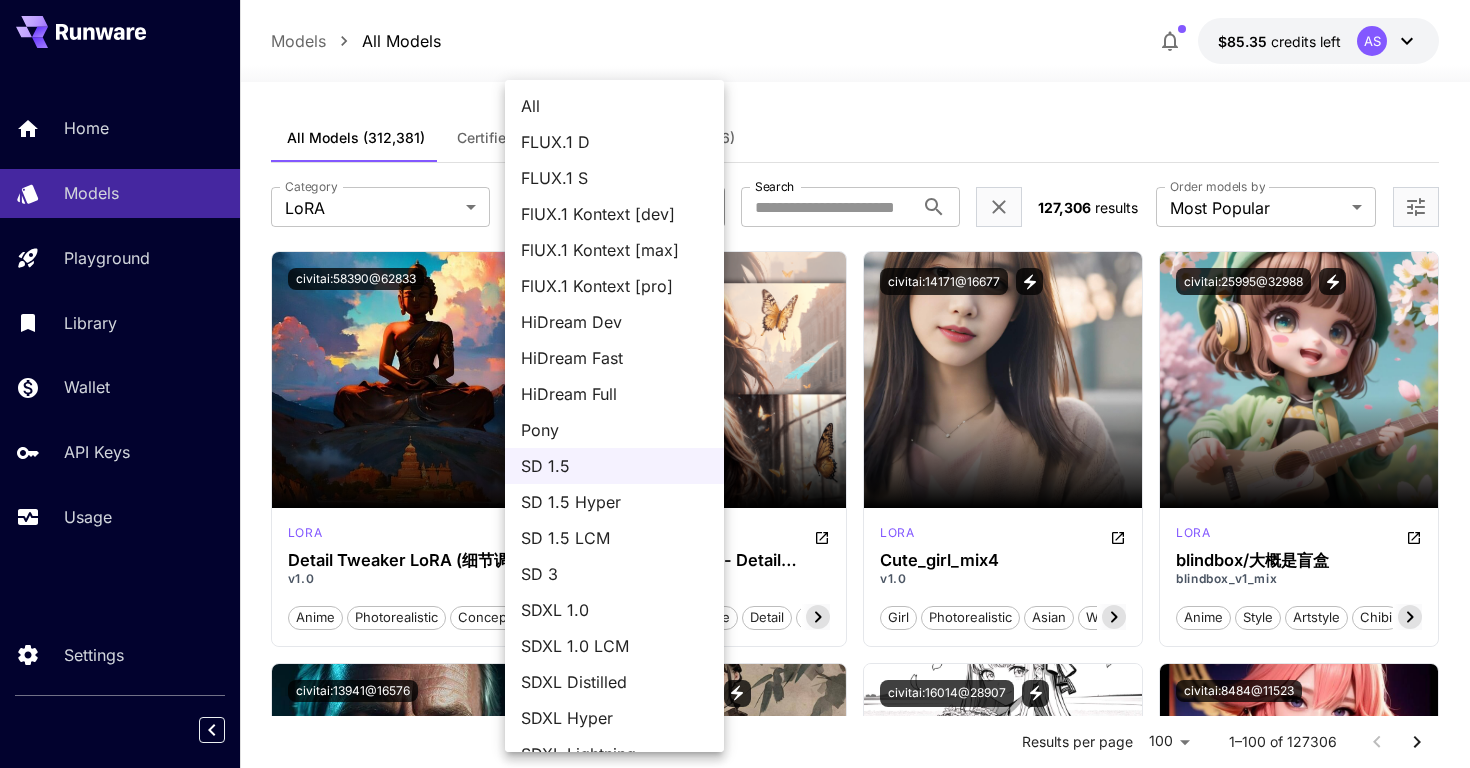 click at bounding box center [735, 384] 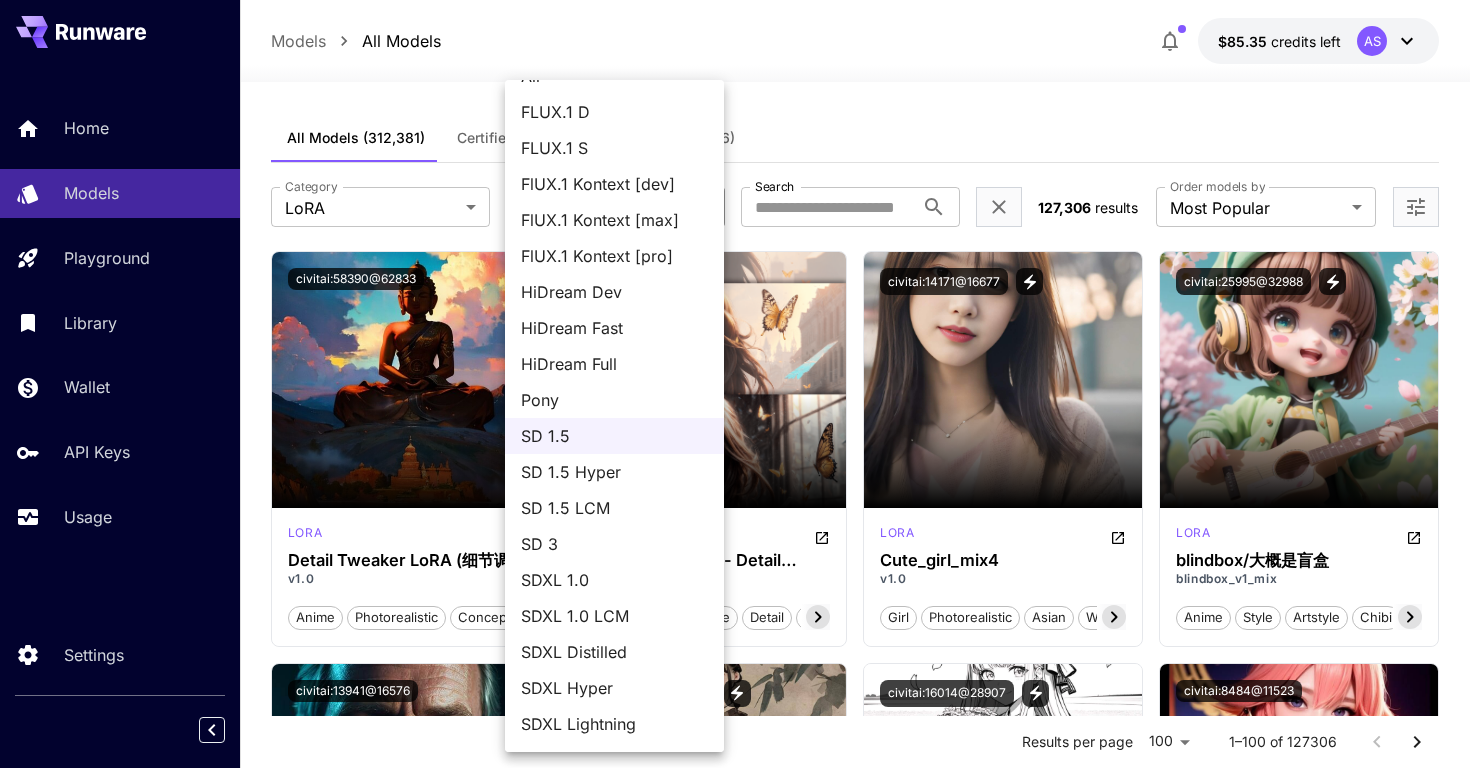 scroll, scrollTop: 64, scrollLeft: 0, axis: vertical 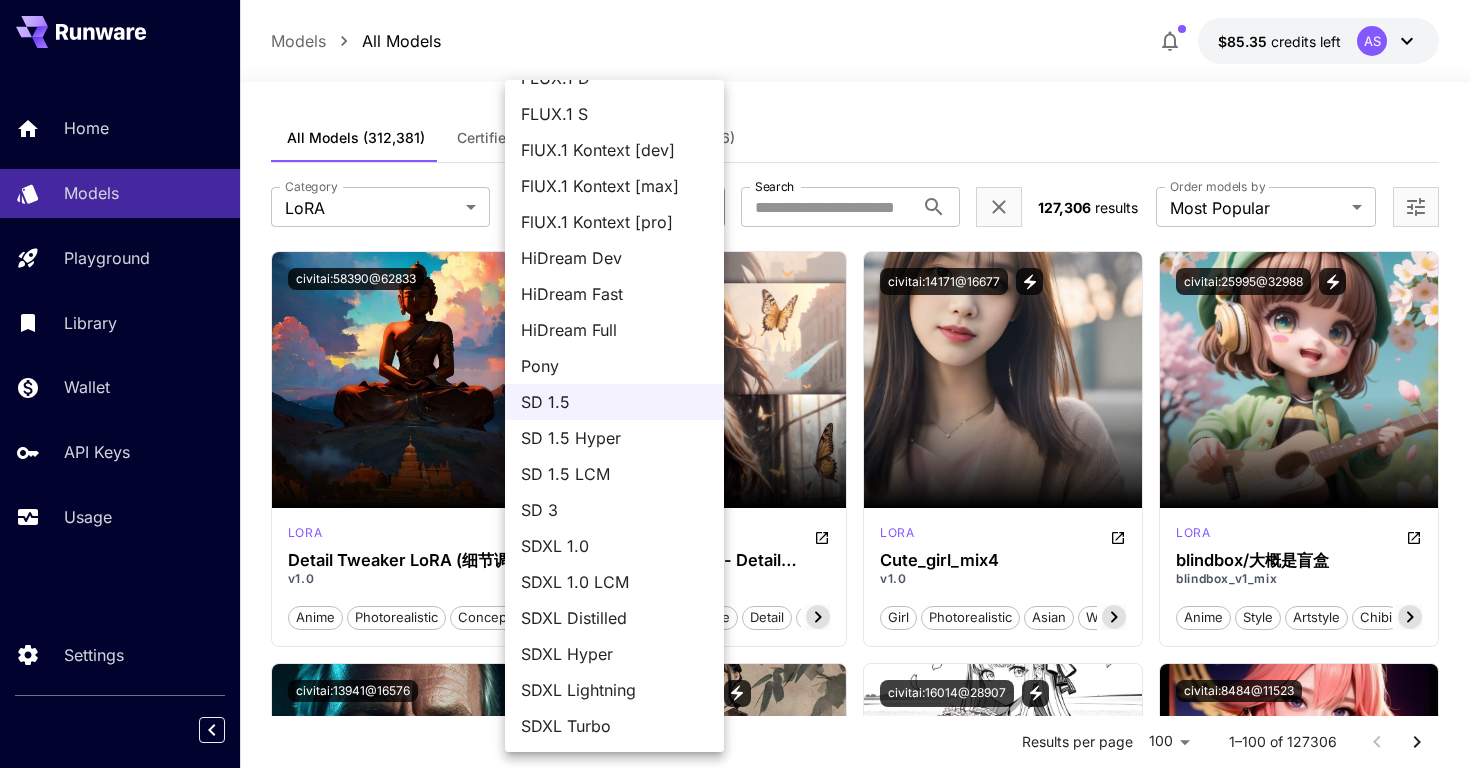 click on "SDXL Lightning" at bounding box center (614, 690) 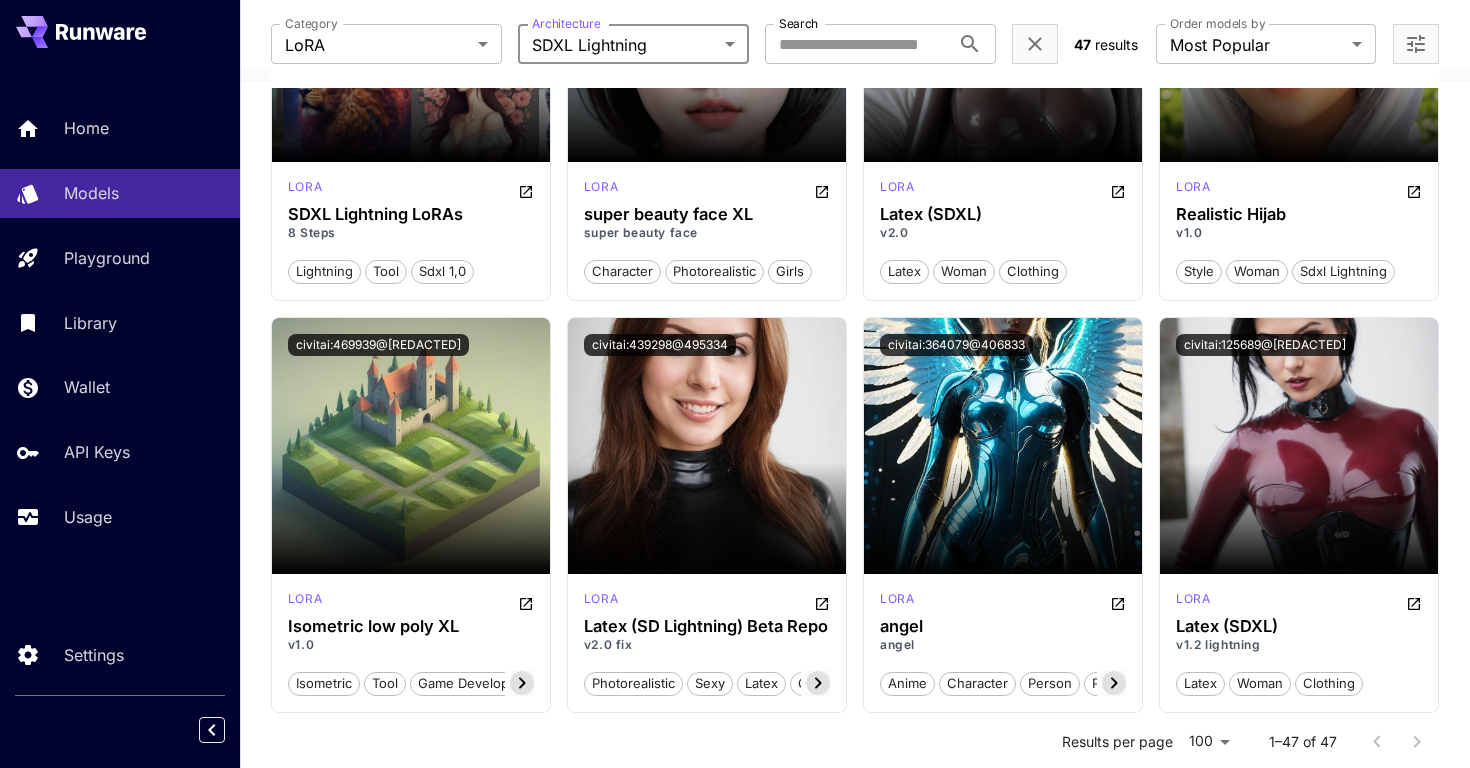 scroll, scrollTop: 0, scrollLeft: 0, axis: both 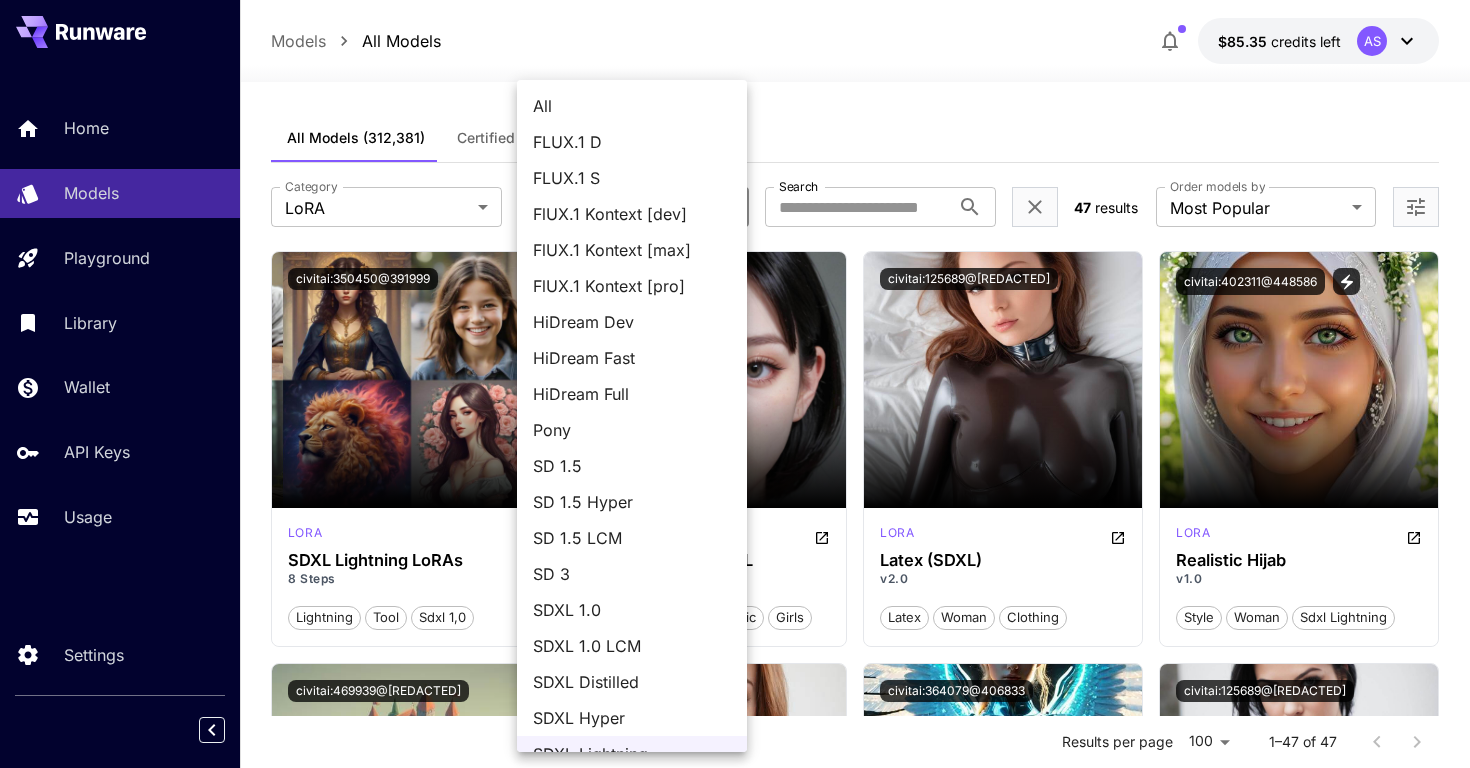 click on "**********" at bounding box center [735, 2641] 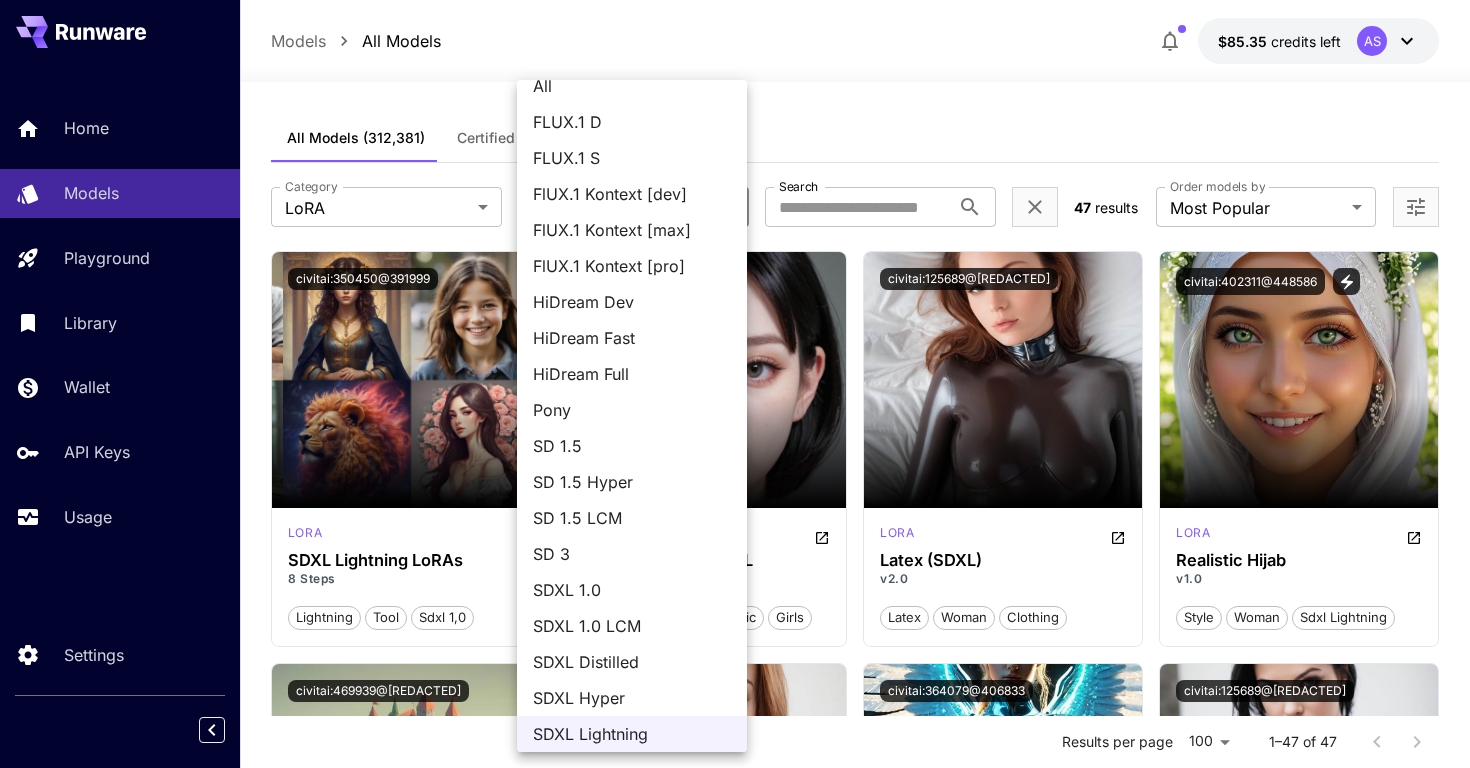scroll, scrollTop: 0, scrollLeft: 0, axis: both 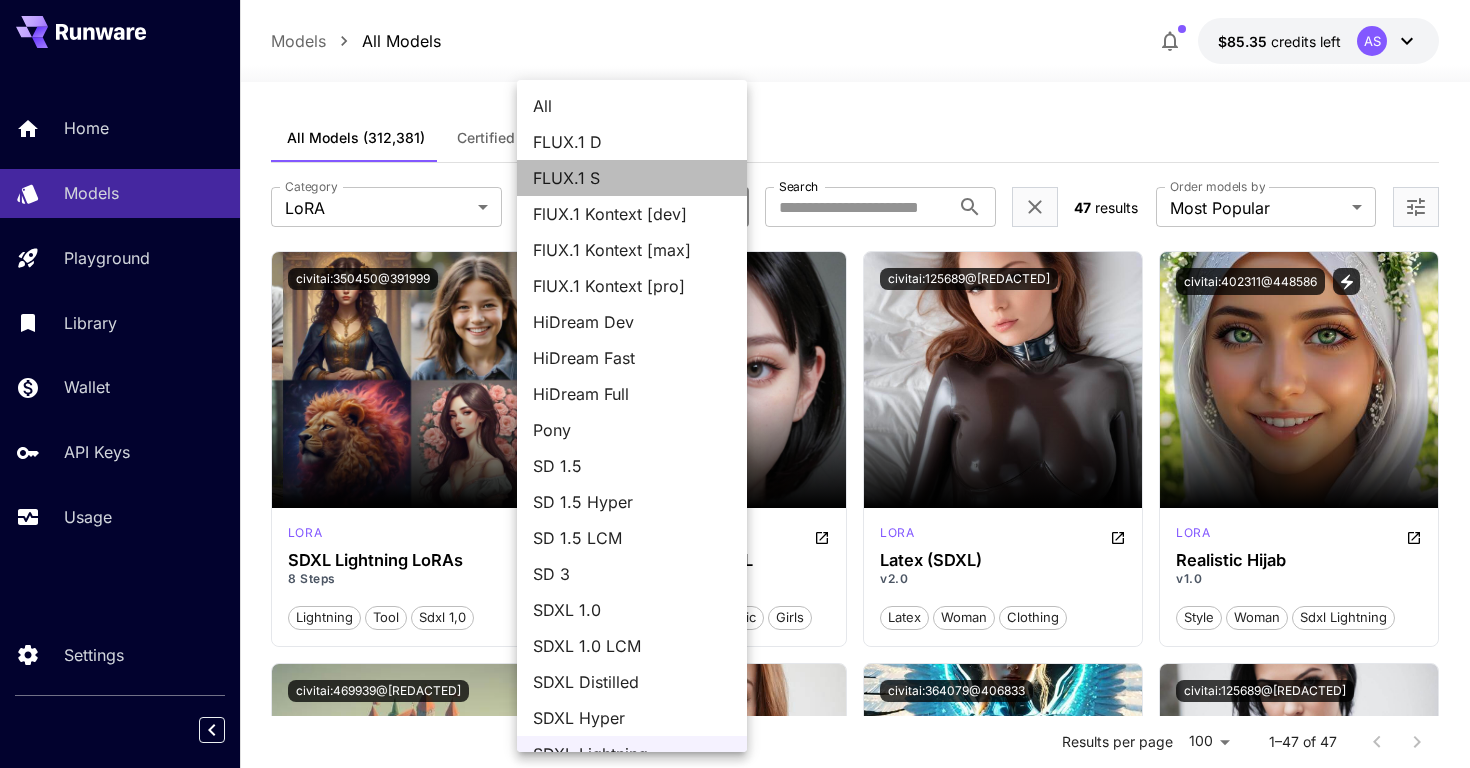 click on "FLUX.1 S" at bounding box center (632, 178) 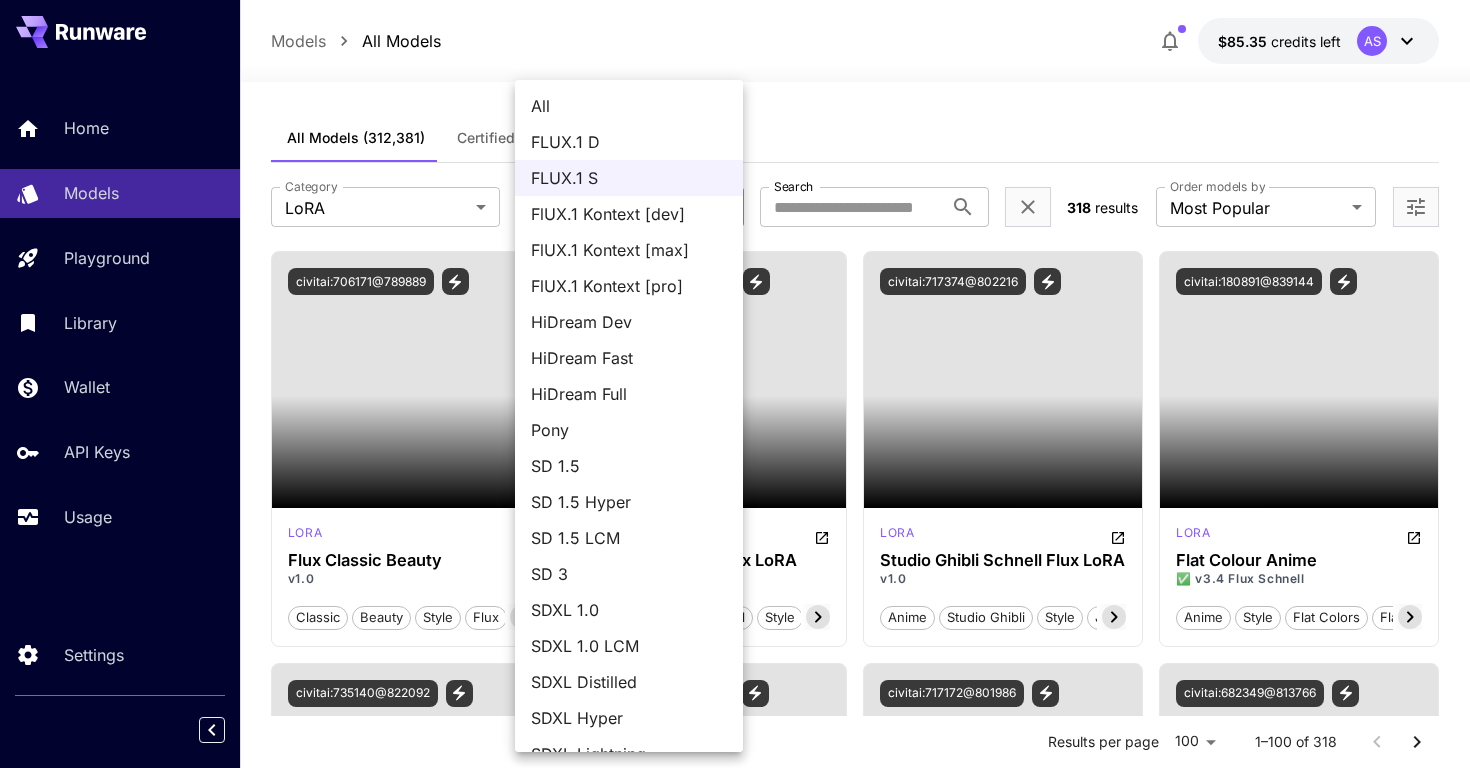 click on "**********" at bounding box center (735, 9565) 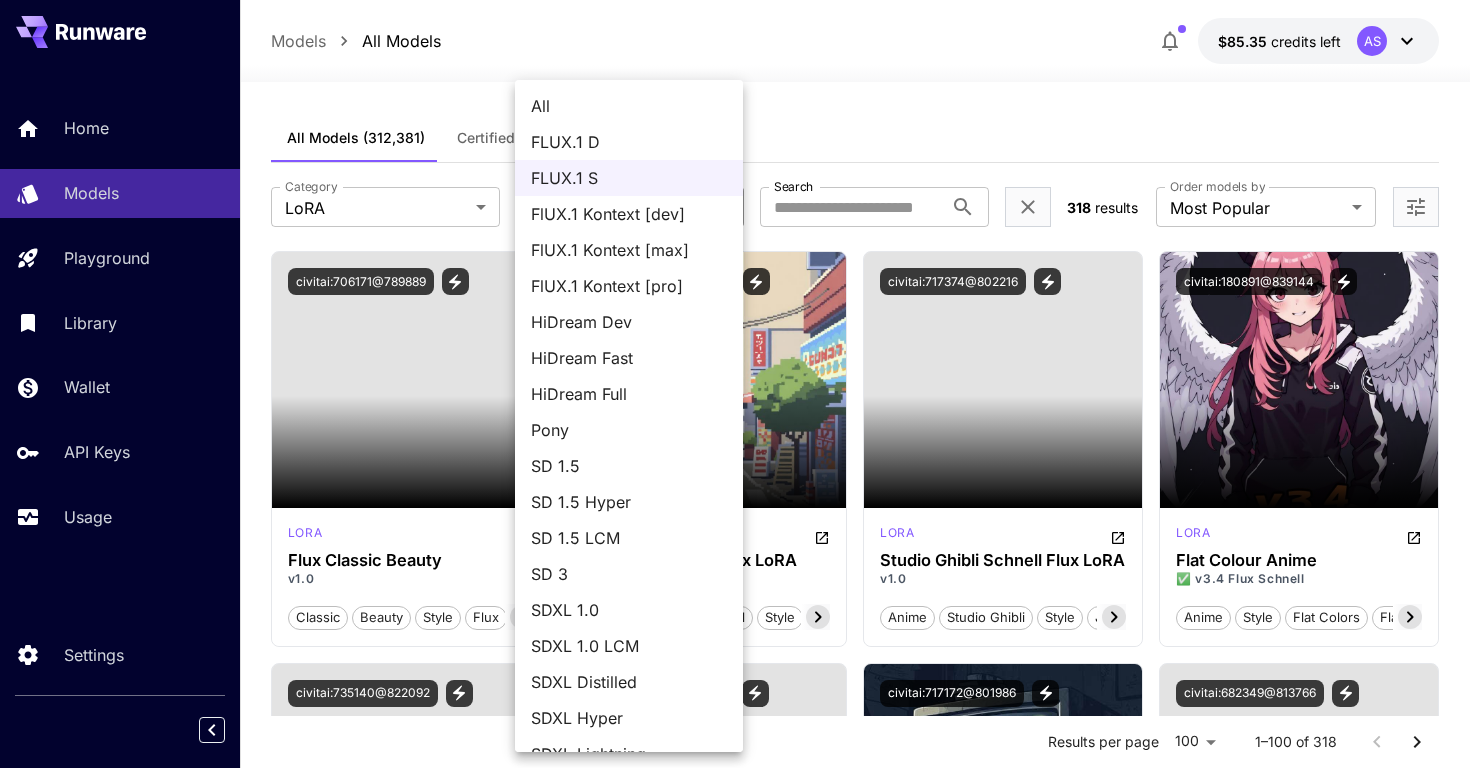 click on "FlUX.1 Kontext [dev]" at bounding box center (629, 214) 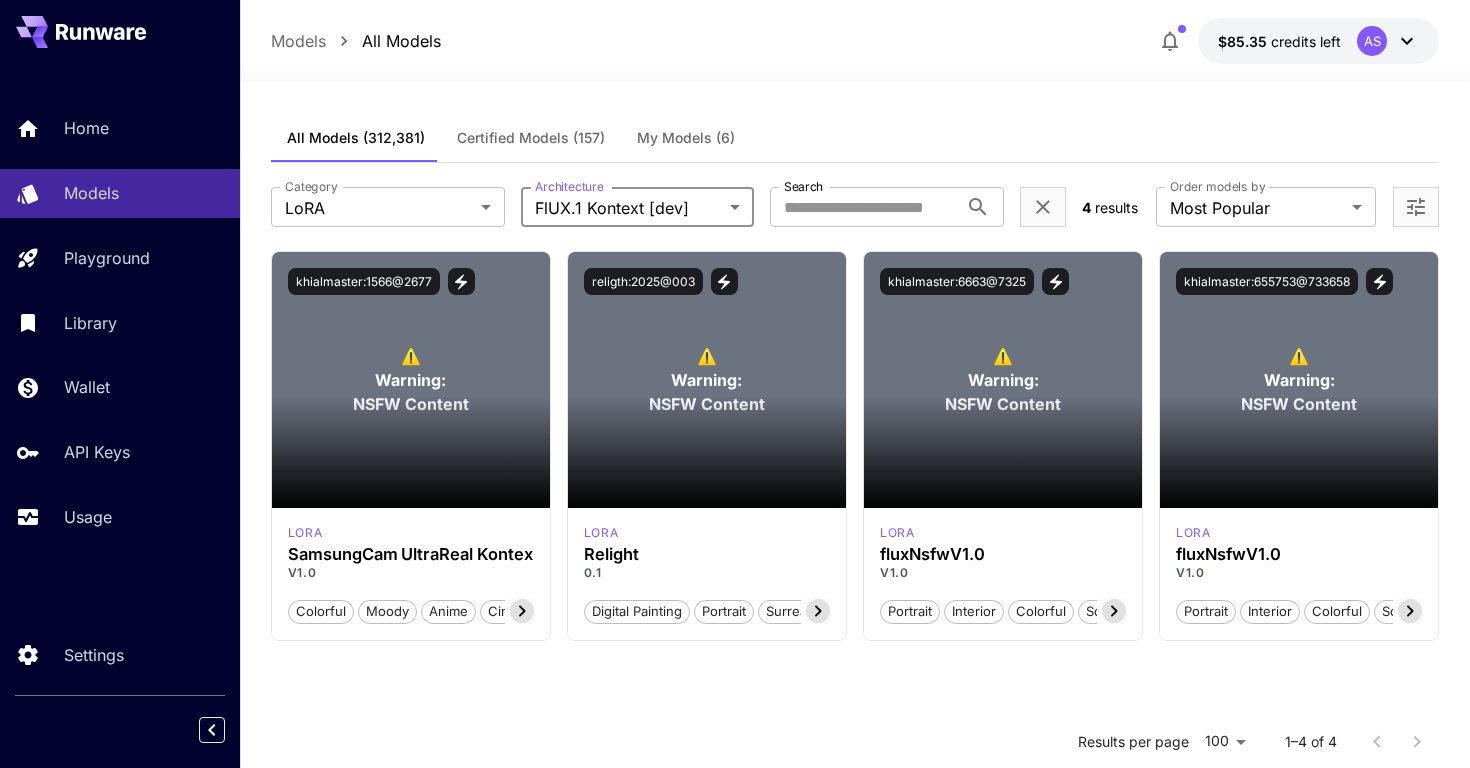 click on "**********" at bounding box center (735, 565) 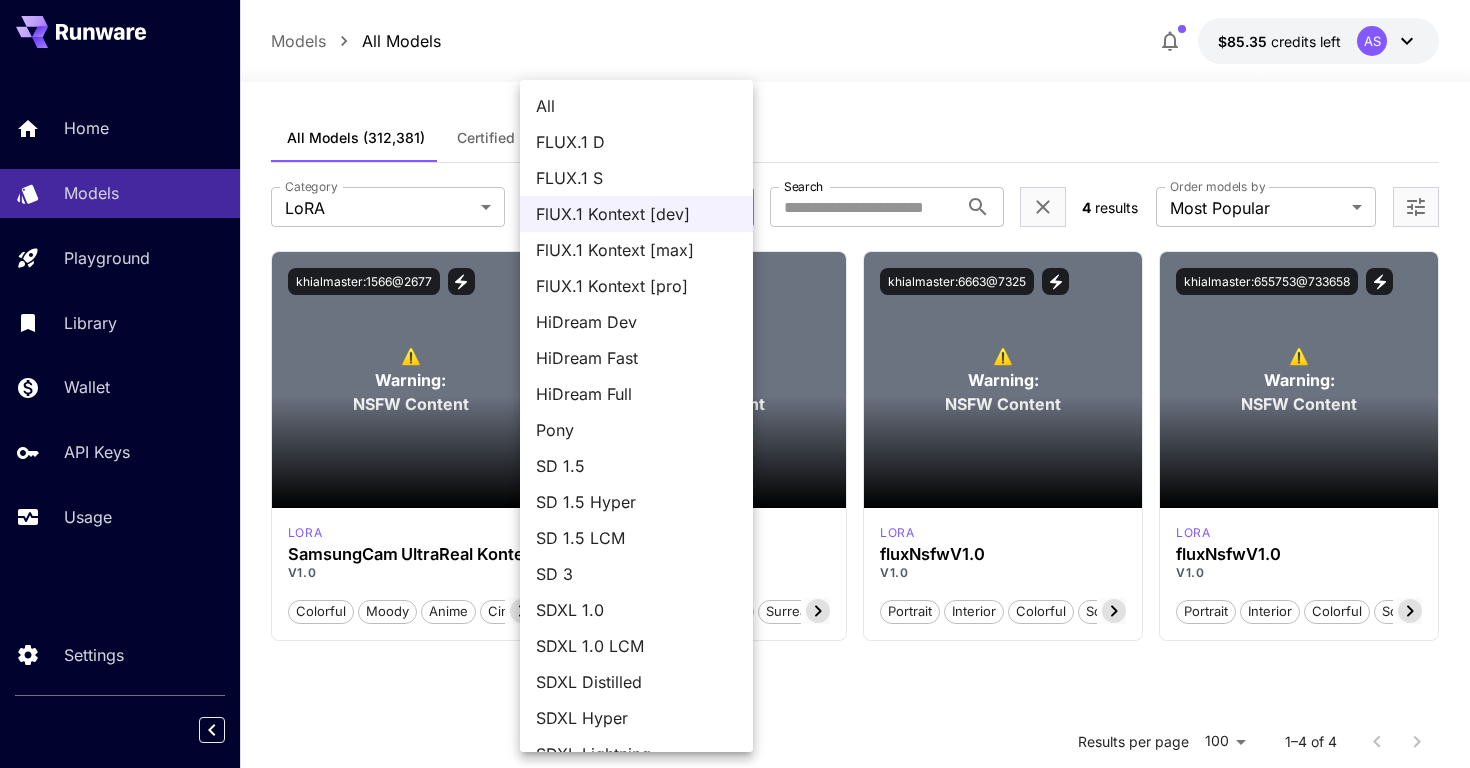 click on "FlUX.1 Kontext [max]" at bounding box center [636, 250] 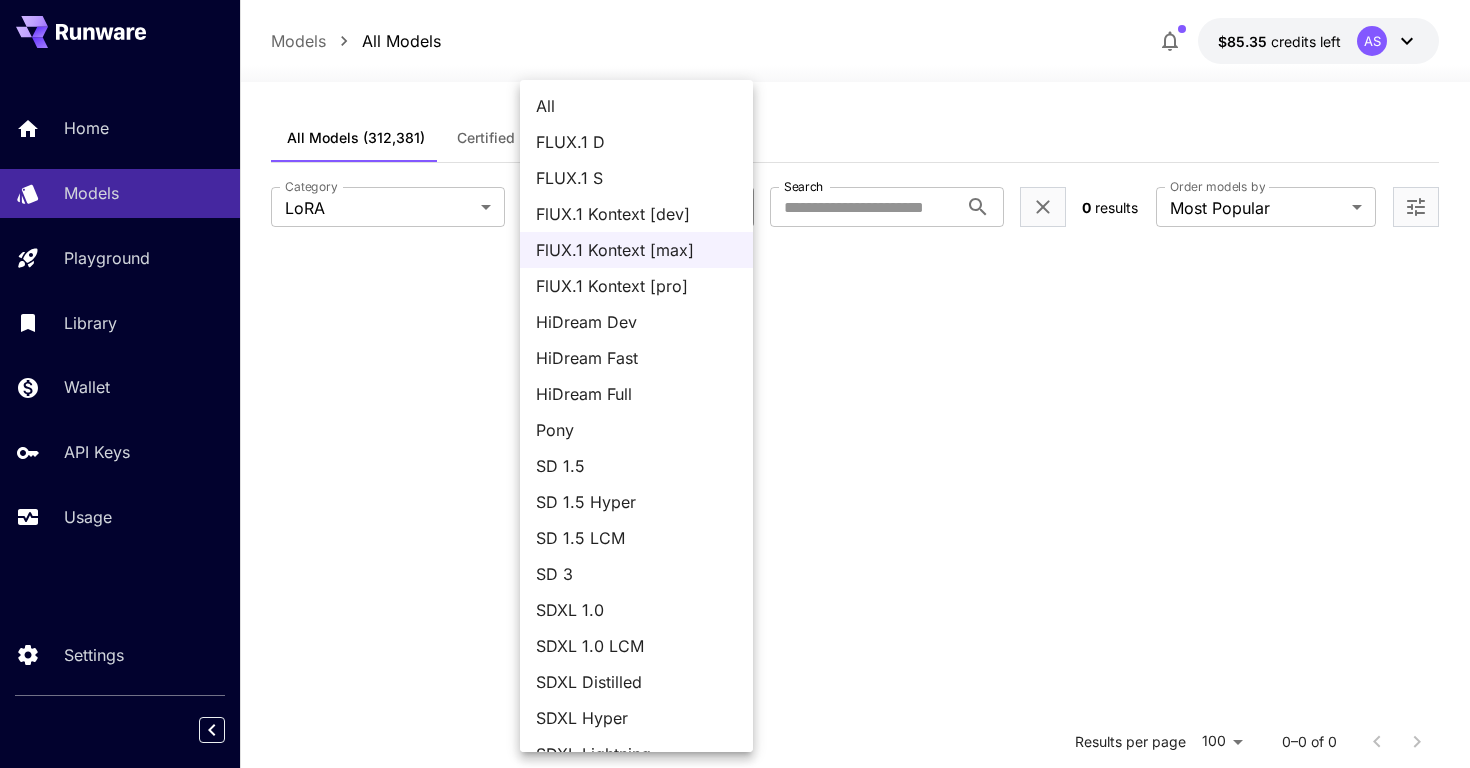 click on "**********" at bounding box center (735, 565) 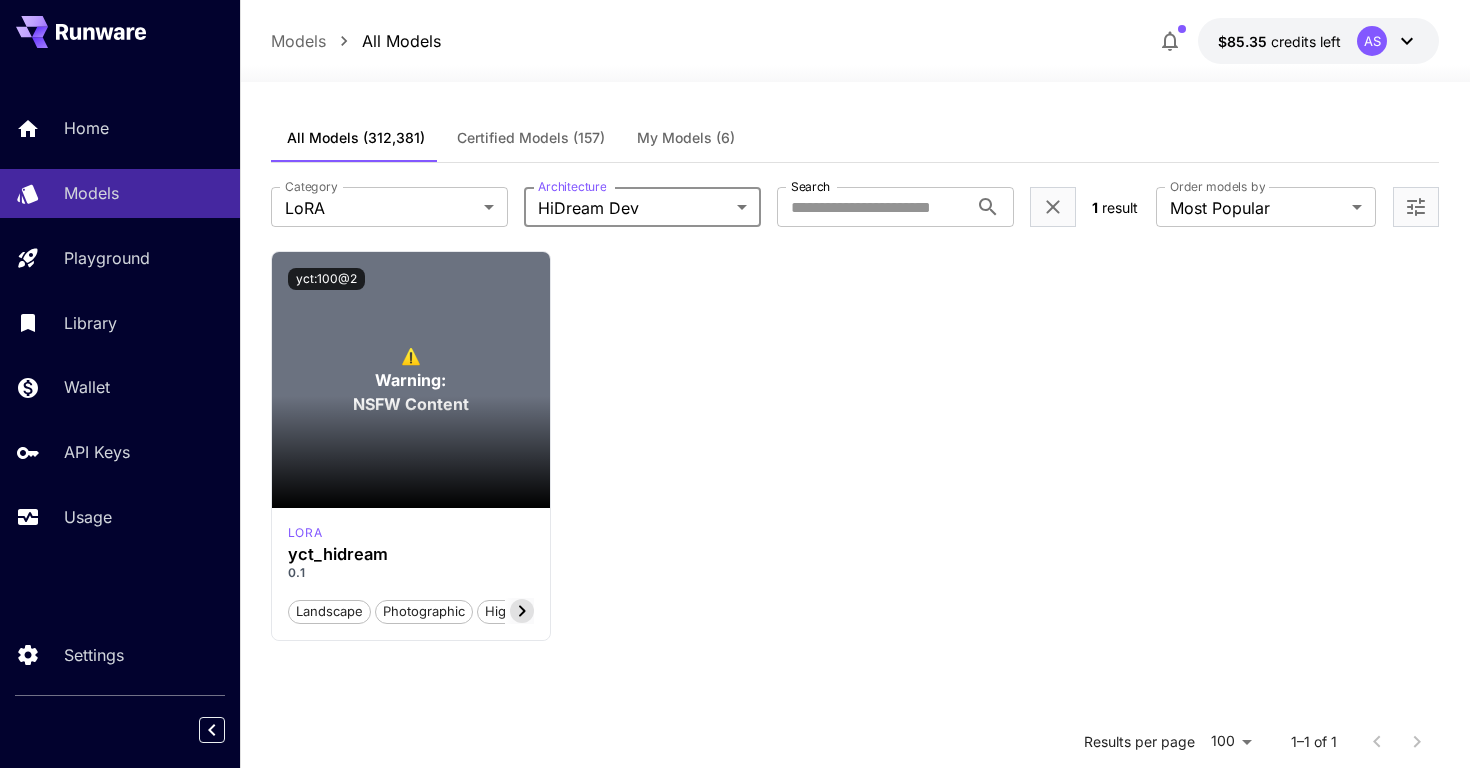 click on "**********" at bounding box center (735, 565) 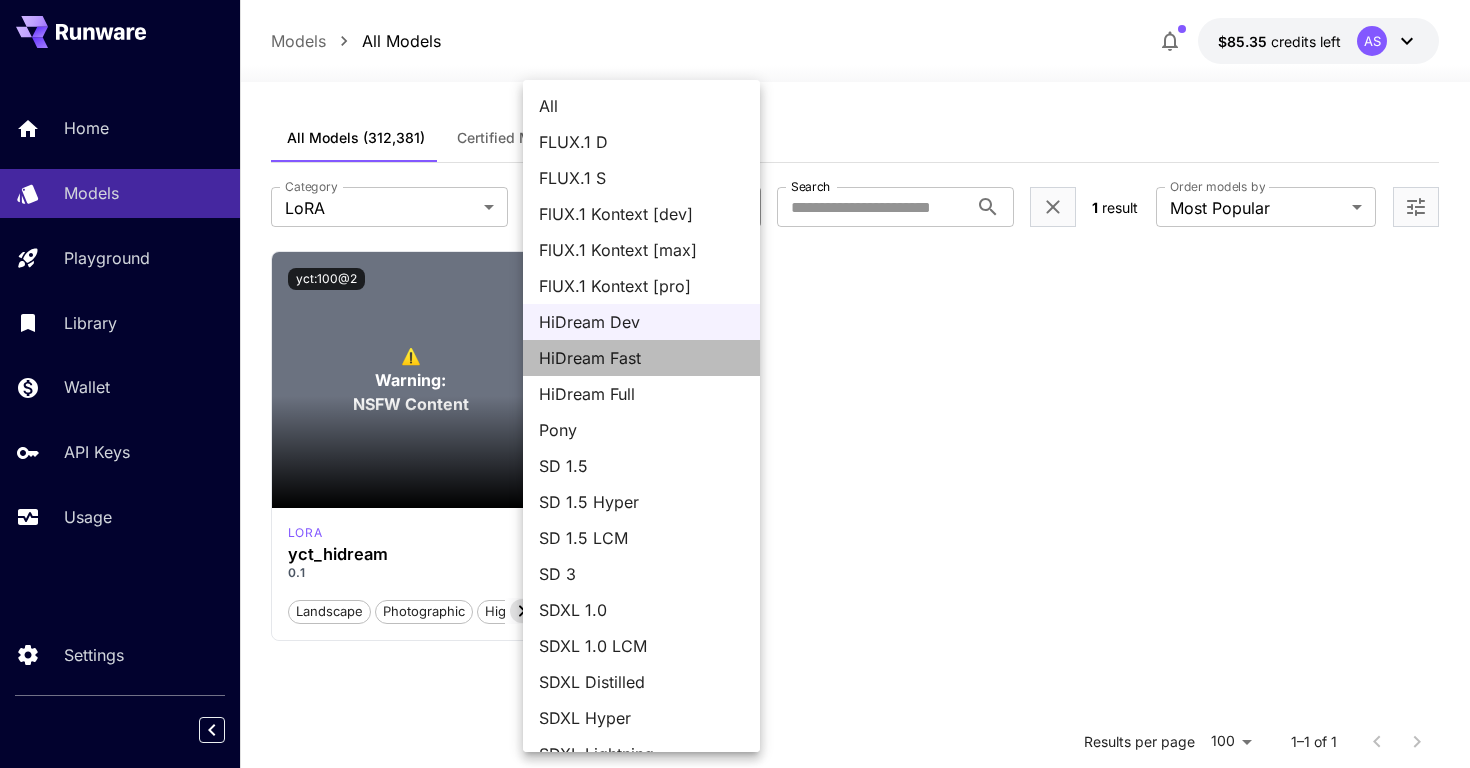 click on "HiDream Fast" at bounding box center (641, 358) 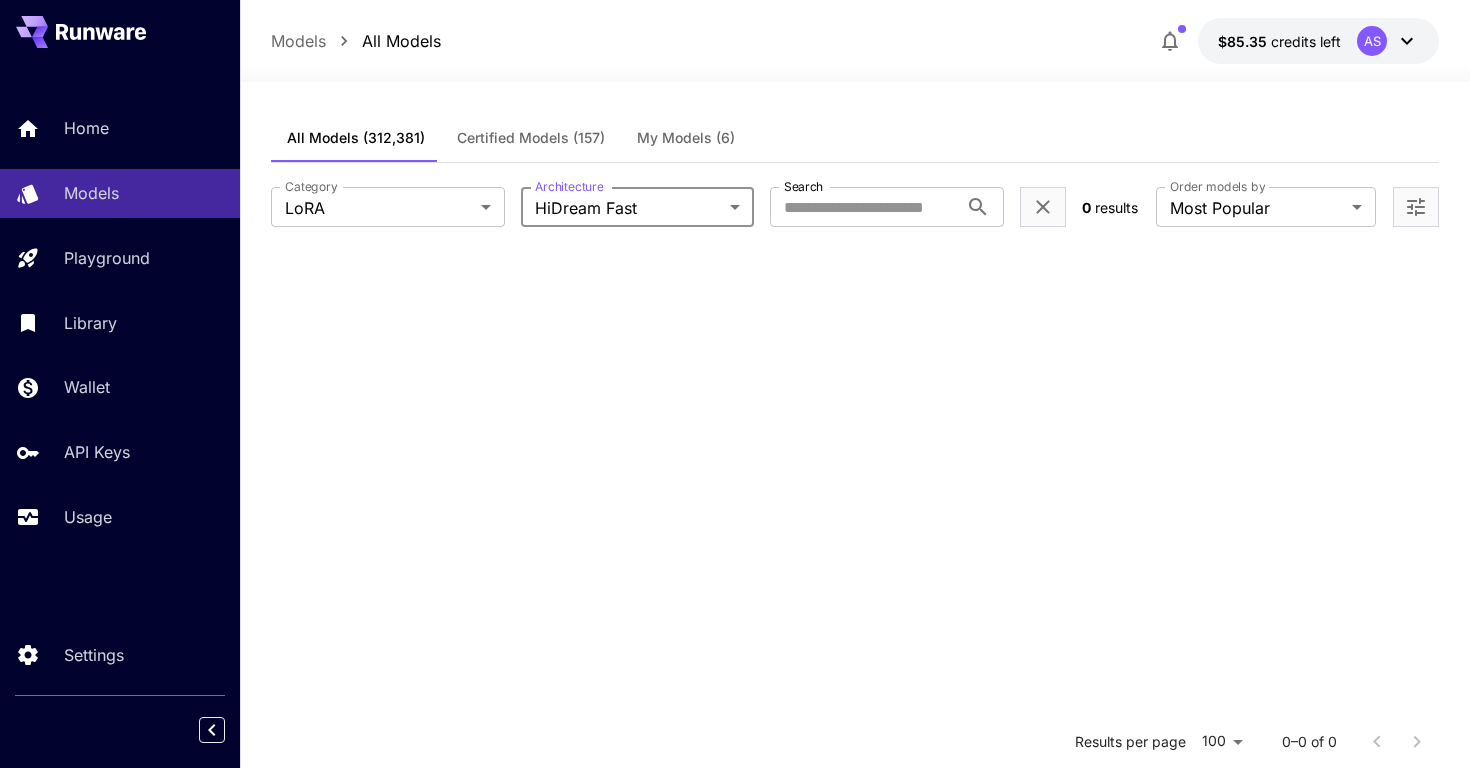 click on "**********" at bounding box center [735, 565] 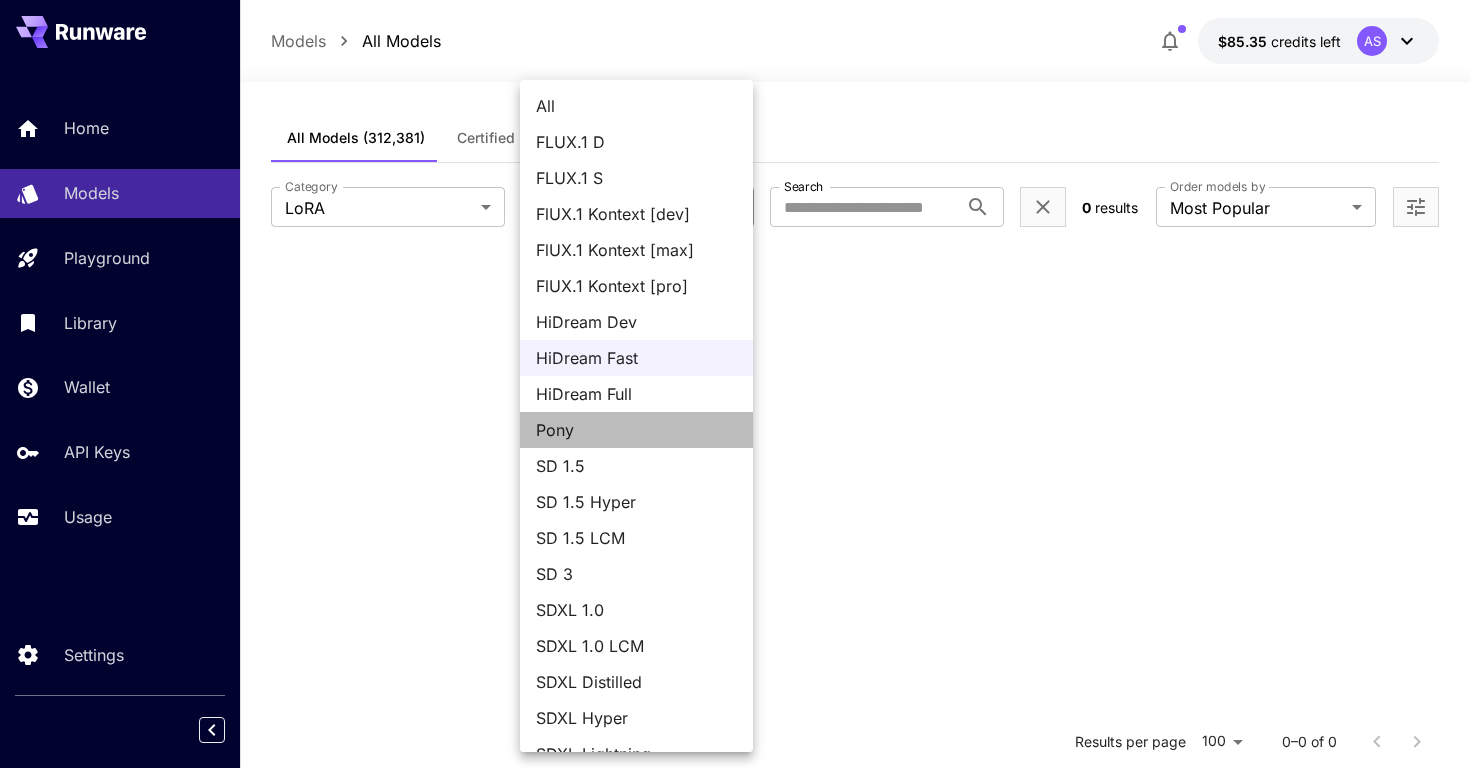 click on "Pony" at bounding box center (636, 430) 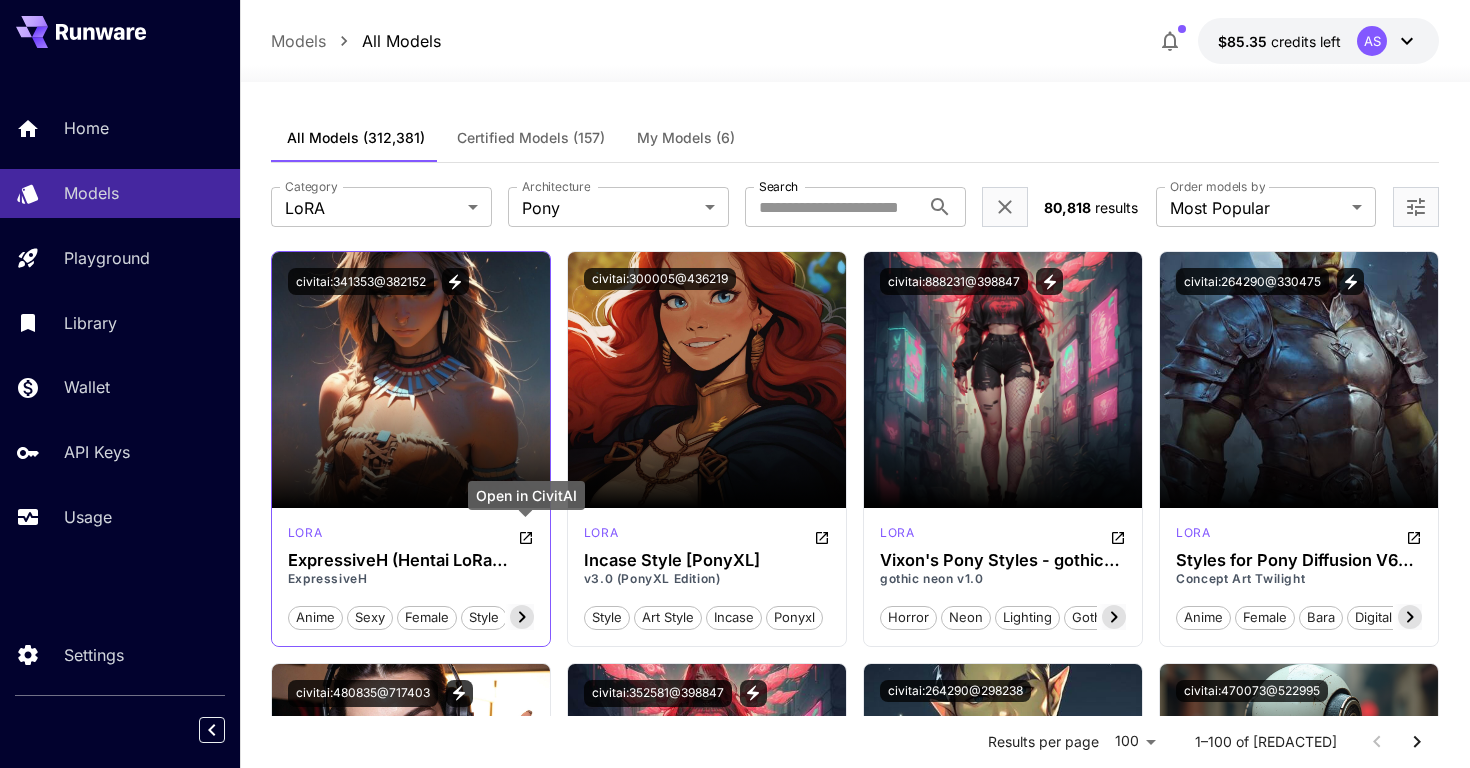 click 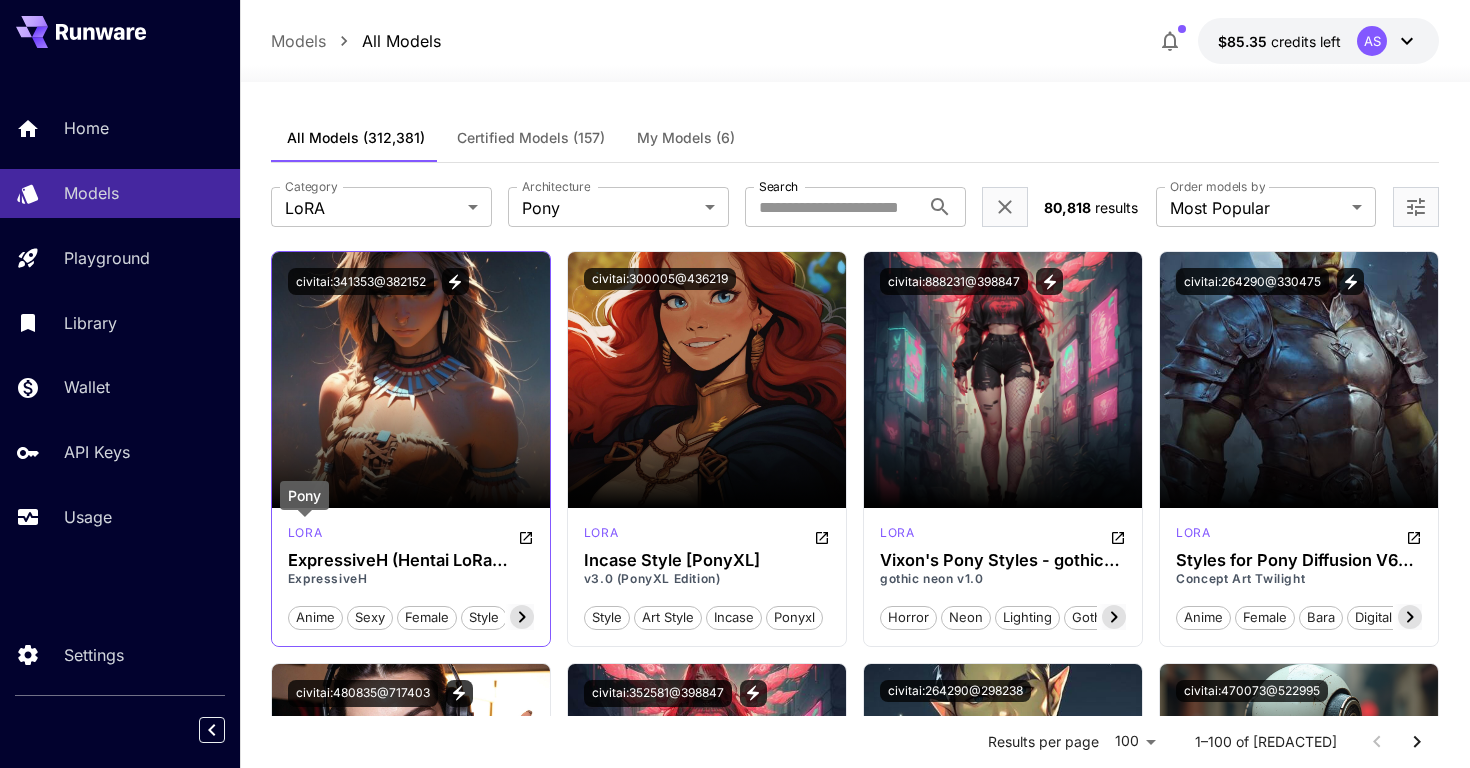 click on "lora" at bounding box center (305, 533) 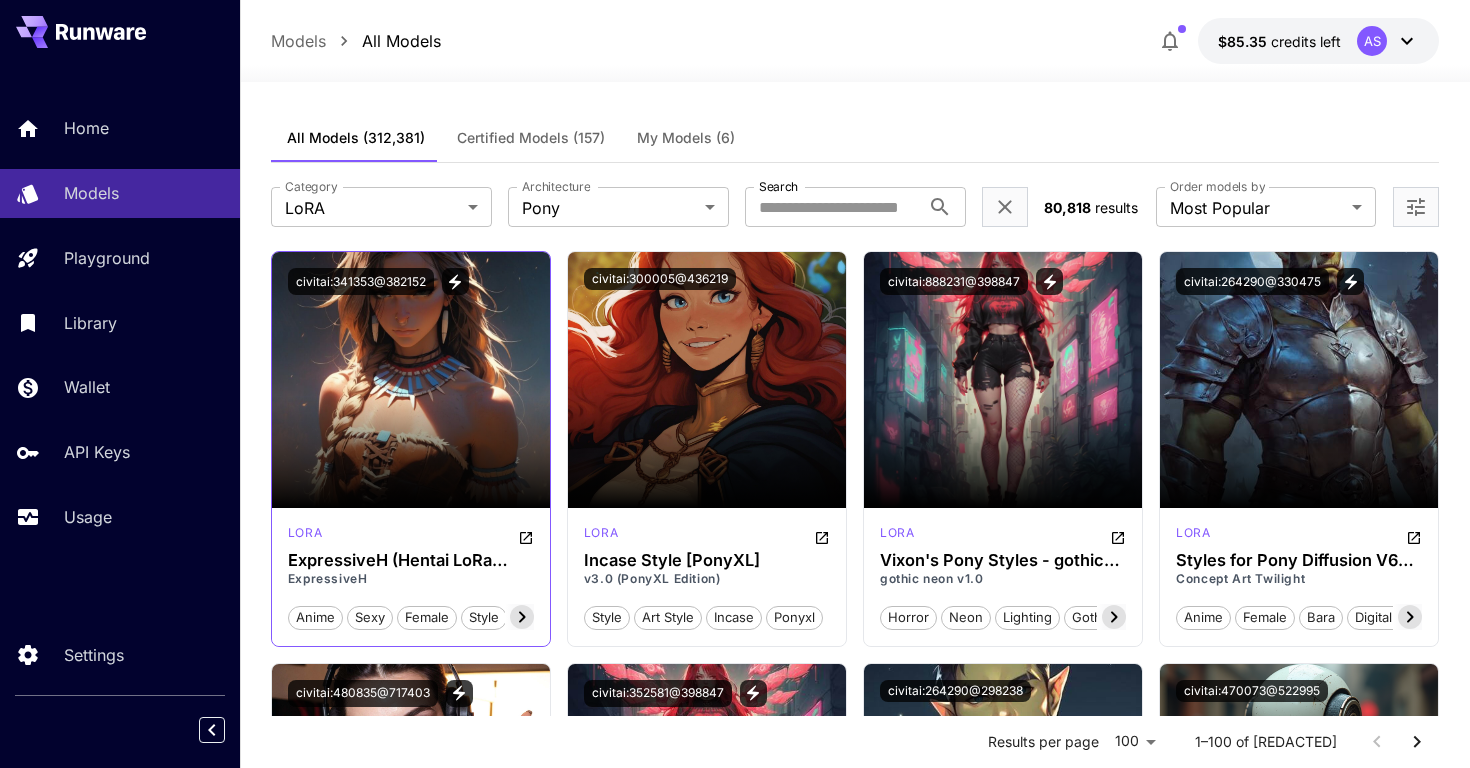 click at bounding box center [411, 452] 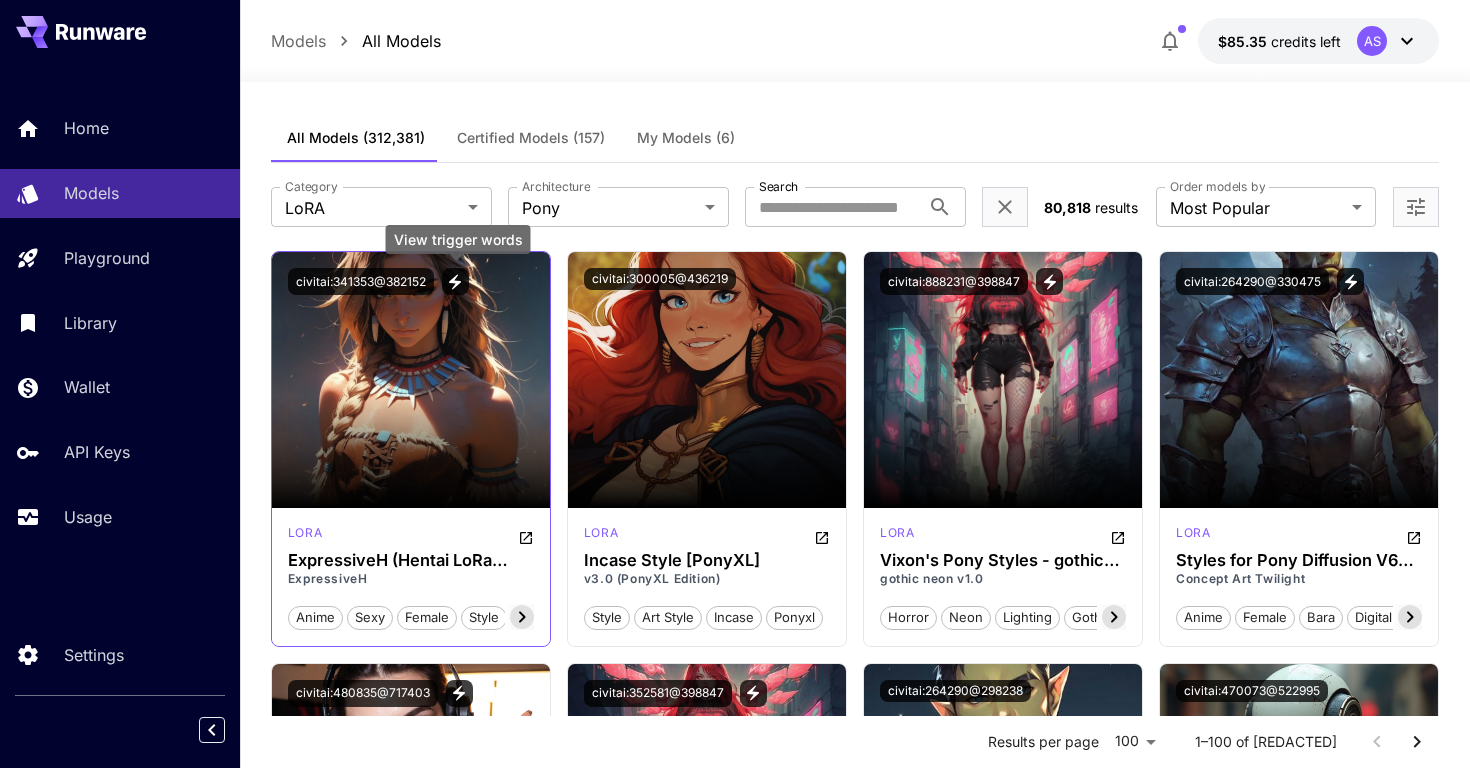 click 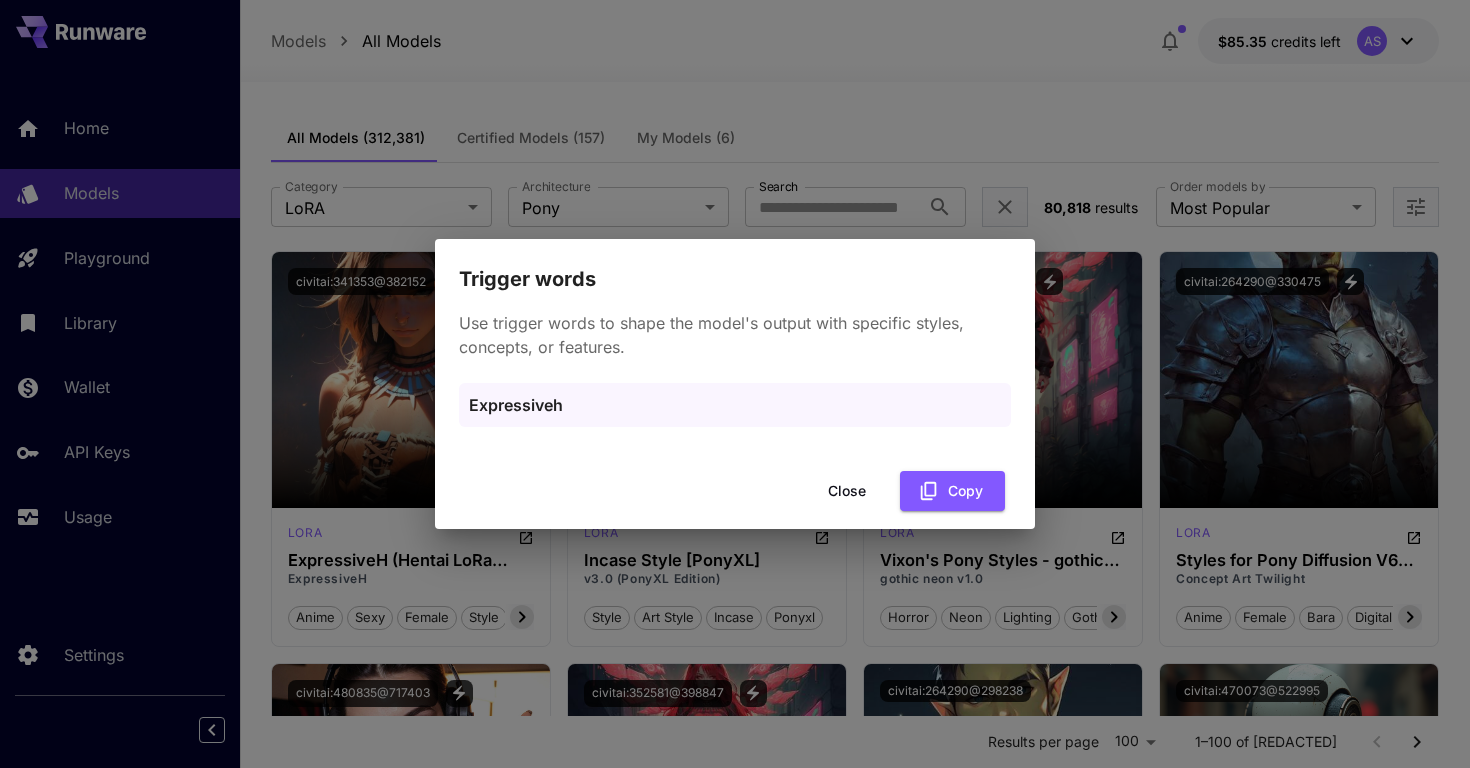 click on "Trigger words Use trigger words to shape the model's output with specific styles, concepts, or features. Expressiveh Close Copy" at bounding box center [735, 384] 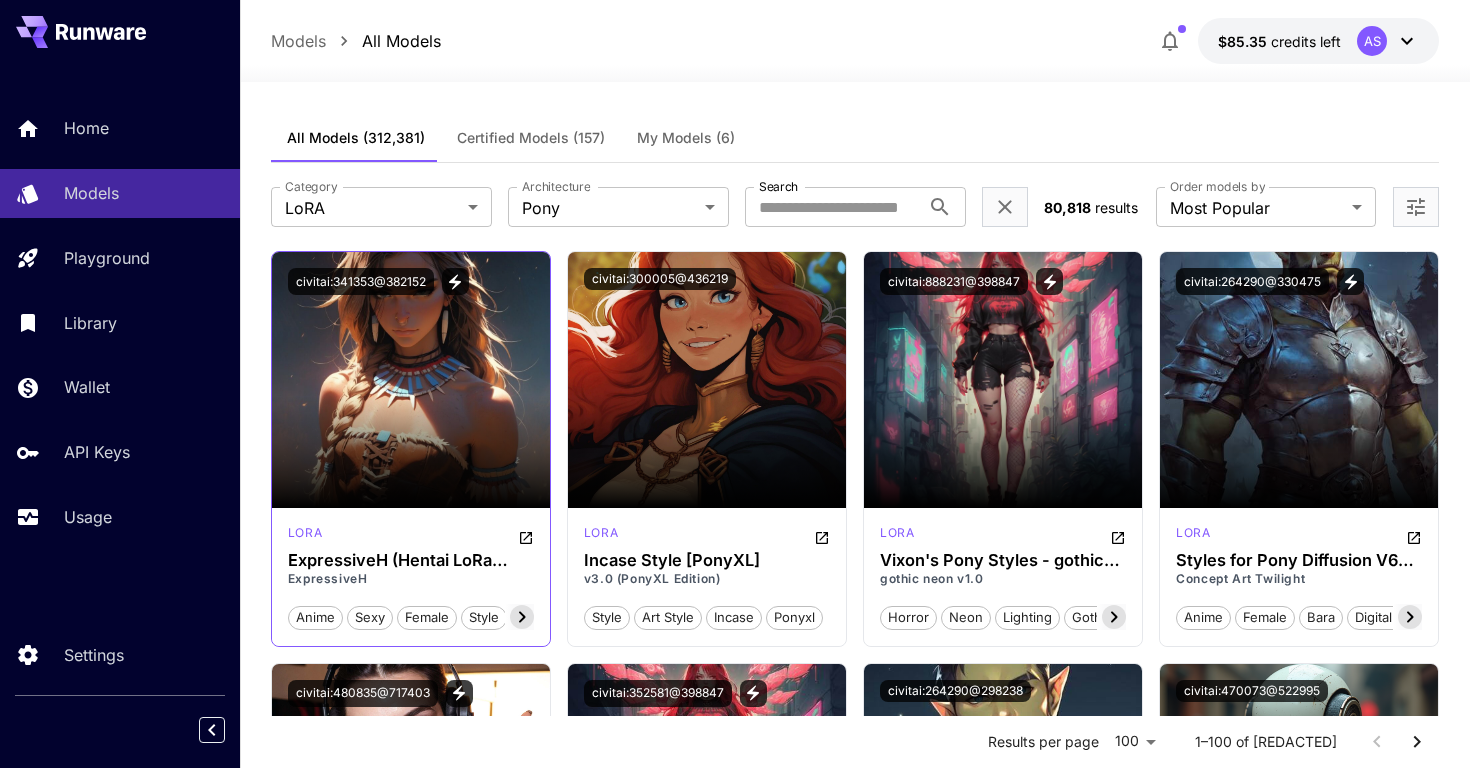 click at bounding box center (411, 452) 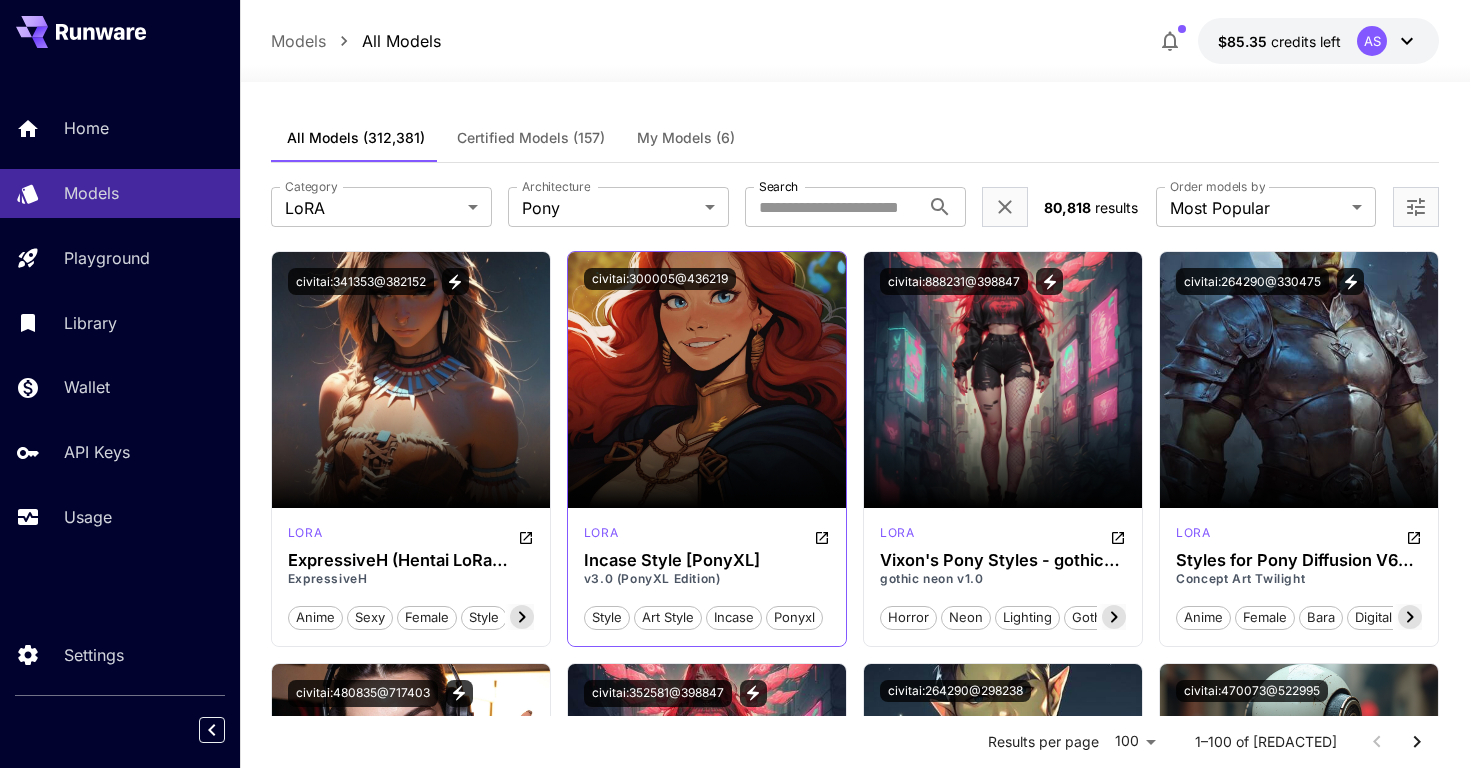 click at bounding box center [707, 380] 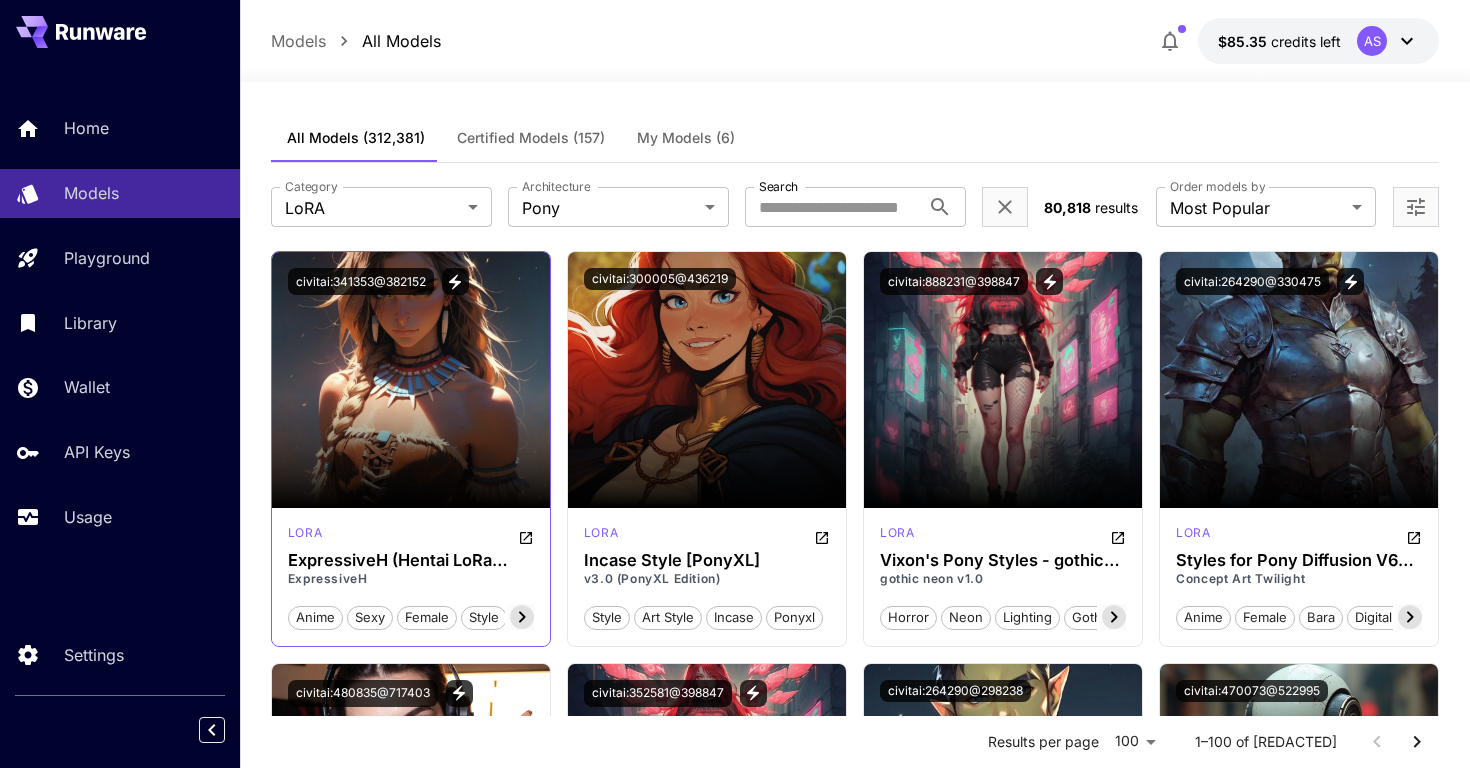 click at bounding box center (411, 380) 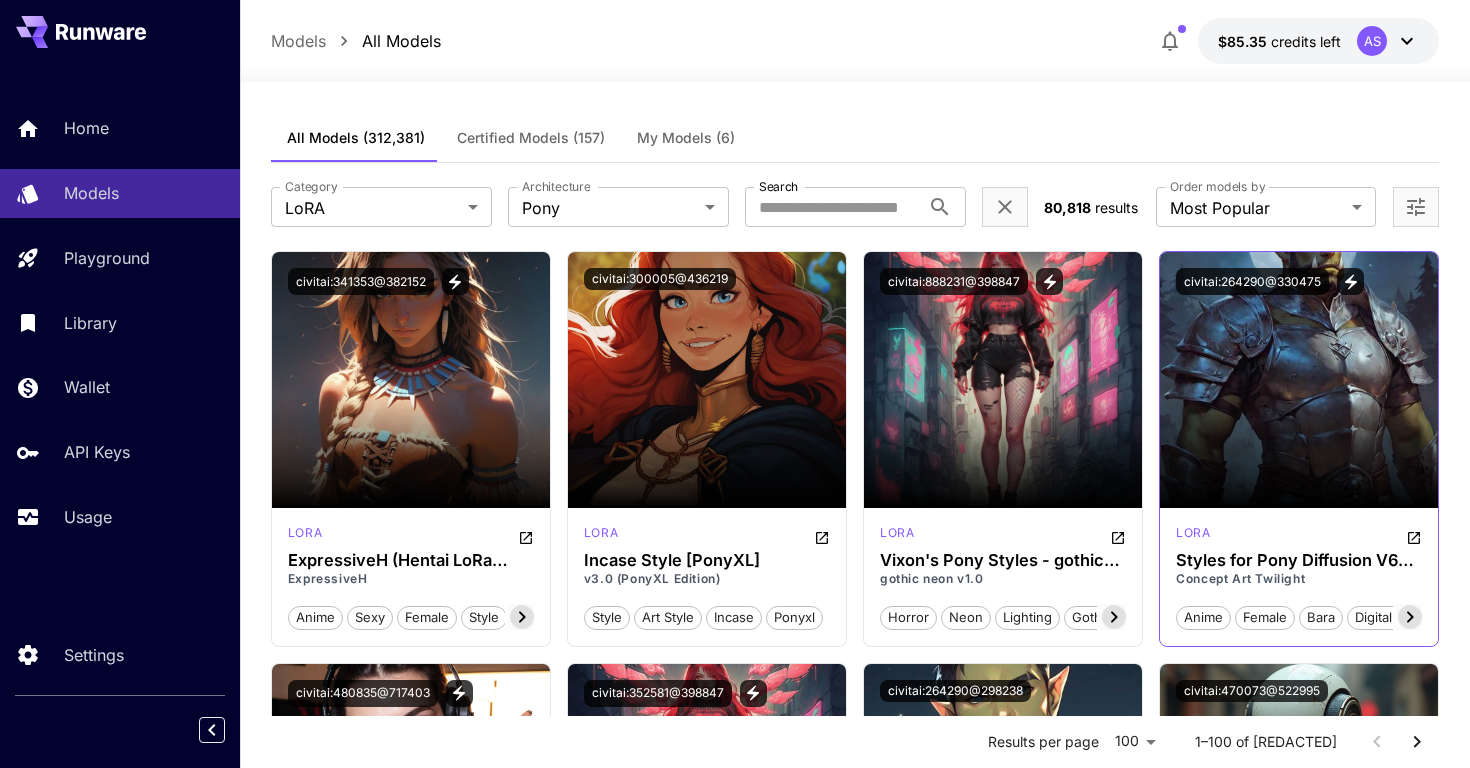 click 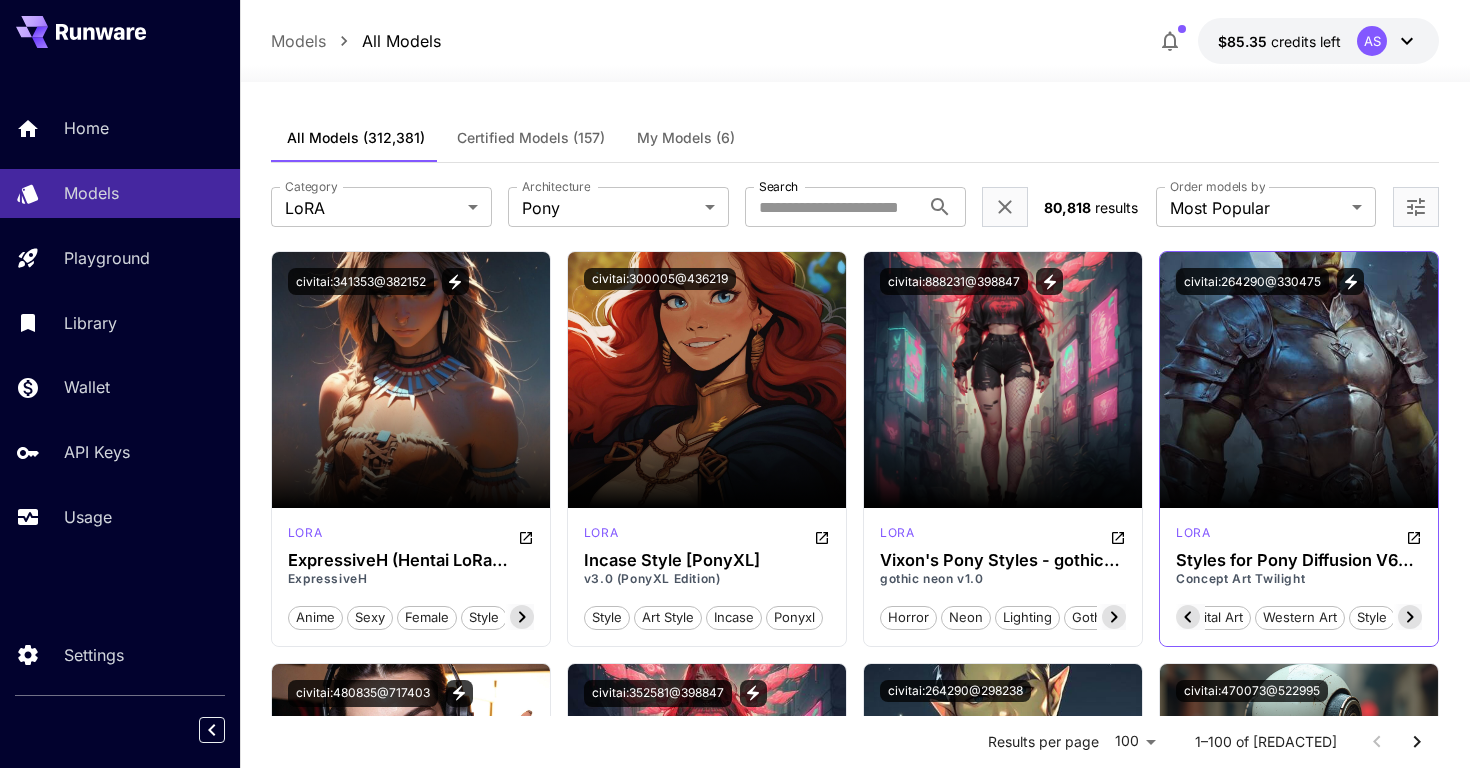 click 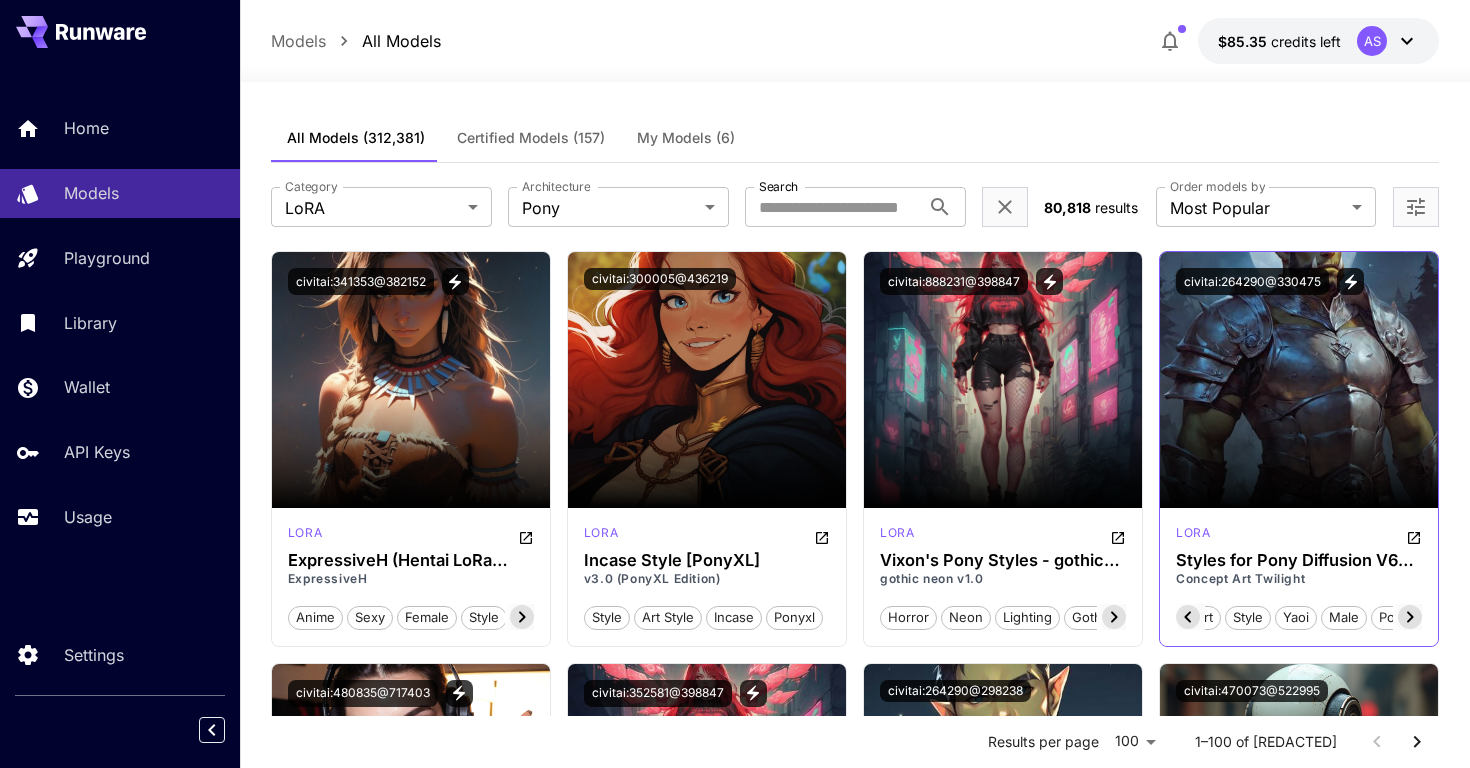 scroll, scrollTop: 0, scrollLeft: 331, axis: horizontal 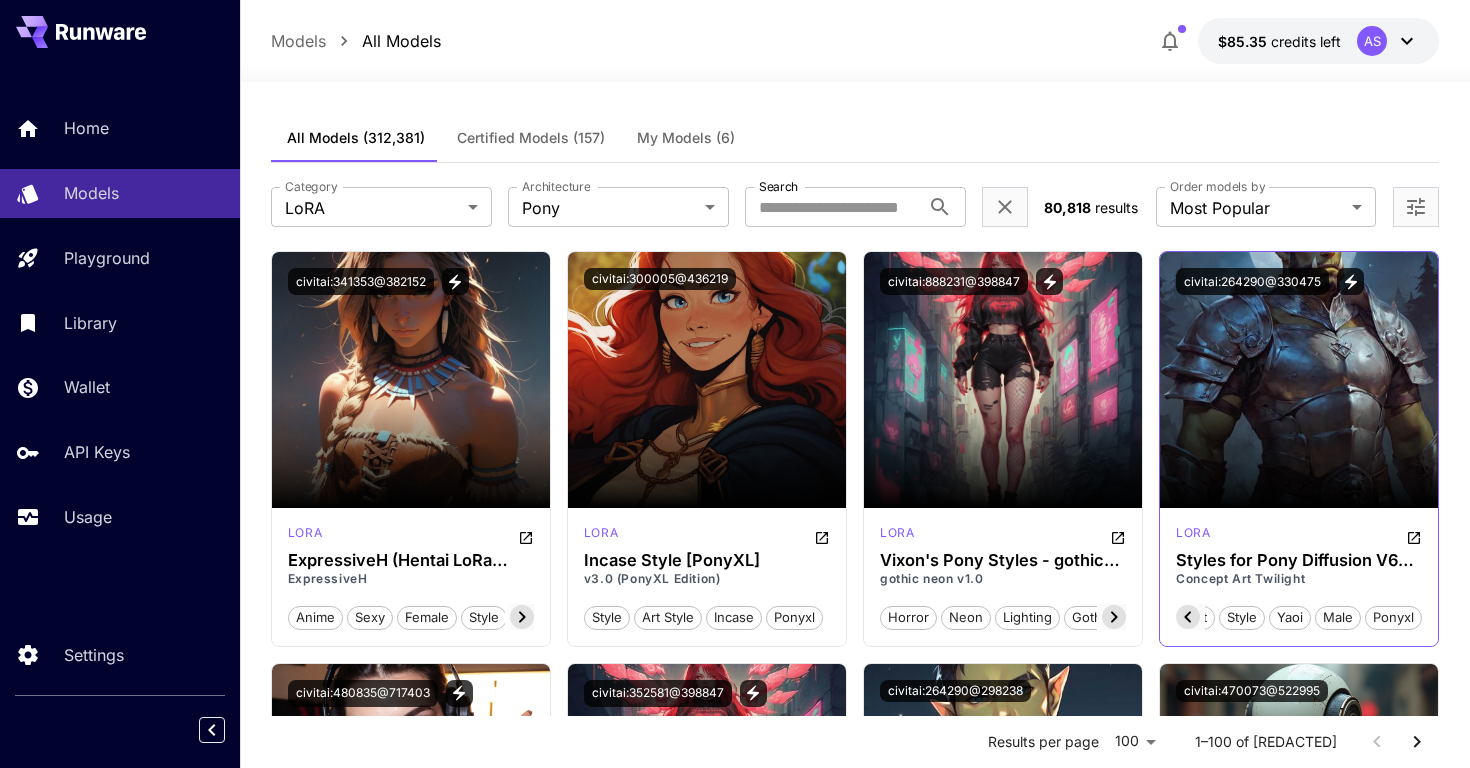 click at bounding box center (1299, 452) 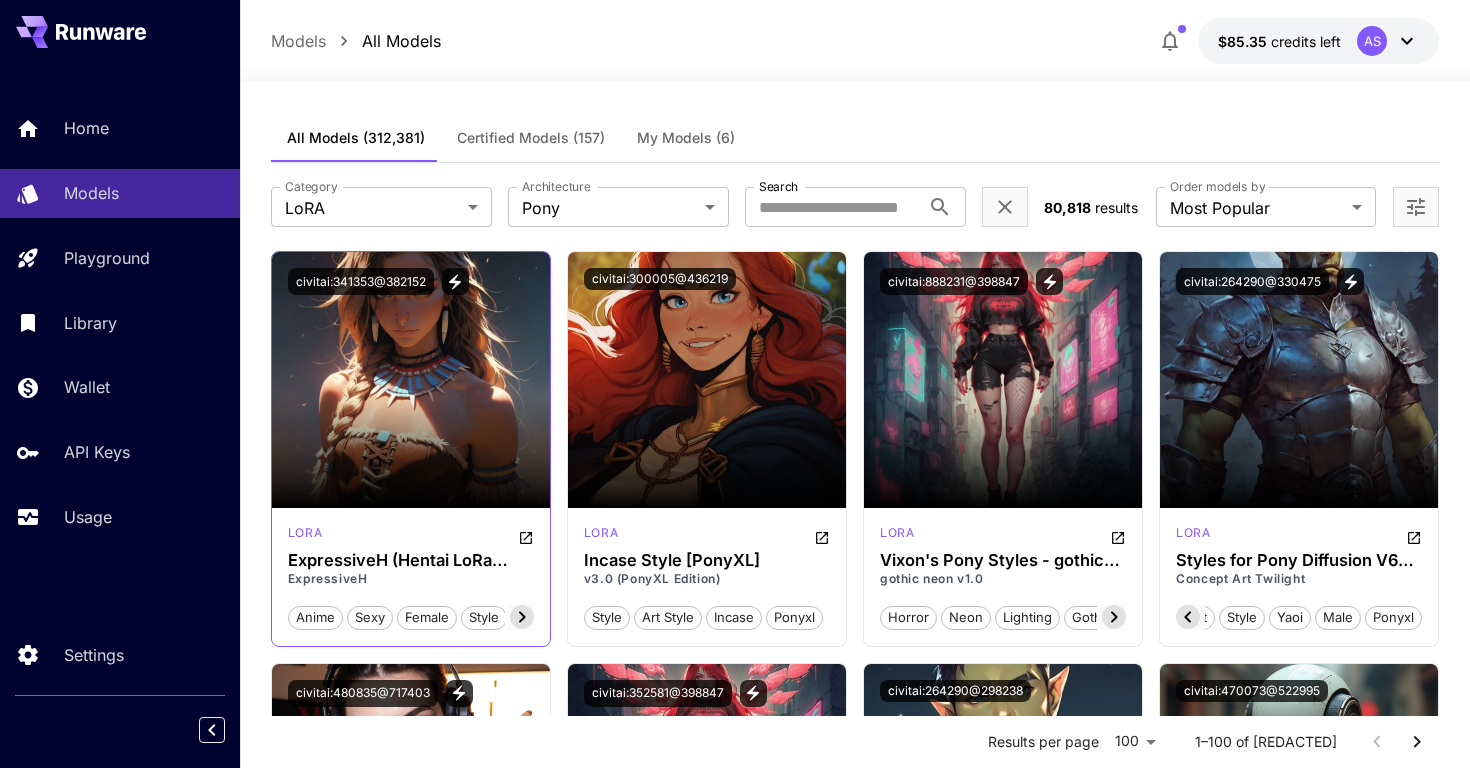 click at bounding box center [411, 452] 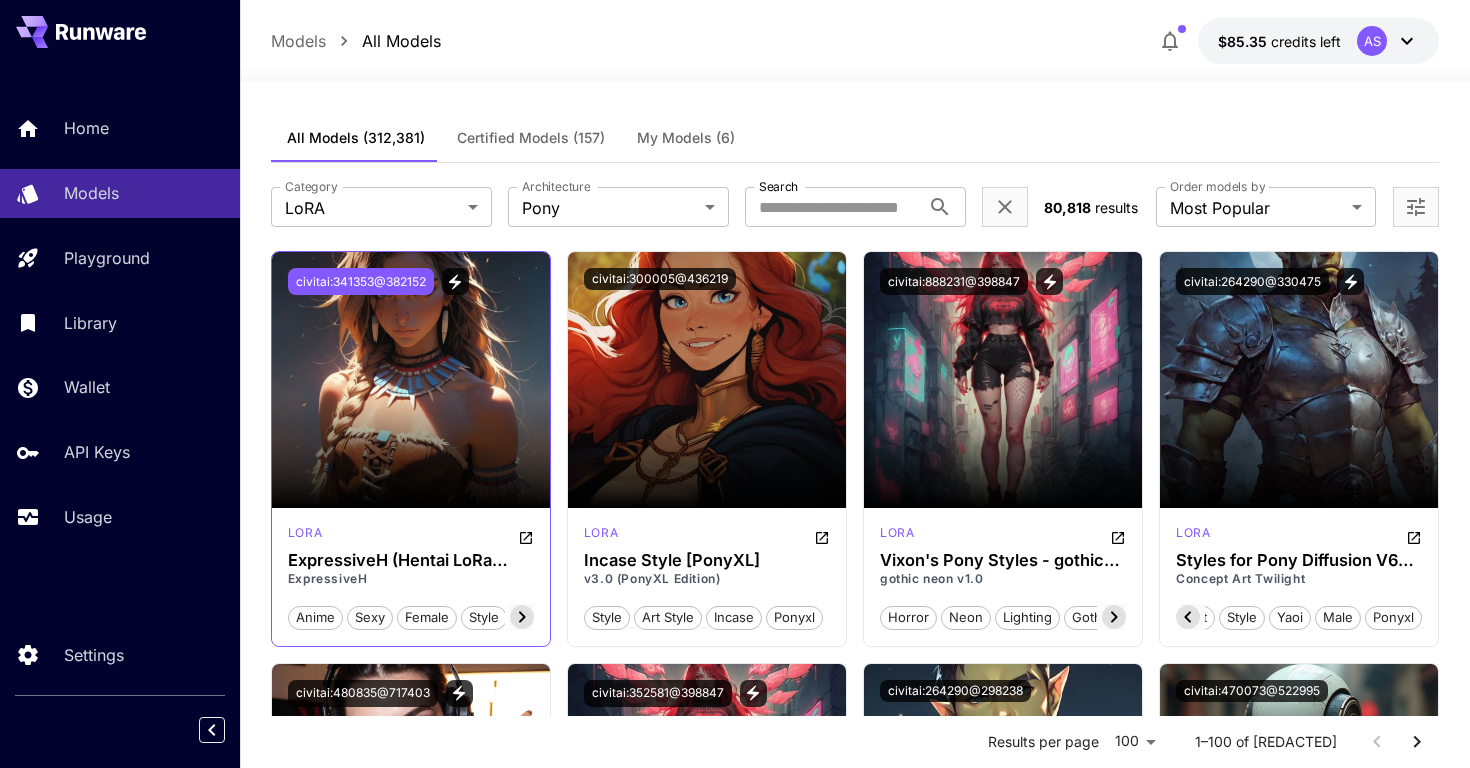 click on "civitai:341353@382152" at bounding box center (361, 281) 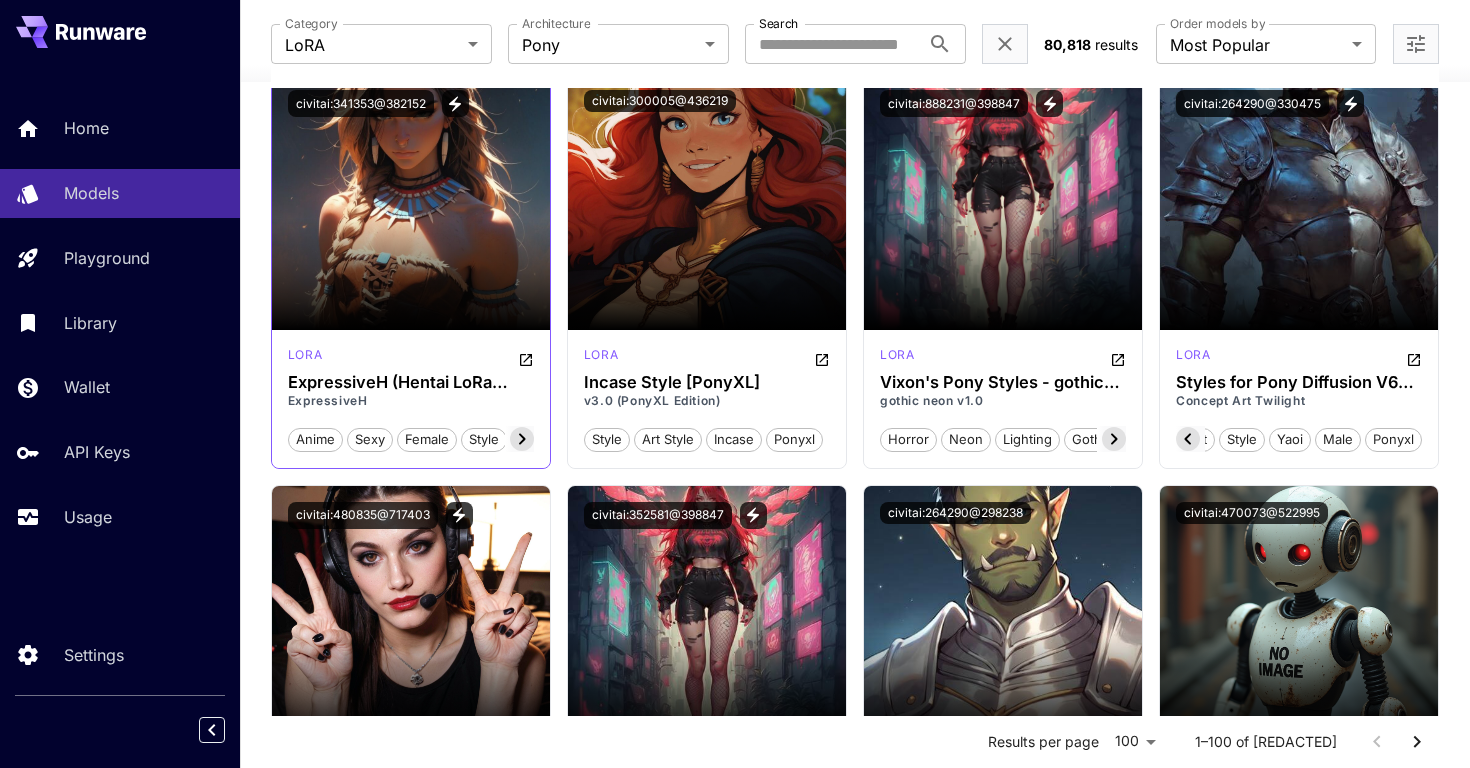 scroll, scrollTop: 0, scrollLeft: 0, axis: both 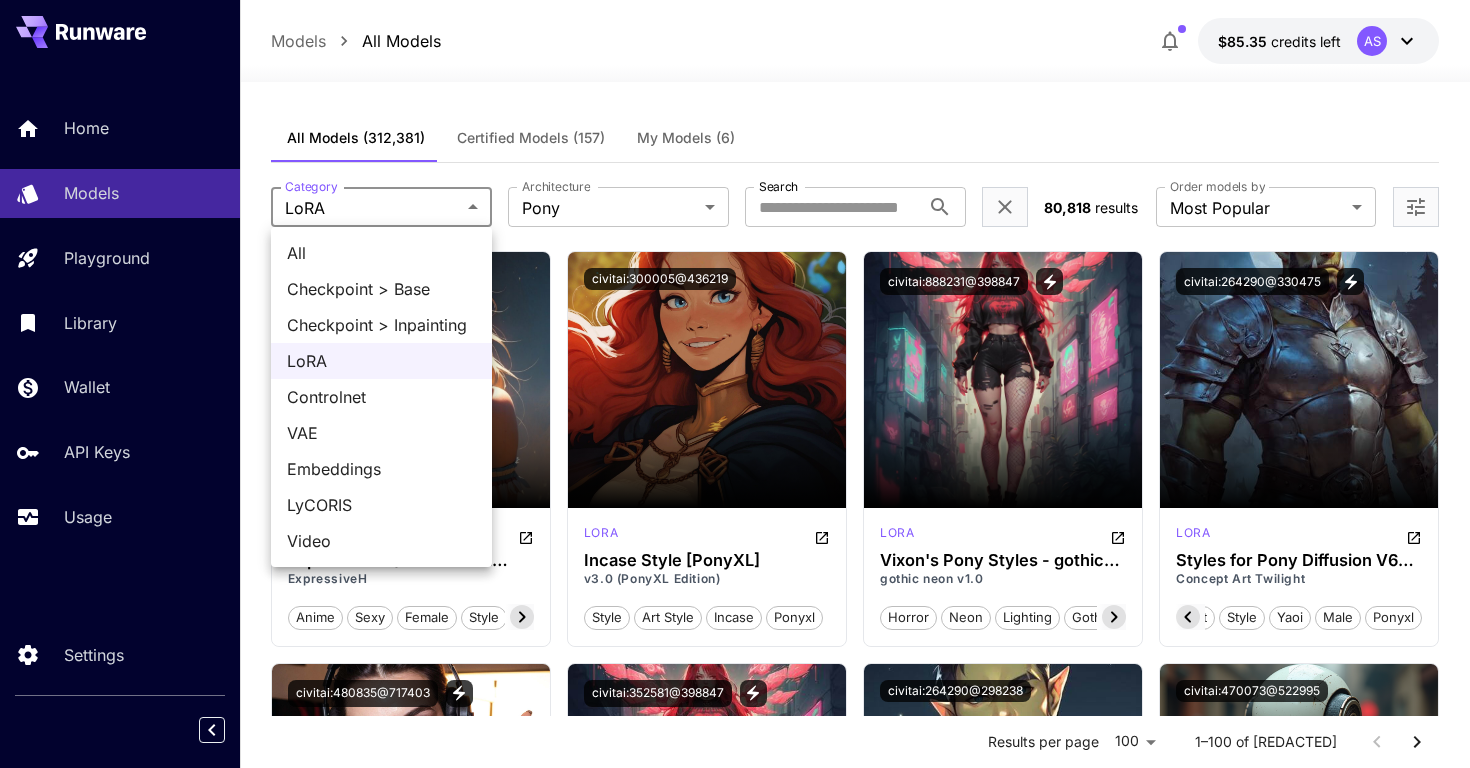 click on "**********" at bounding box center (735, 9363) 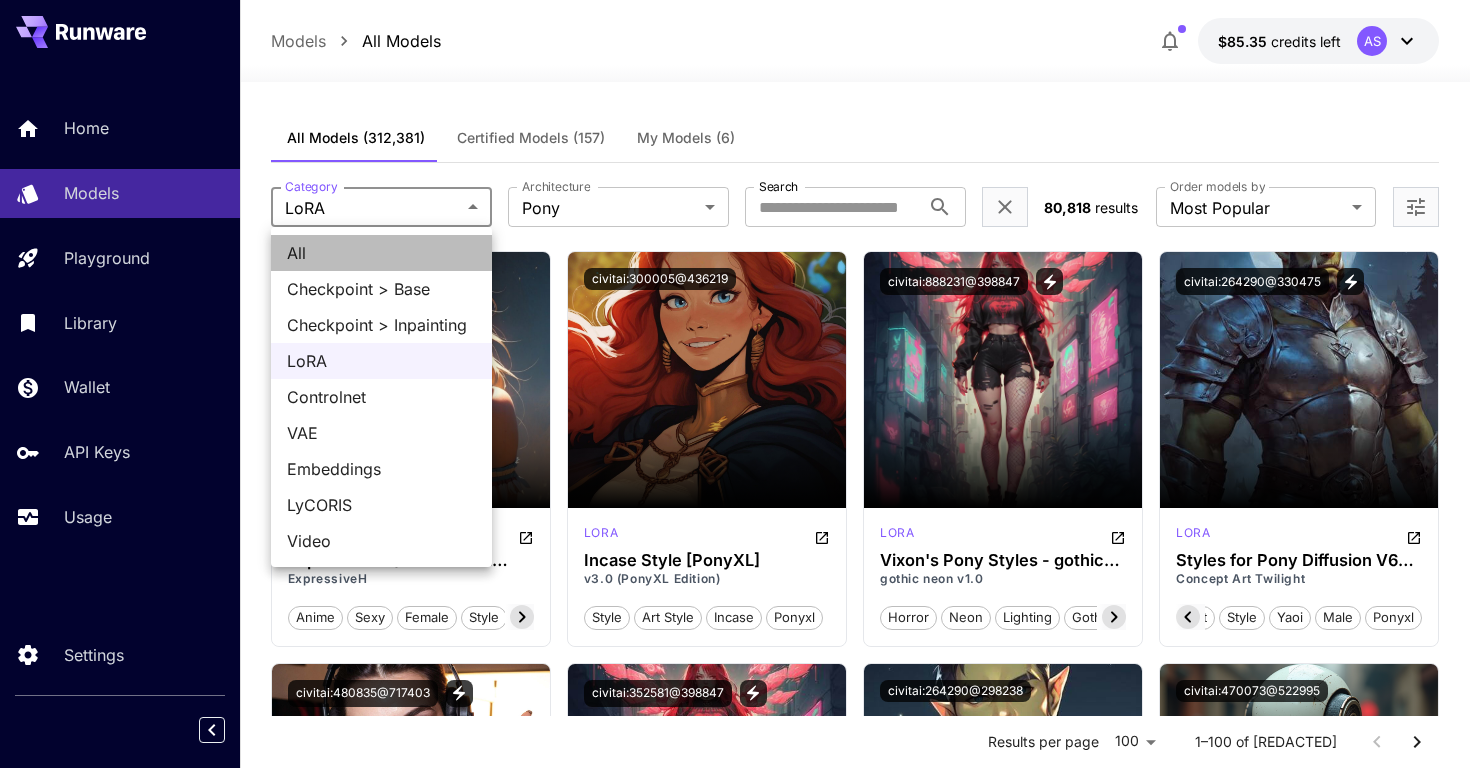 click on "All" at bounding box center (381, 253) 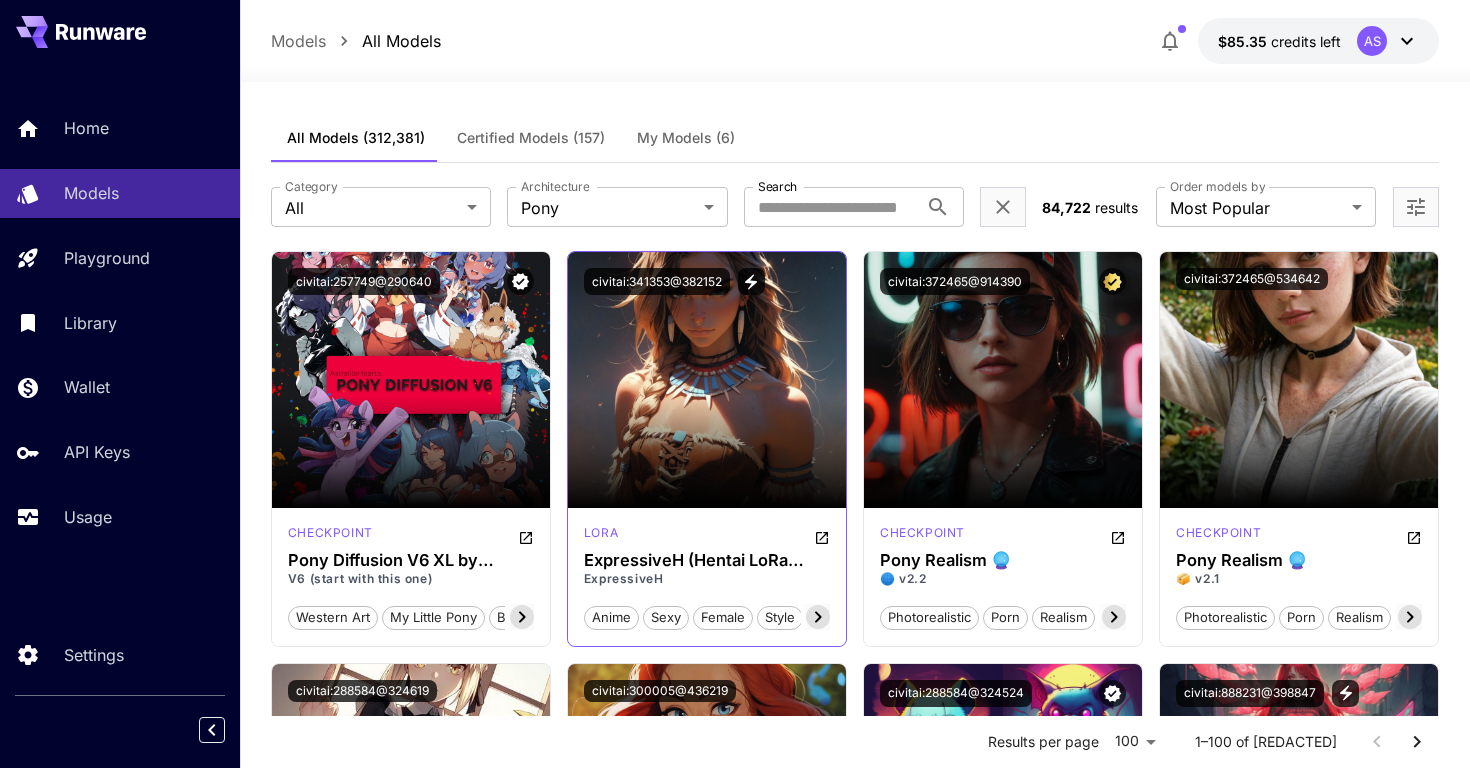 click at bounding box center [707, 380] 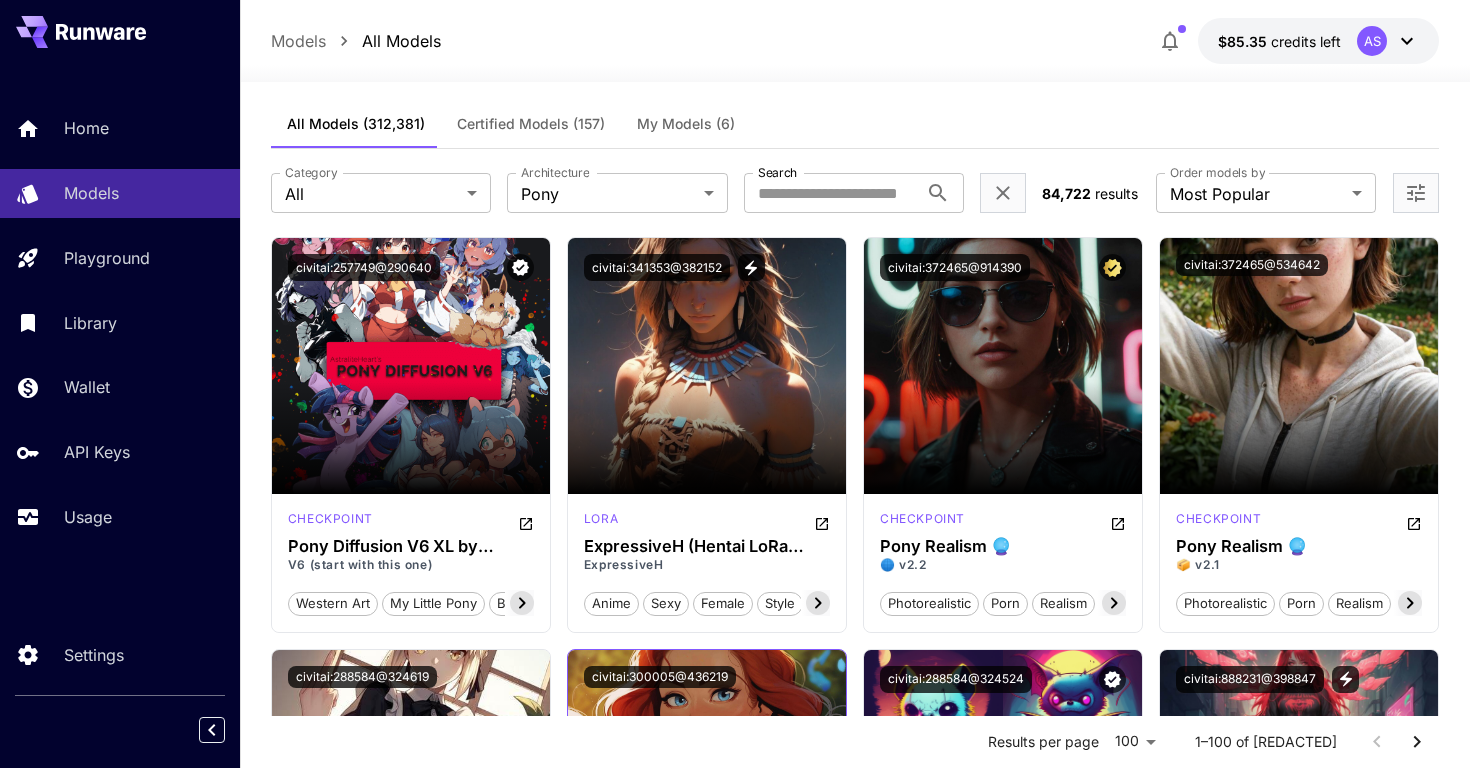 scroll, scrollTop: 0, scrollLeft: 0, axis: both 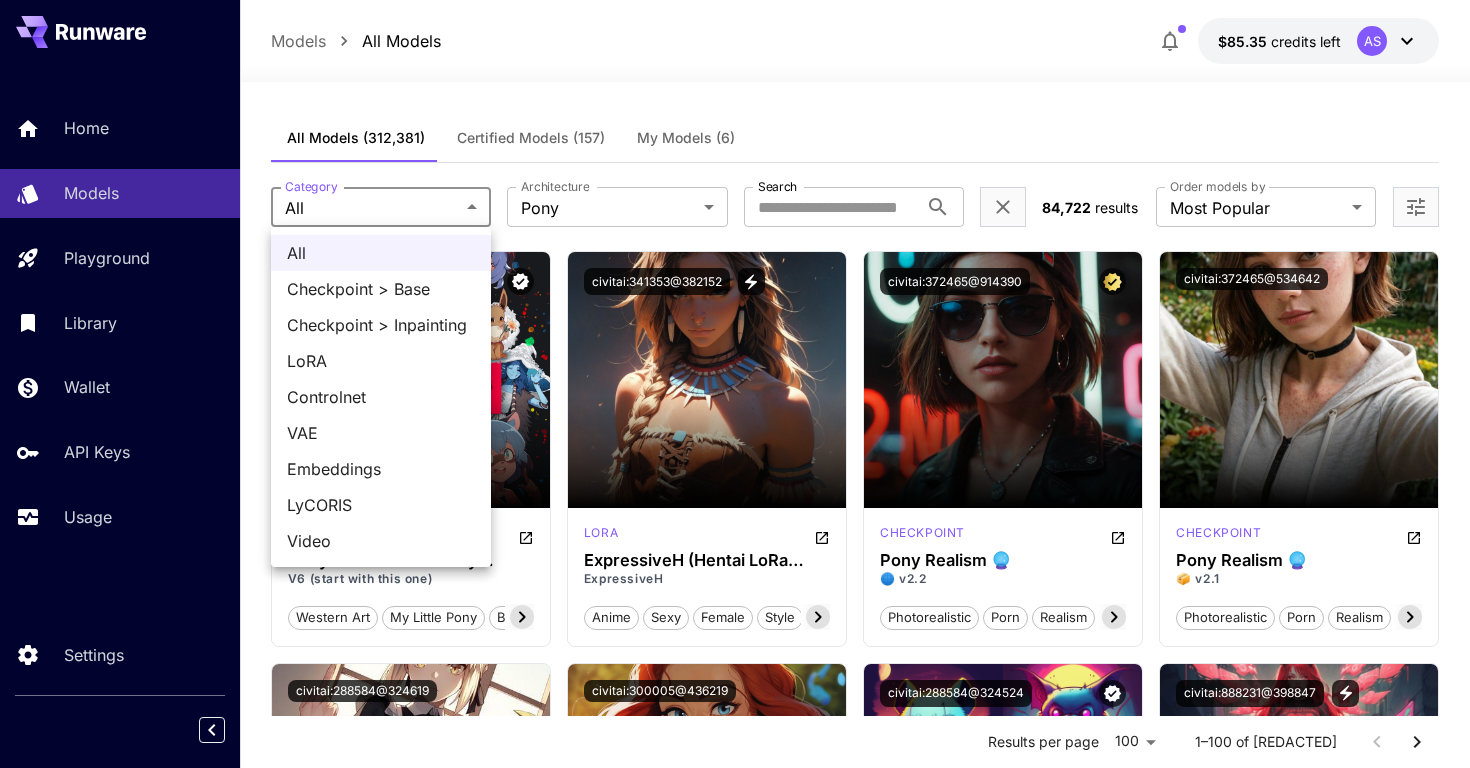 click on "**********" at bounding box center (735, 9363) 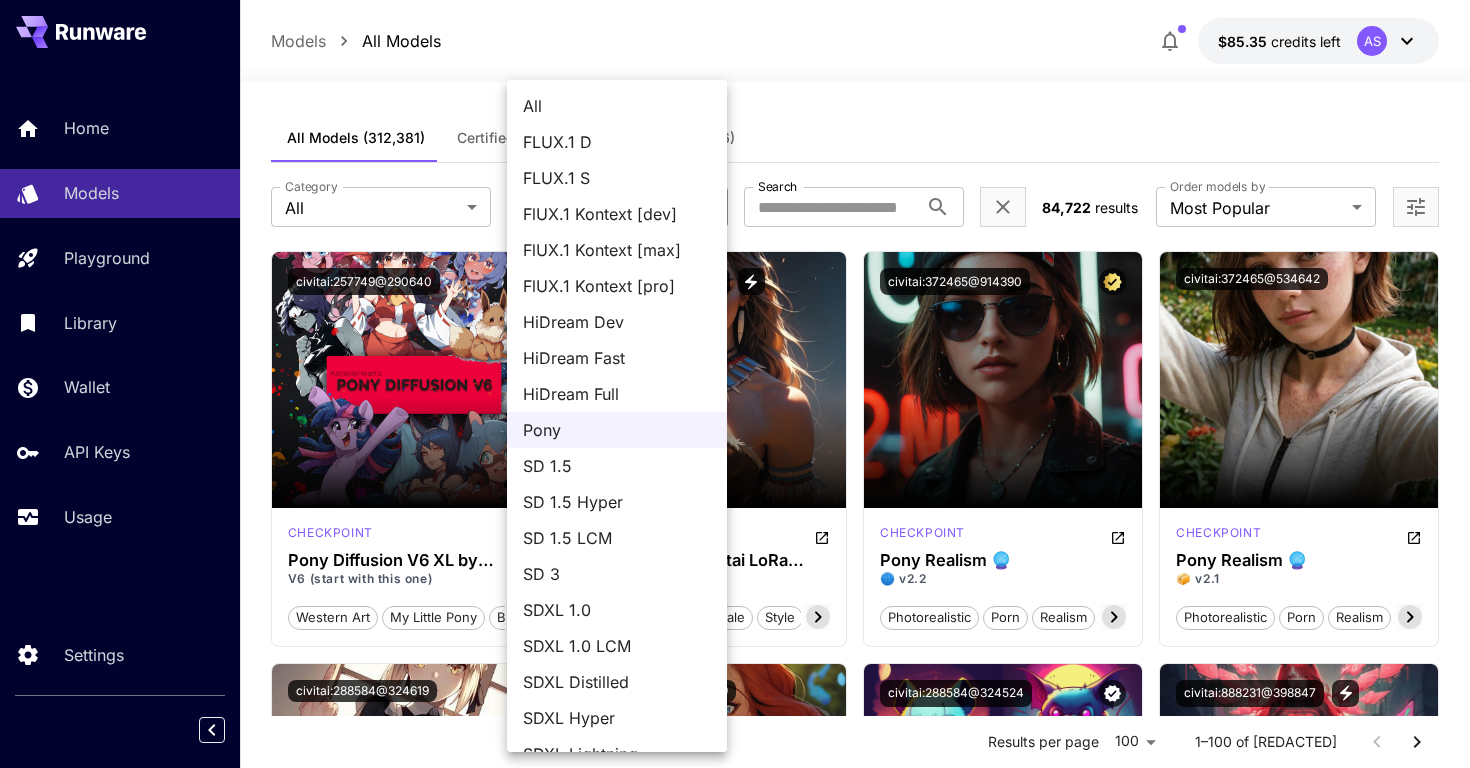 click on "**********" at bounding box center (735, 9363) 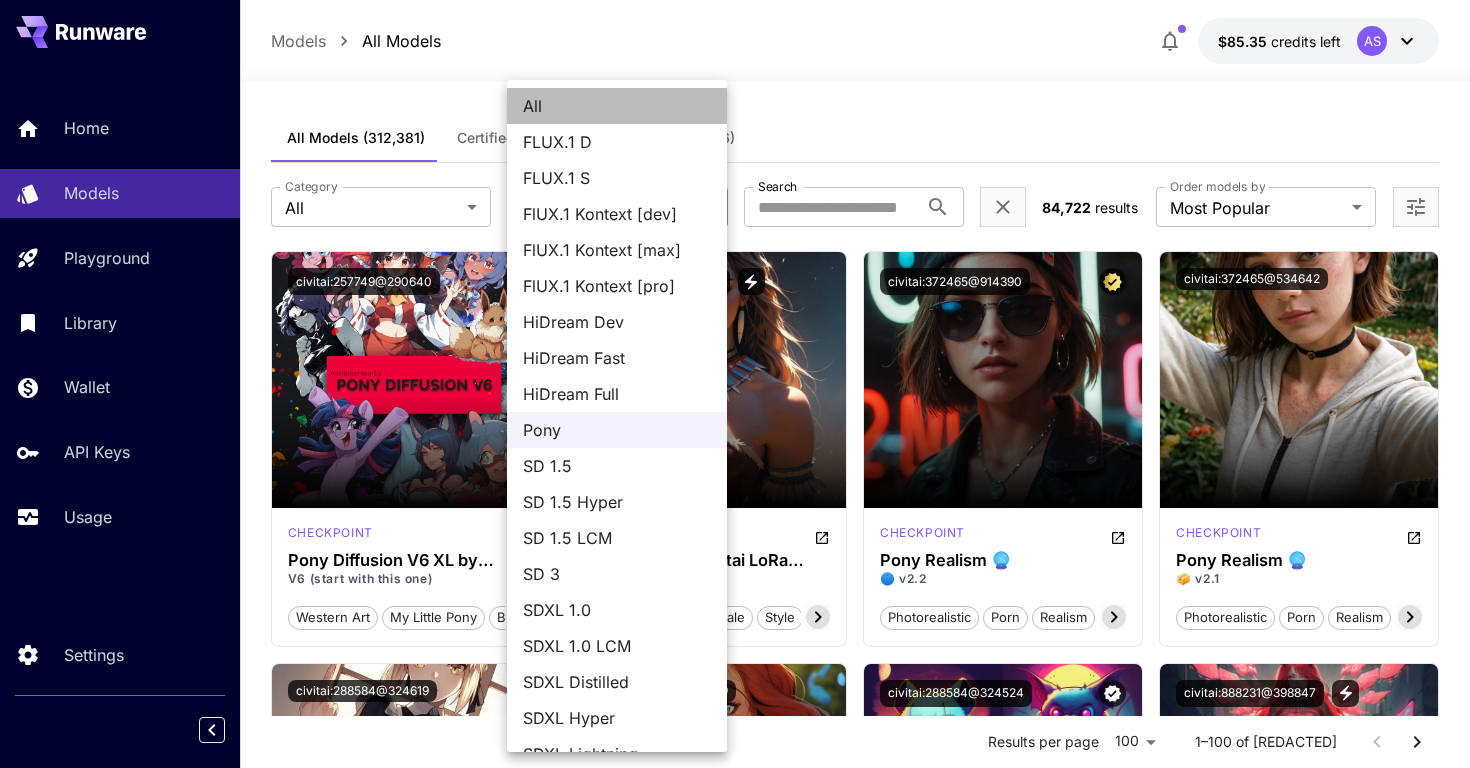 click on "All" at bounding box center [617, 106] 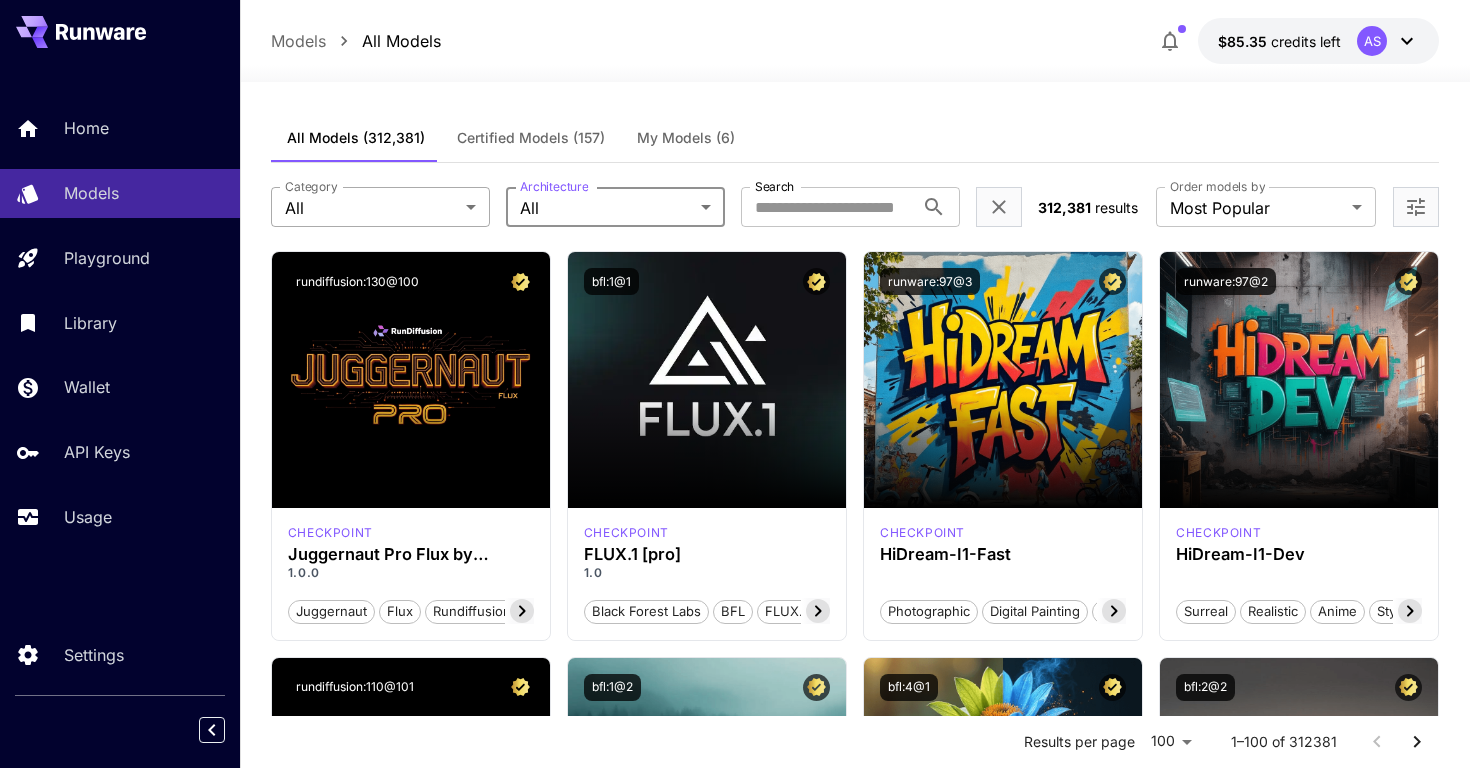 click on "**********" at bounding box center [735, 9553] 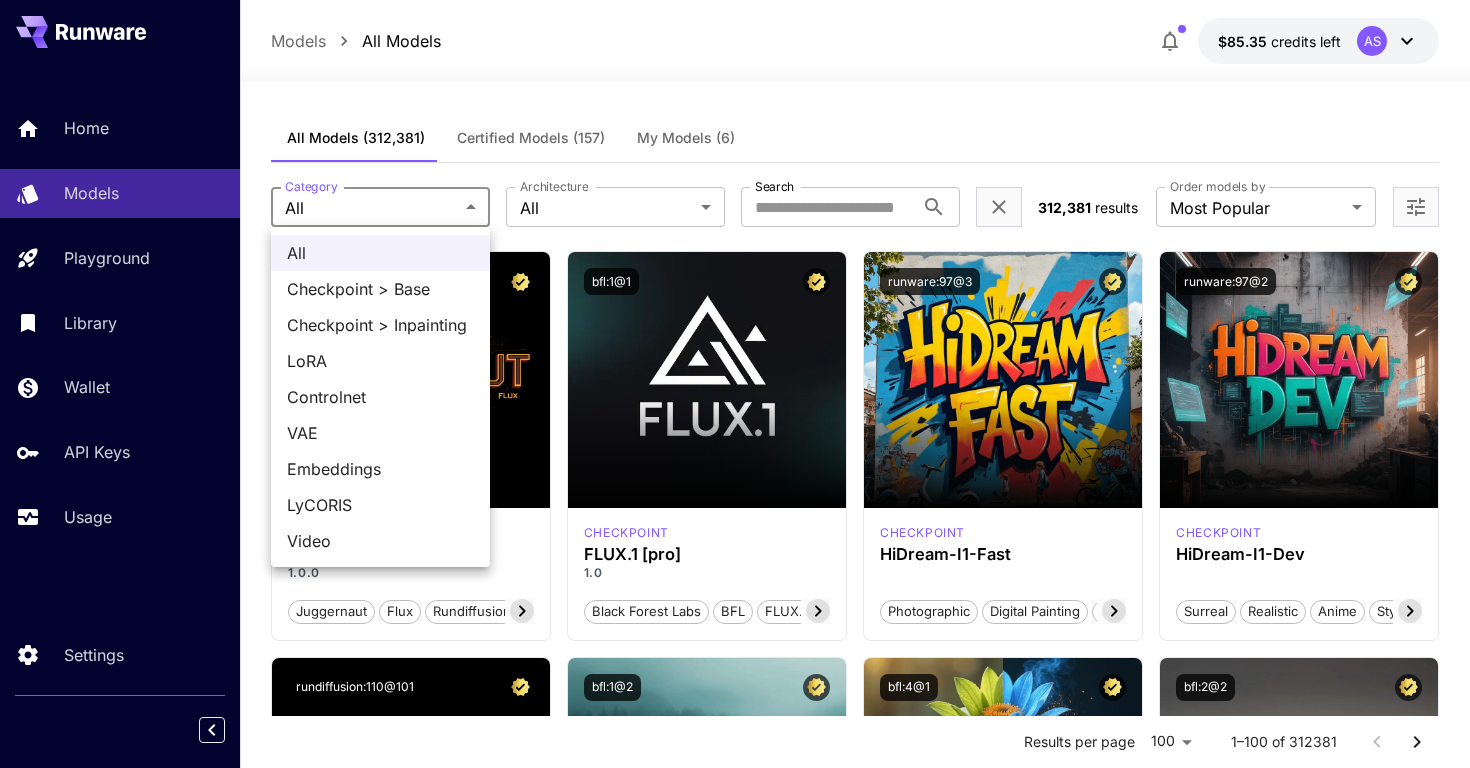 click on "LoRA" at bounding box center (380, 361) 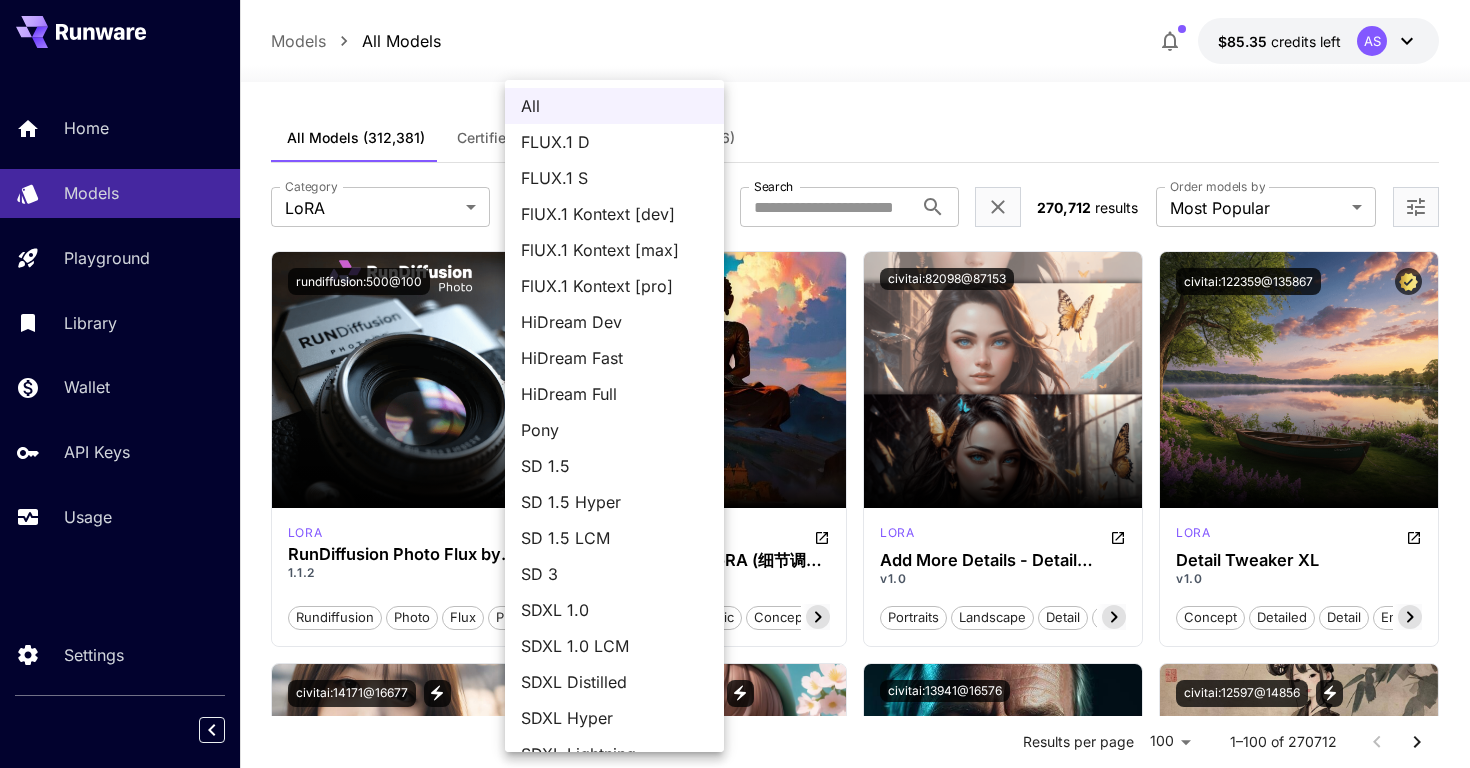 click on "**********" at bounding box center [735, 9565] 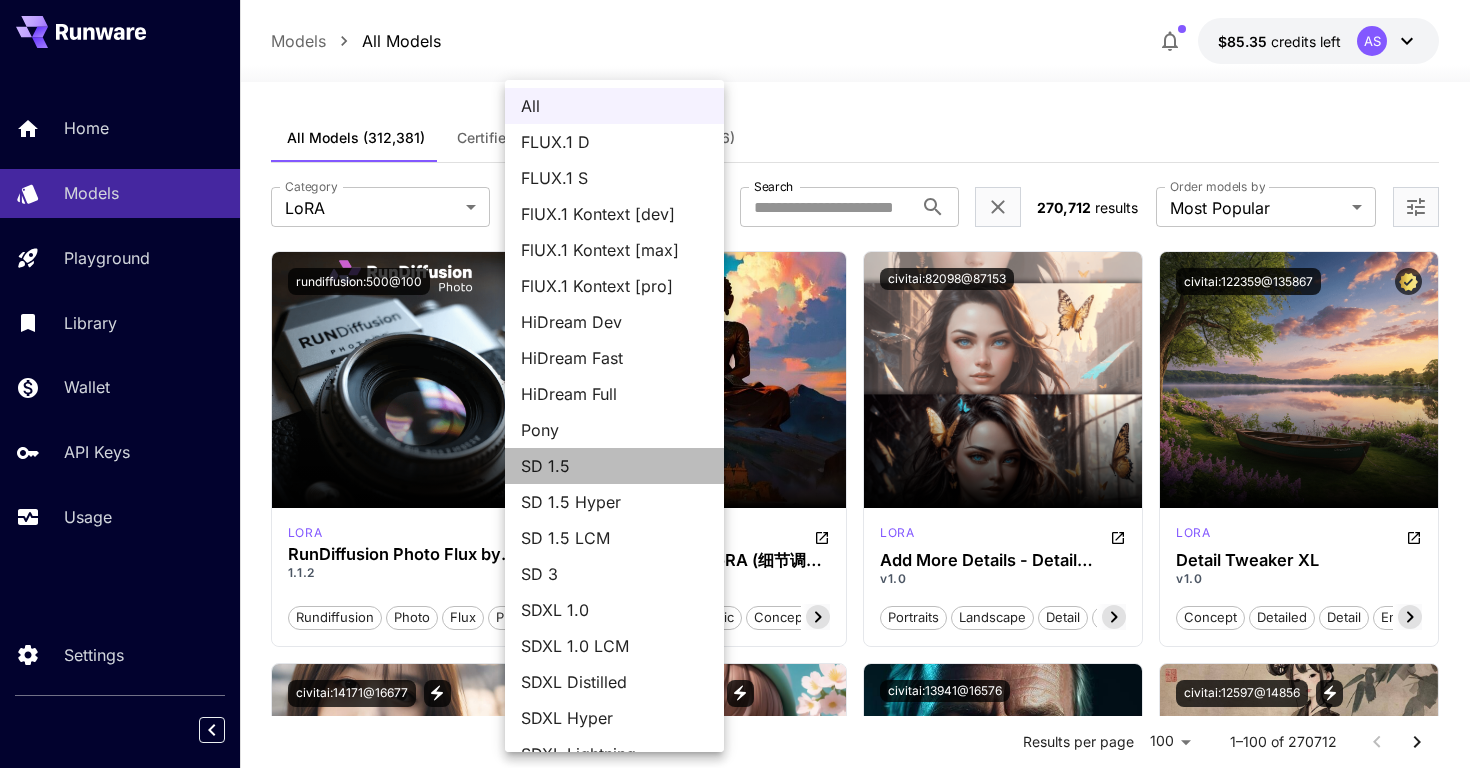 click on "SD 1.5" at bounding box center (614, 466) 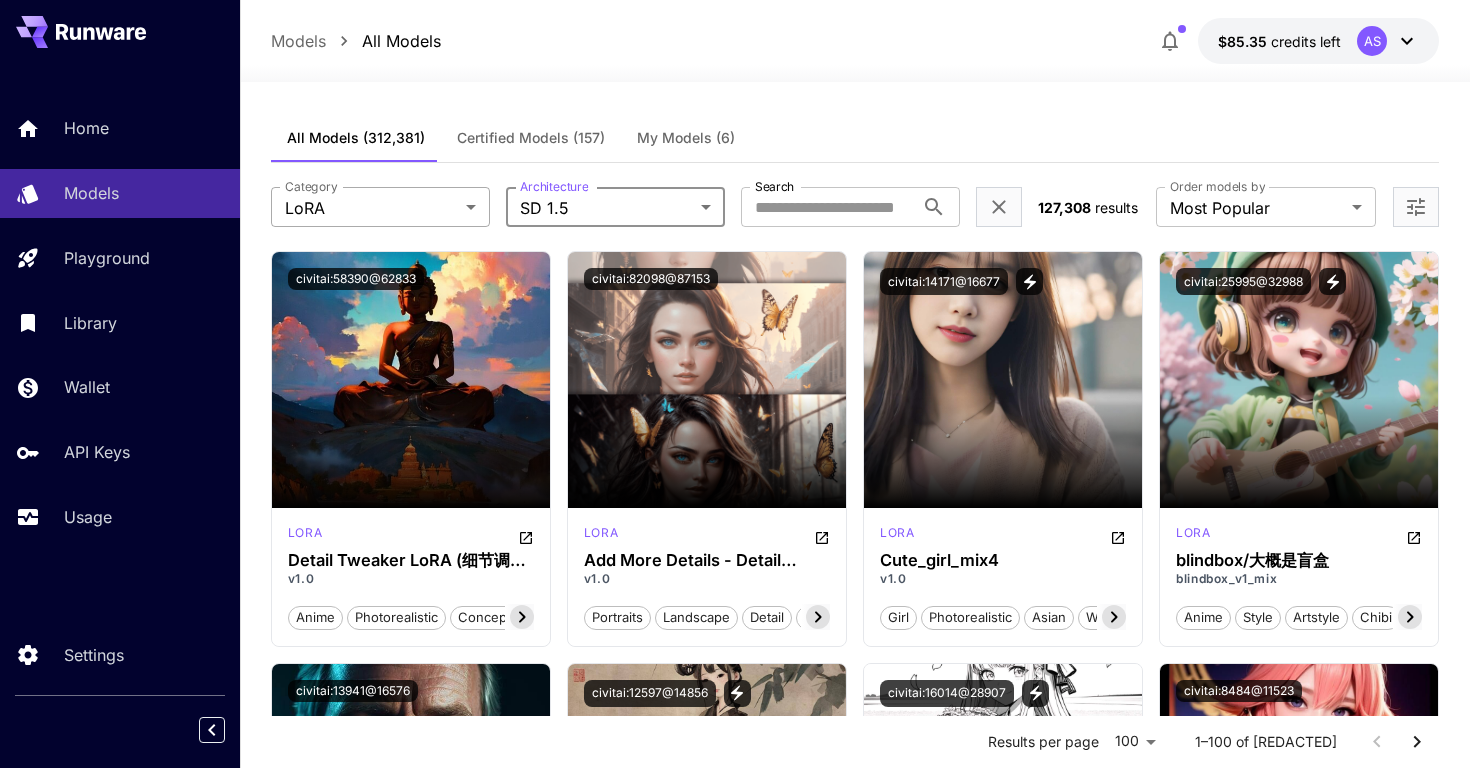click on "**********" at bounding box center [735, 9565] 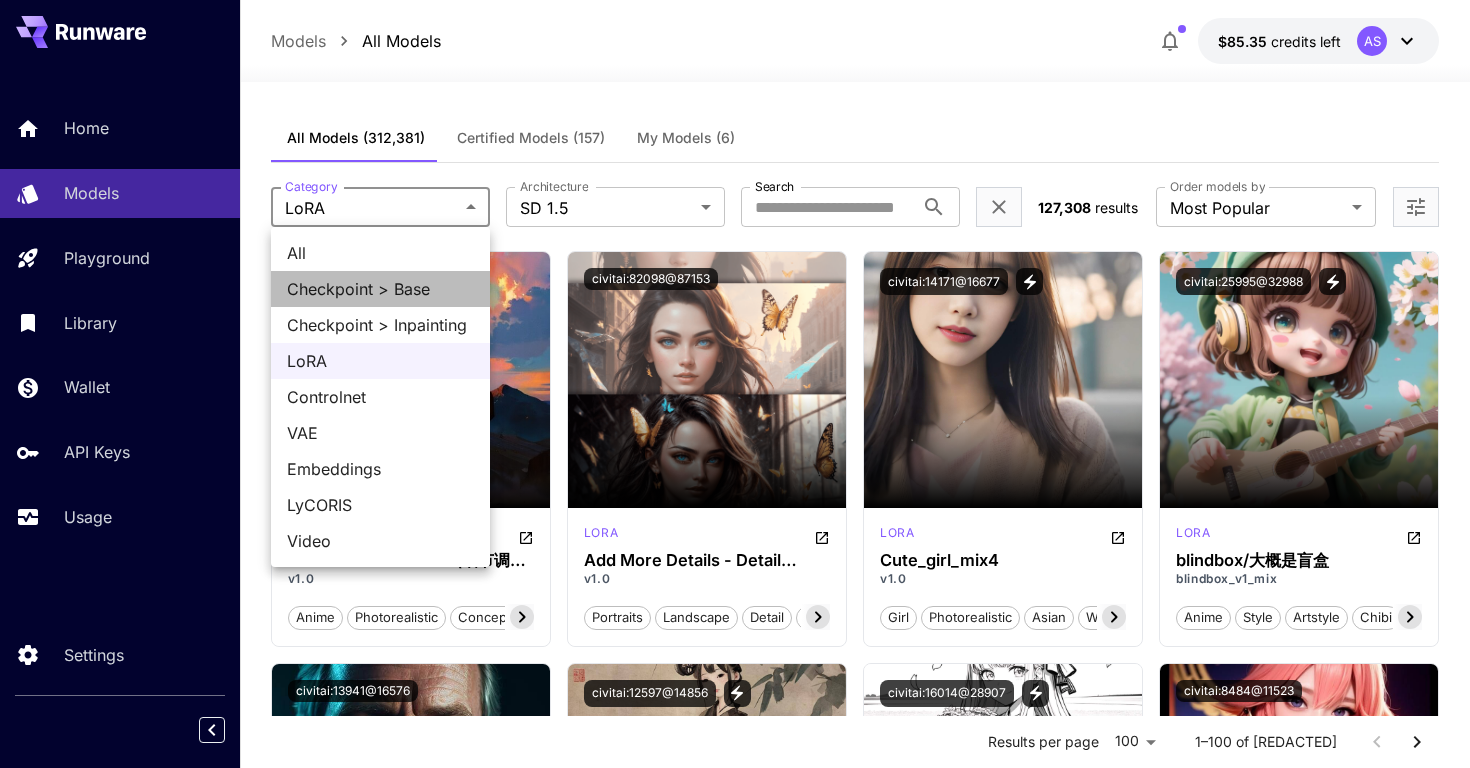 click on "Checkpoint > Base" at bounding box center (380, 289) 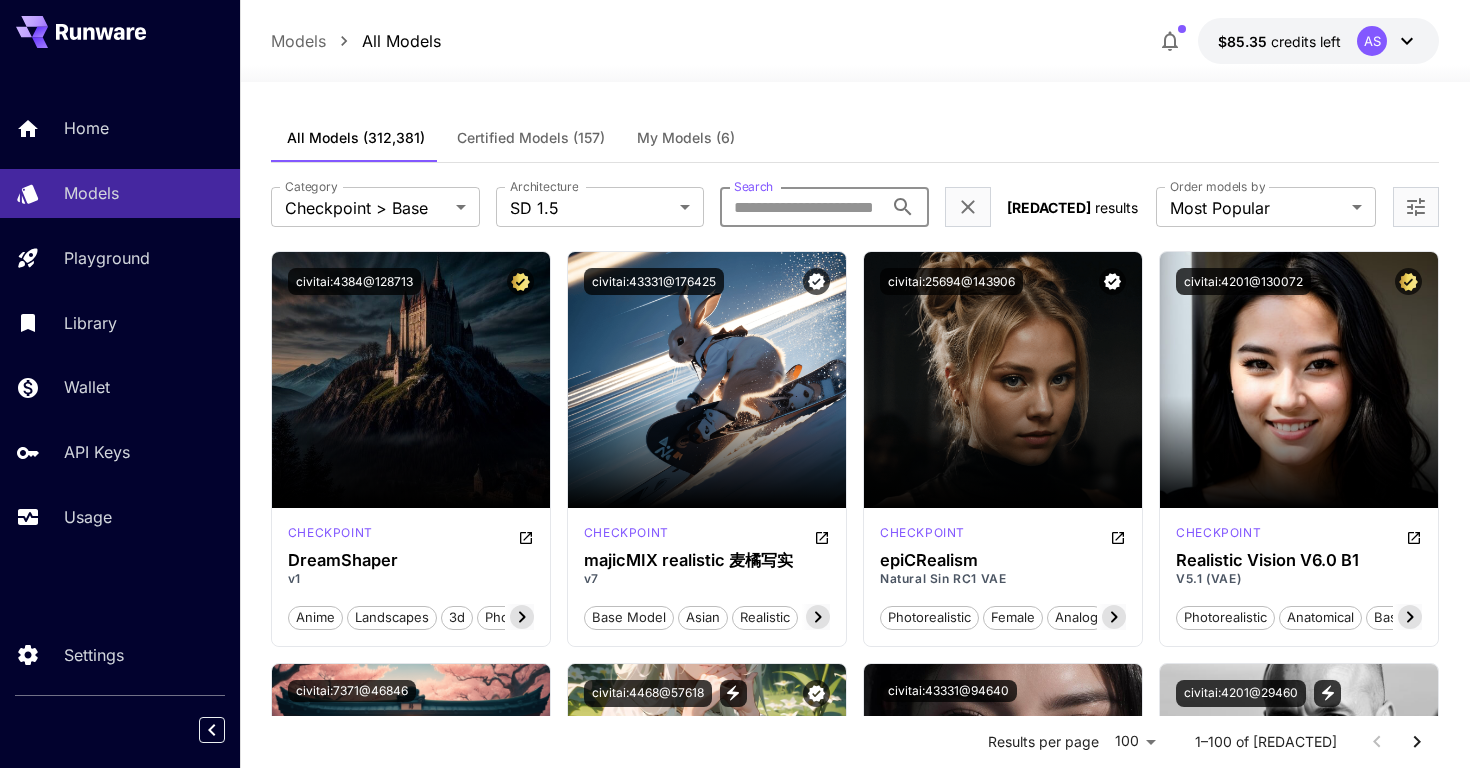 click on "Search" at bounding box center [801, 207] 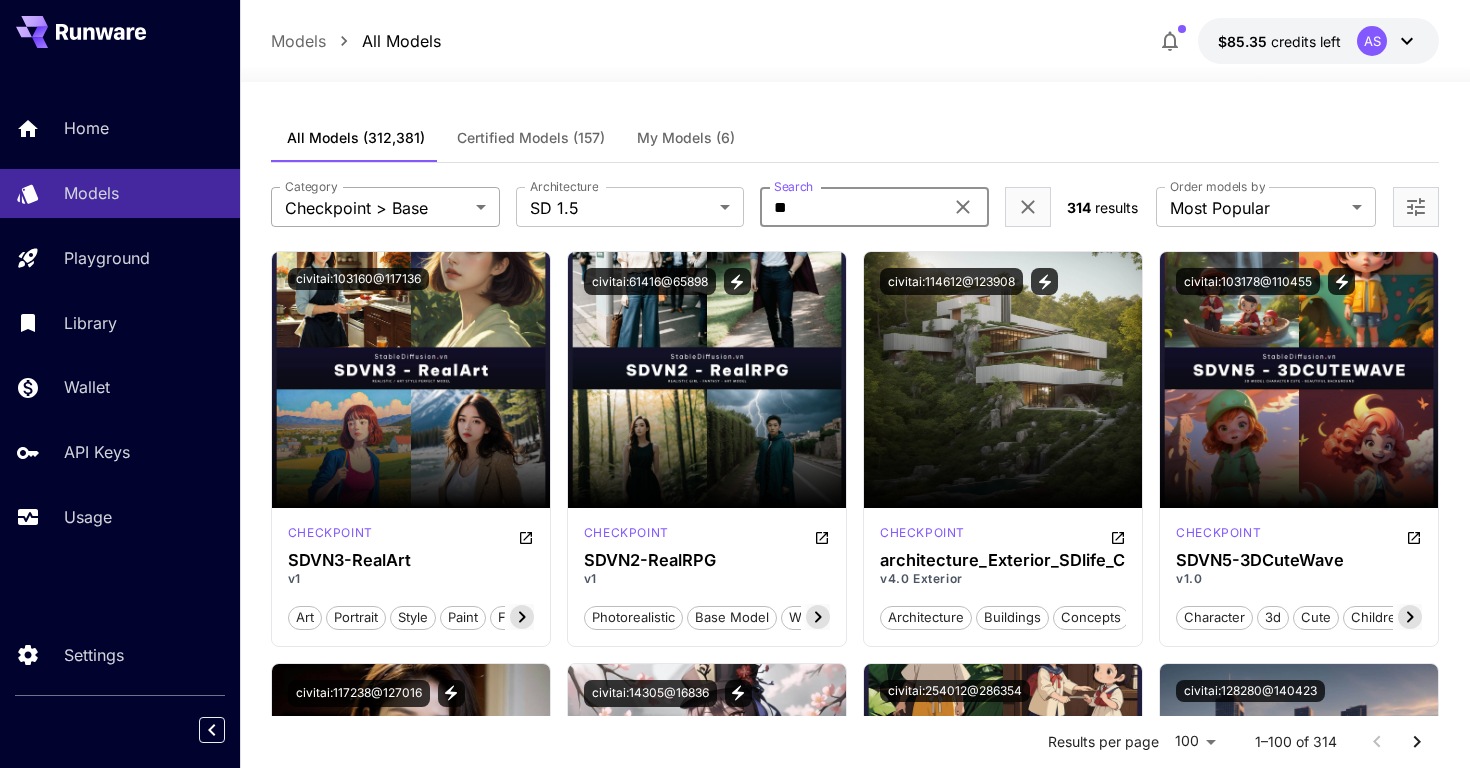 type on "**" 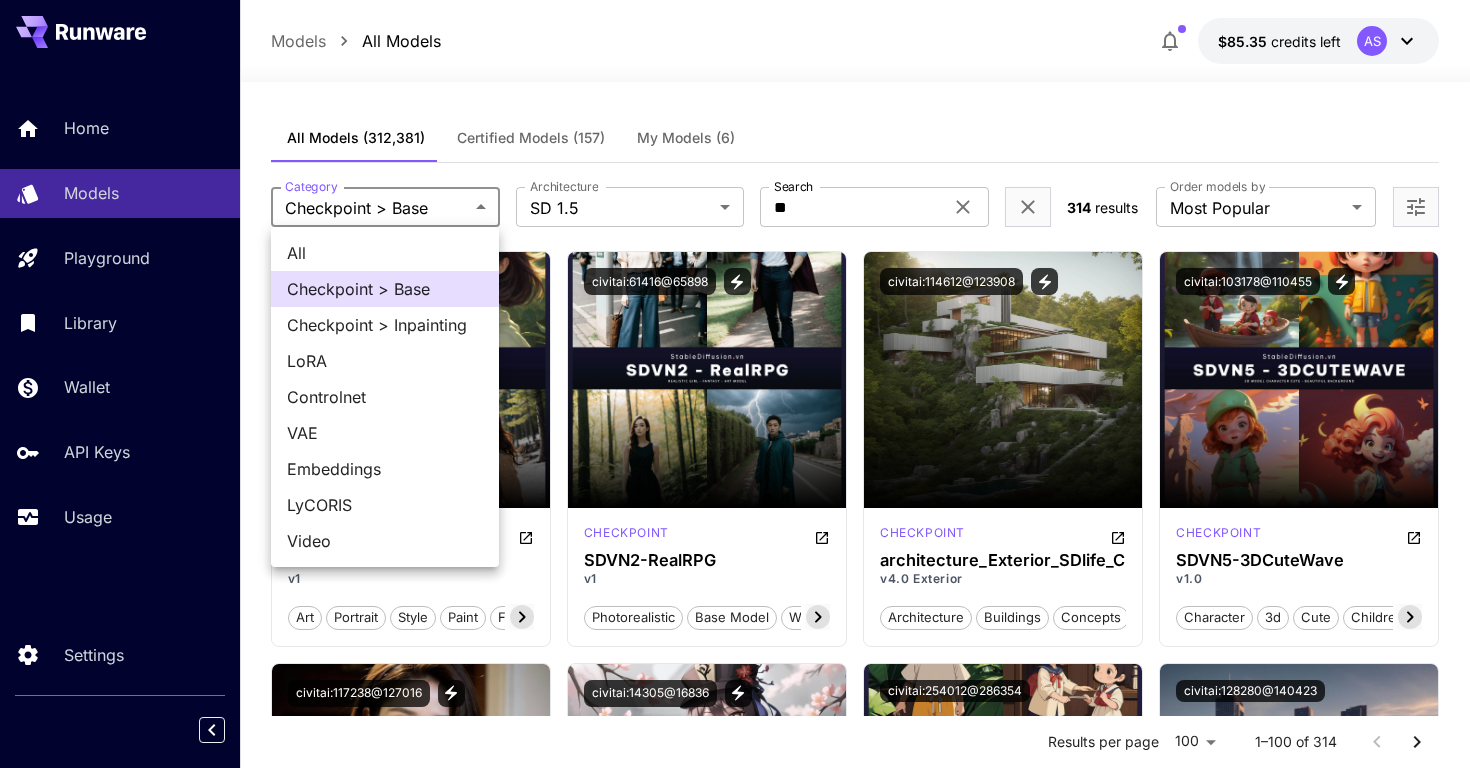 click at bounding box center [735, 384] 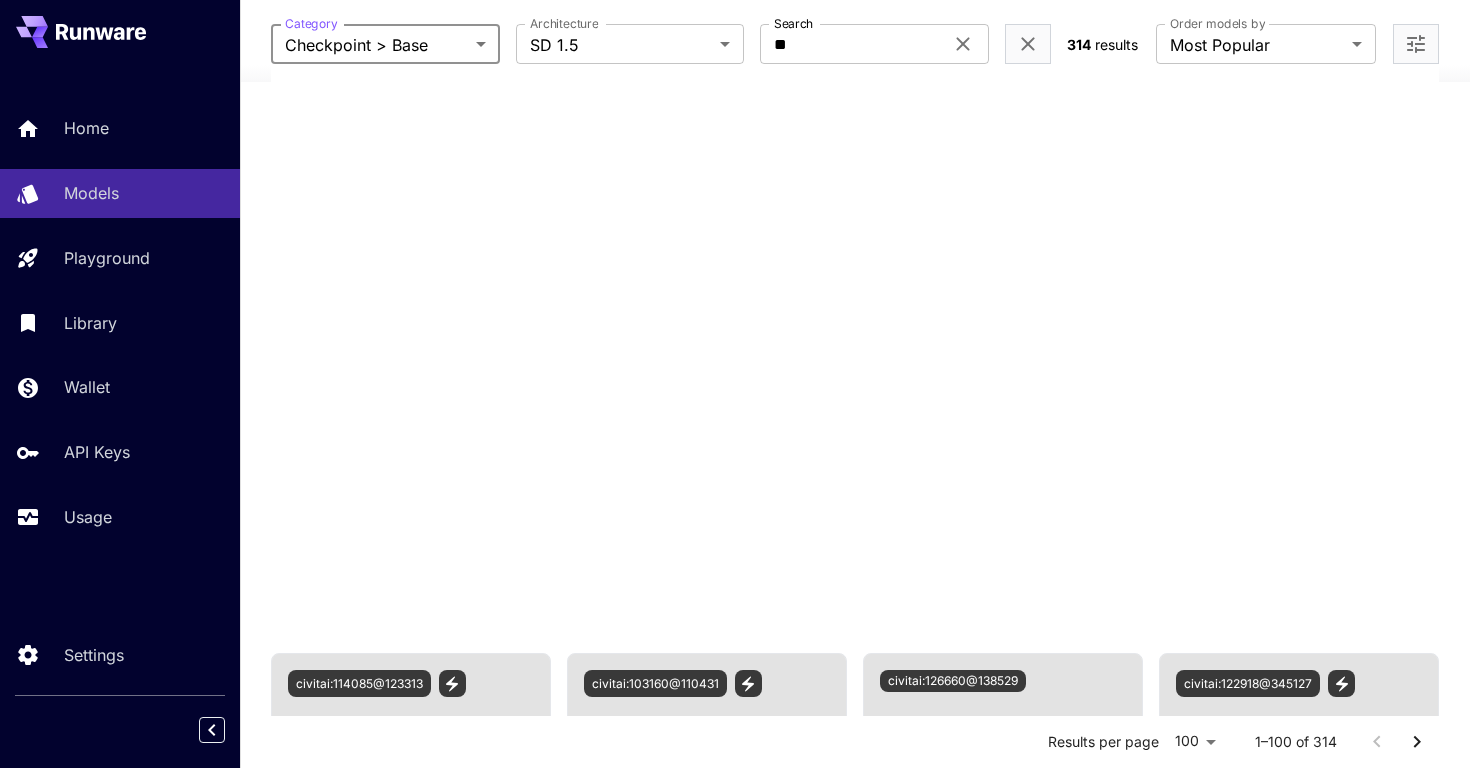 scroll, scrollTop: 0, scrollLeft: 0, axis: both 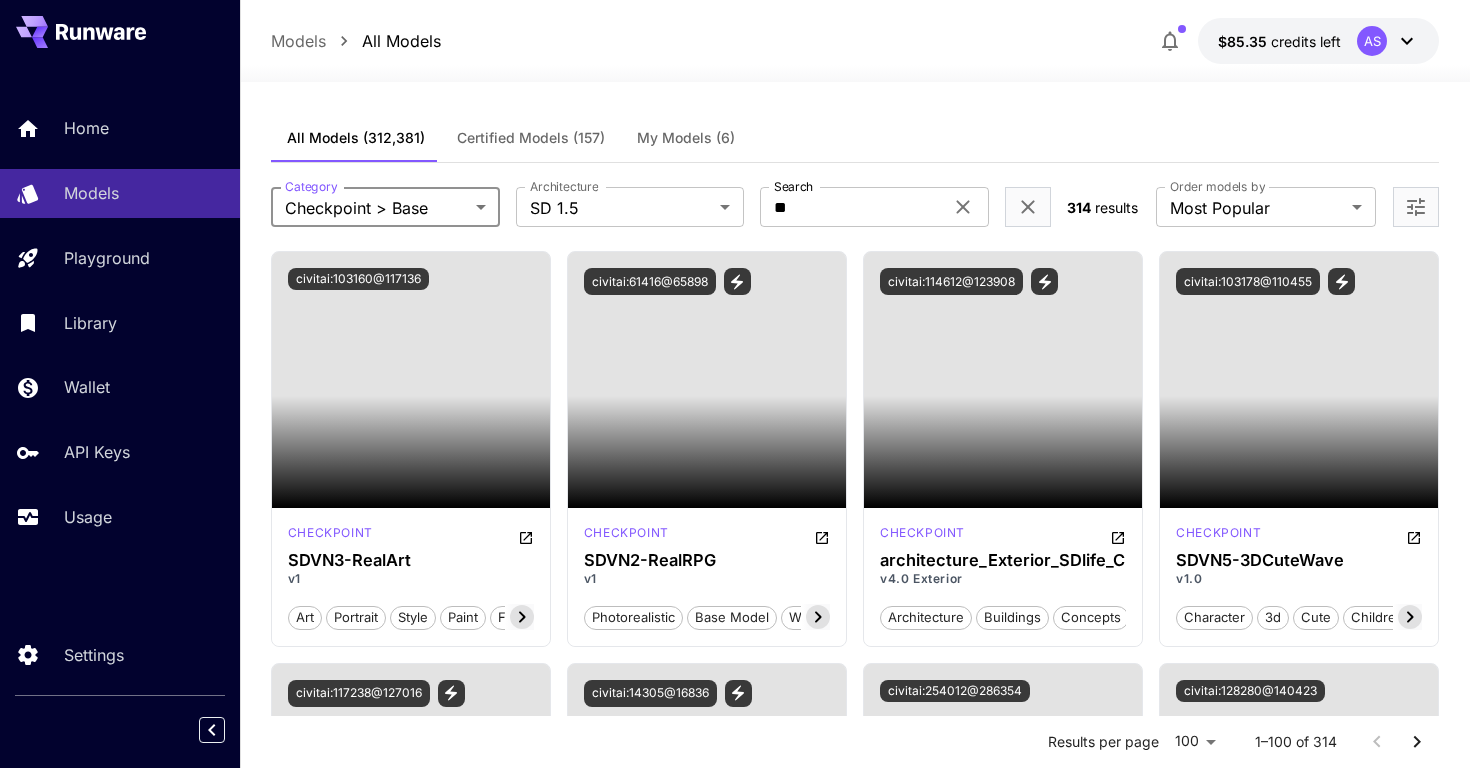 click on "Certified Models (157)" at bounding box center (531, 138) 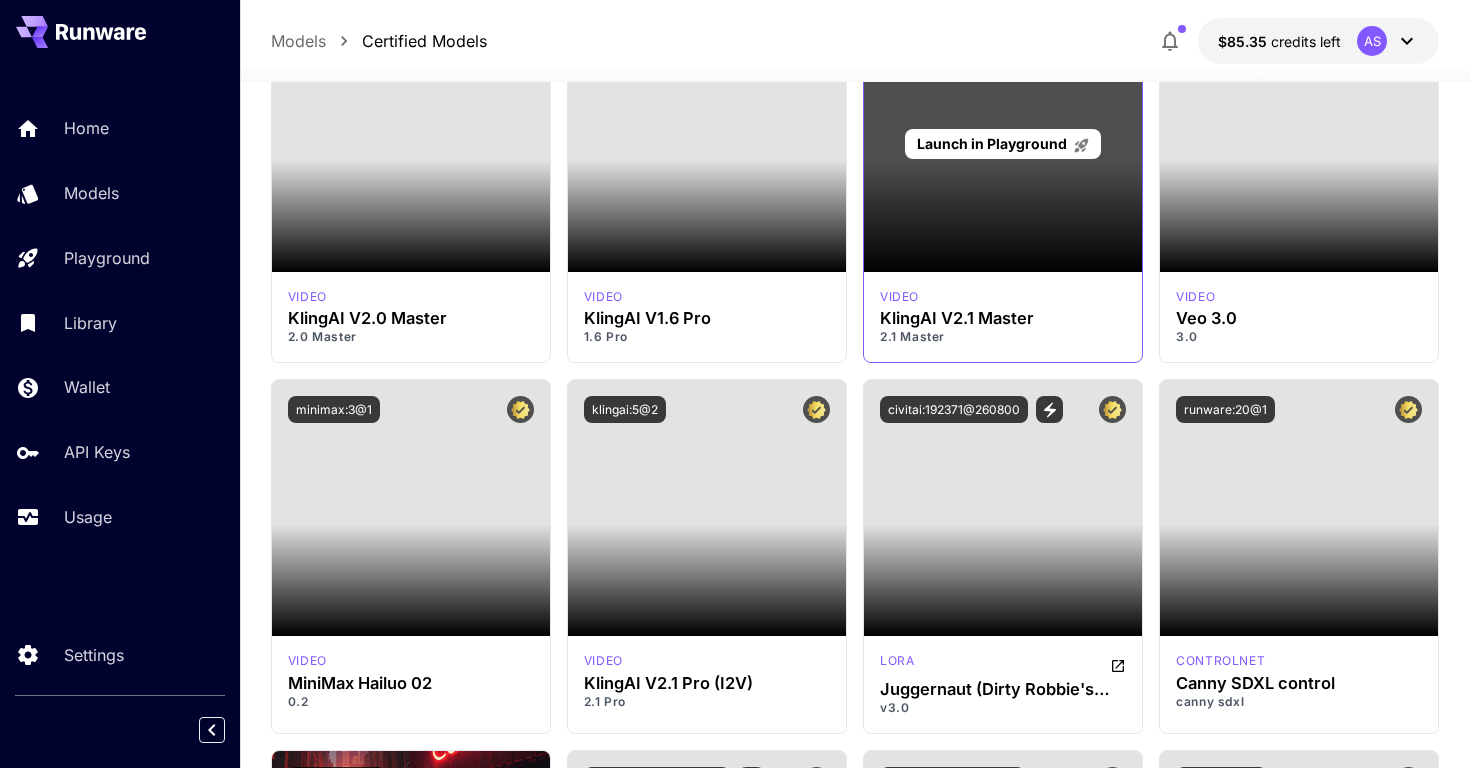 scroll, scrollTop: 14216, scrollLeft: 0, axis: vertical 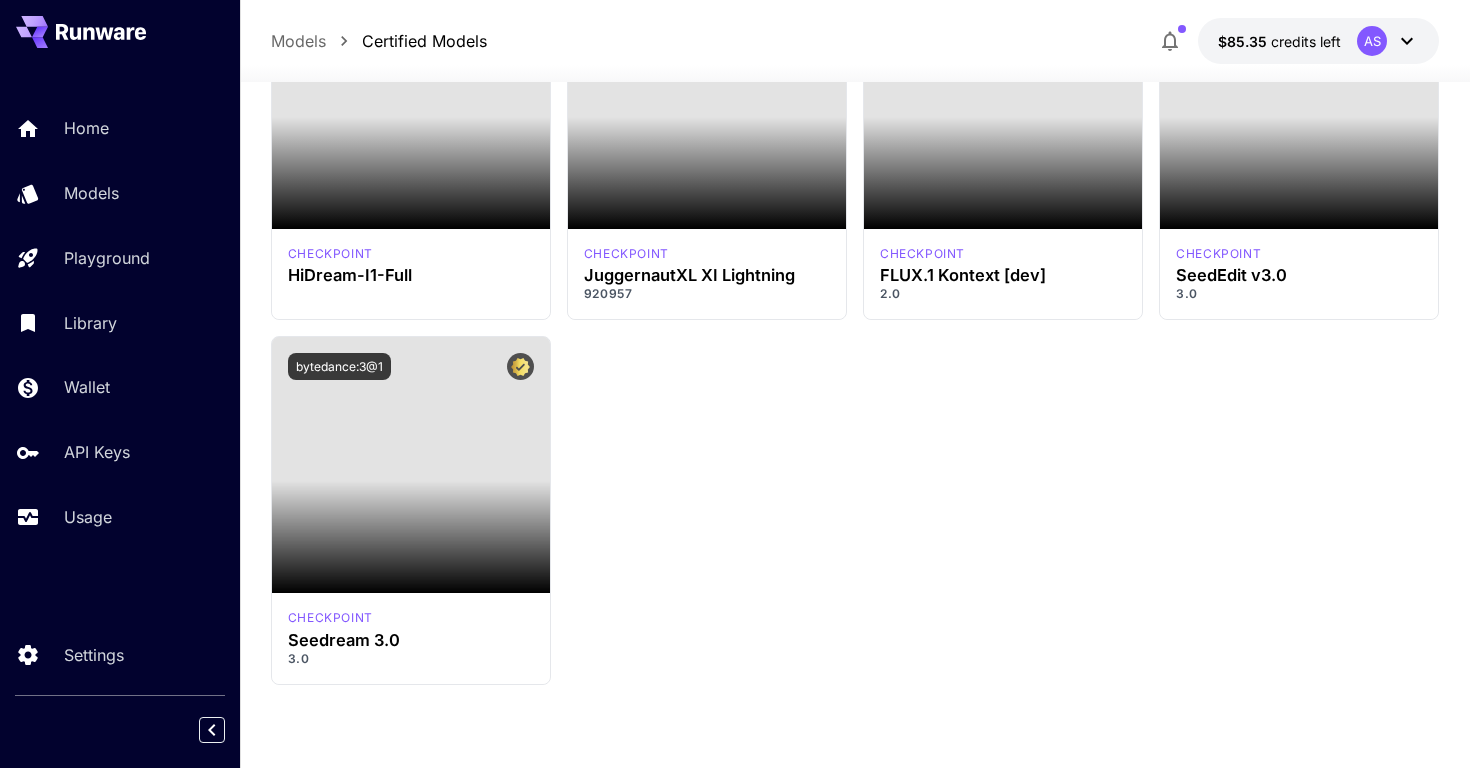 type 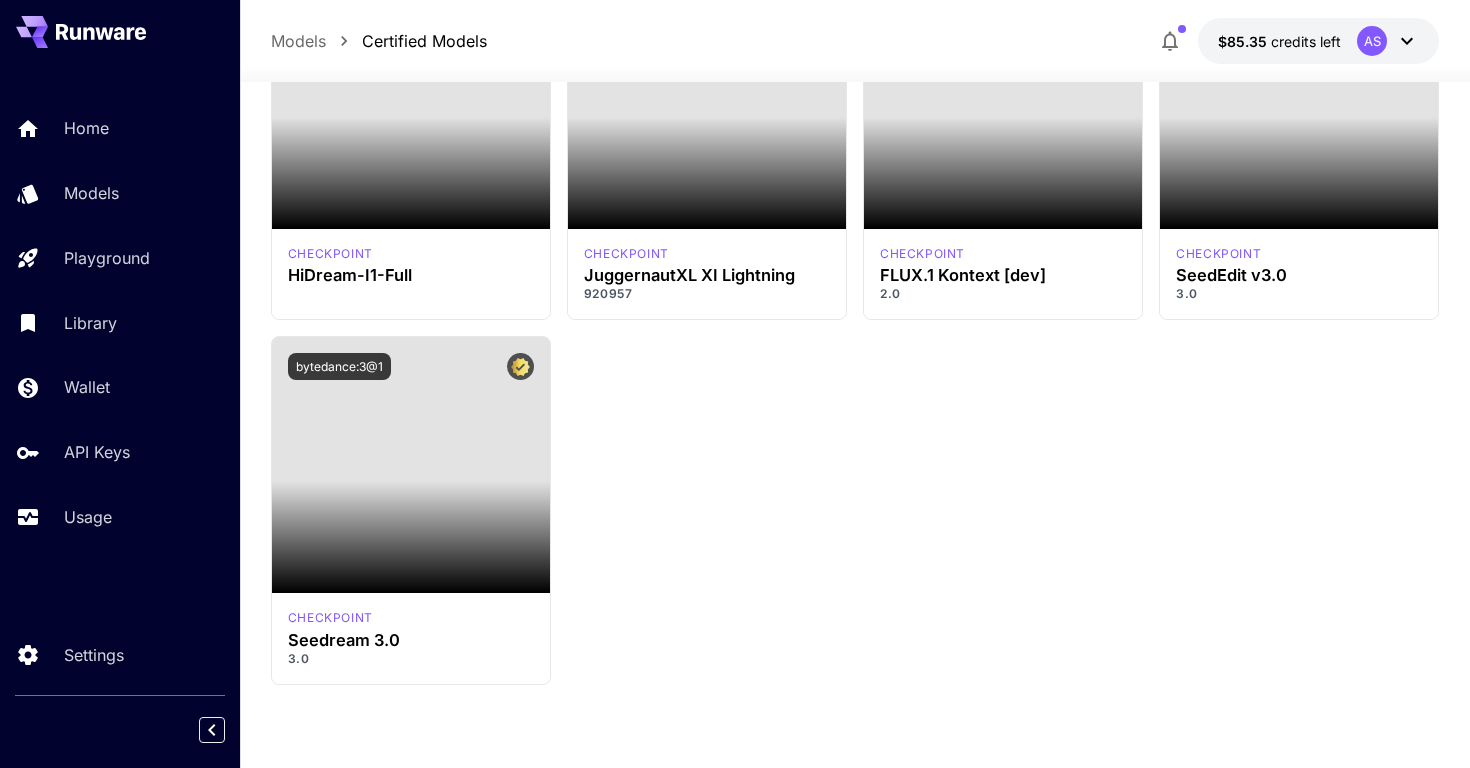 scroll, scrollTop: 13373, scrollLeft: 0, axis: vertical 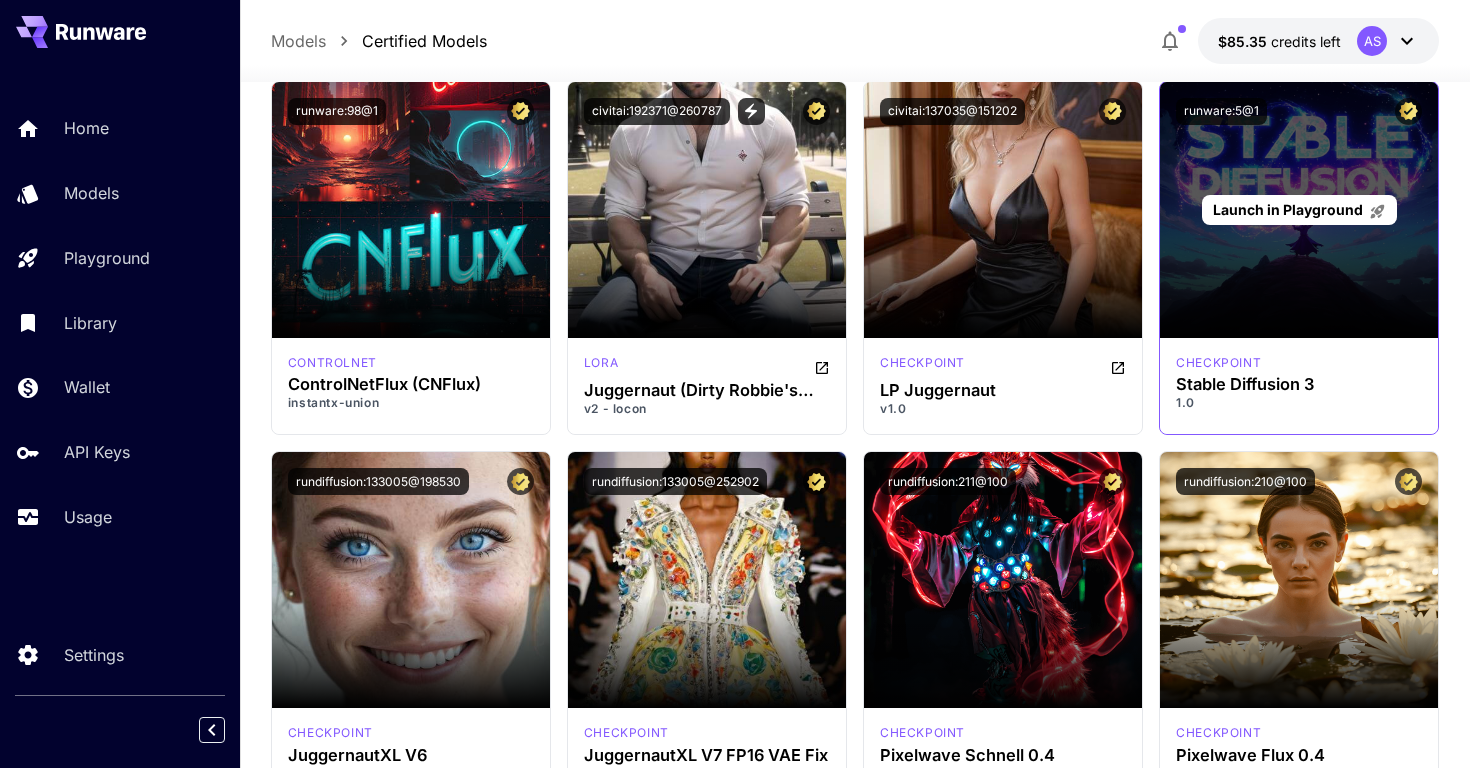 click on "Launch in Playground" at bounding box center [1288, 209] 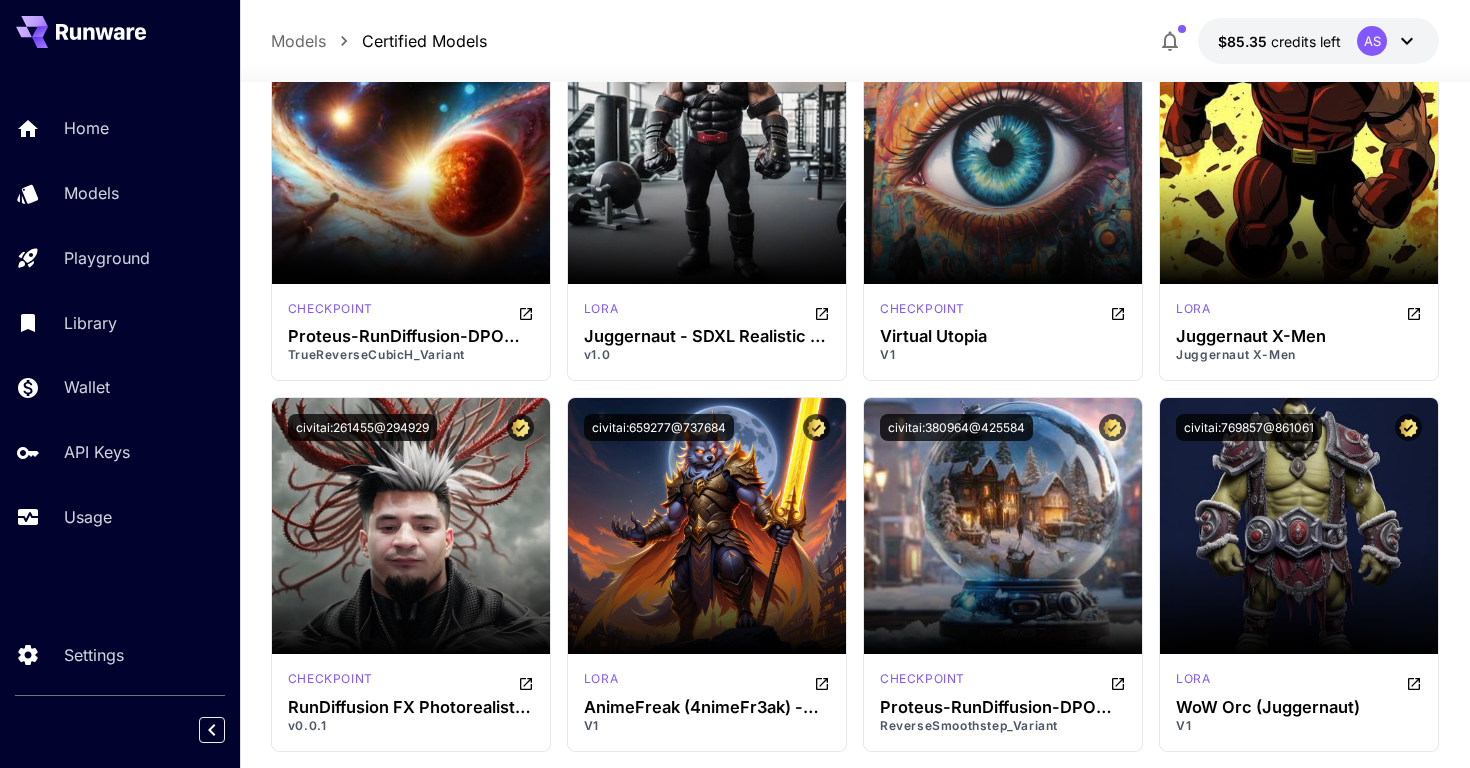 scroll, scrollTop: 10939, scrollLeft: 0, axis: vertical 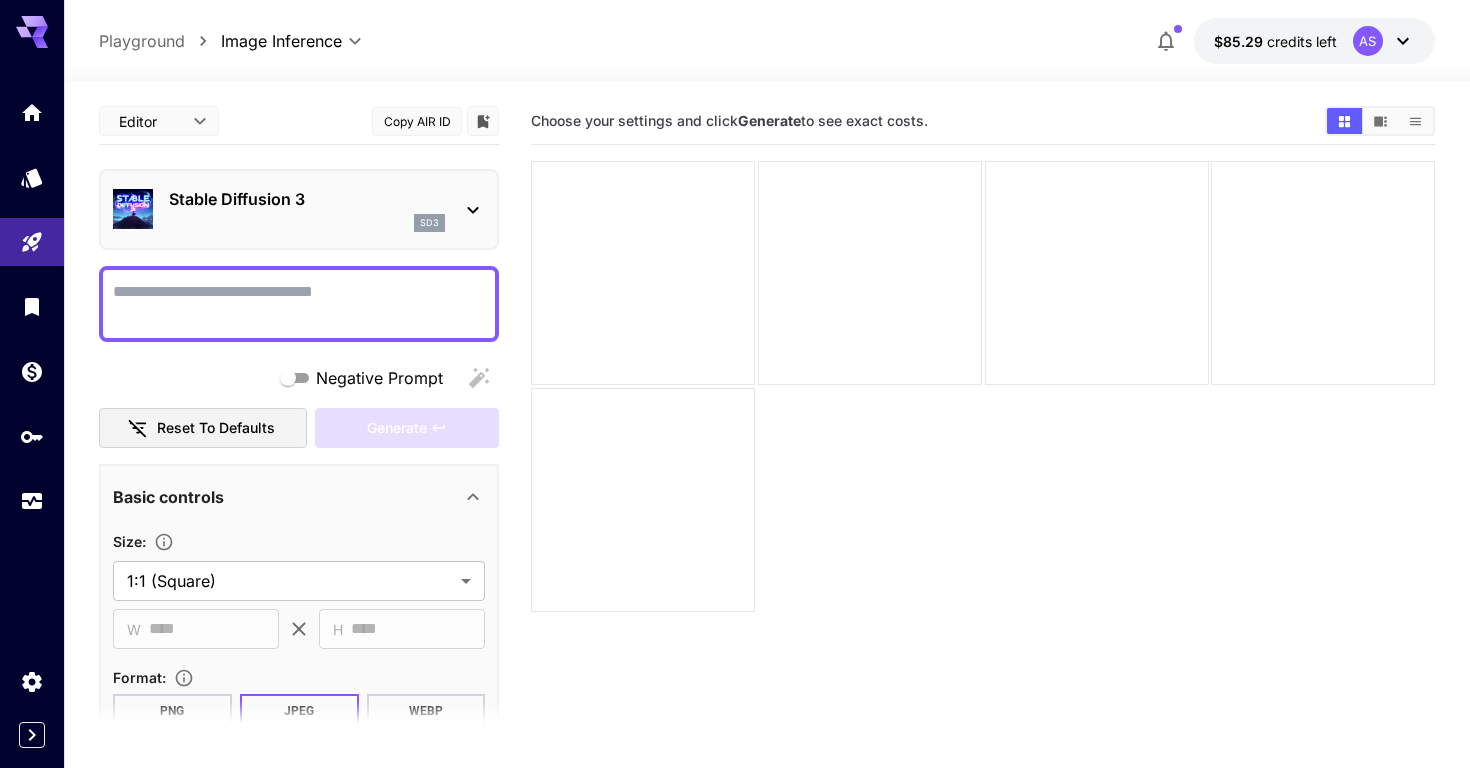 click on "Stable Diffusion 3" at bounding box center (307, 199) 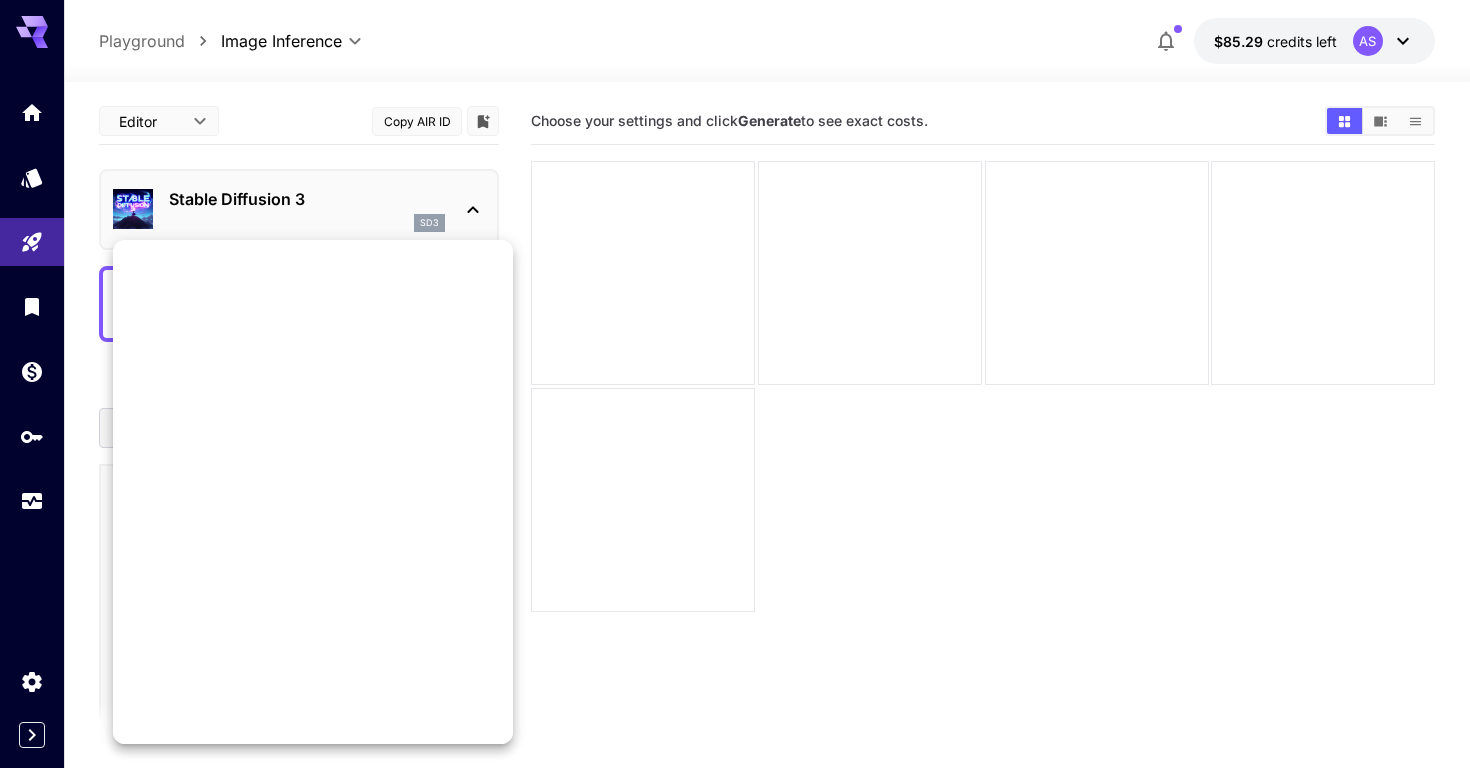 scroll, scrollTop: 1107, scrollLeft: 0, axis: vertical 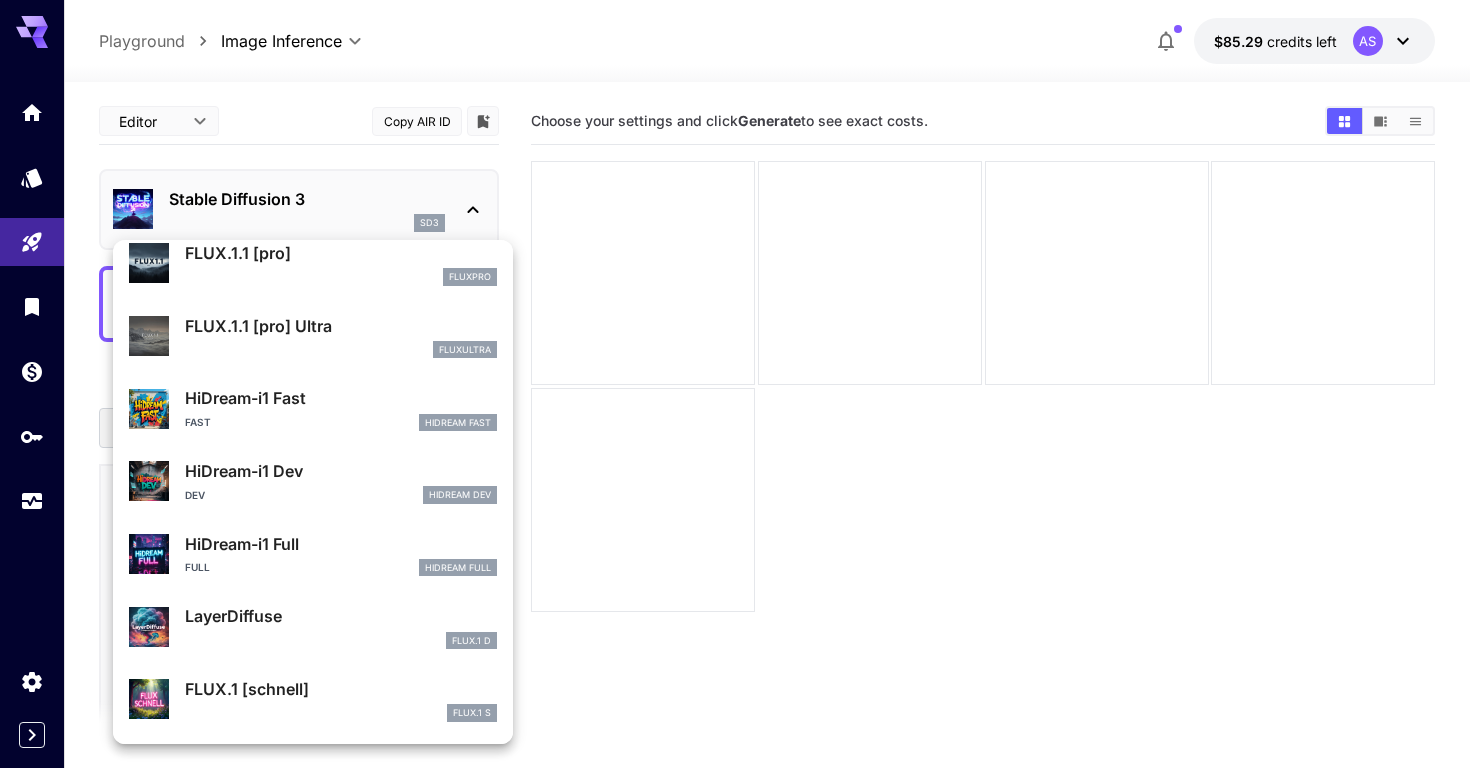 click at bounding box center [735, 384] 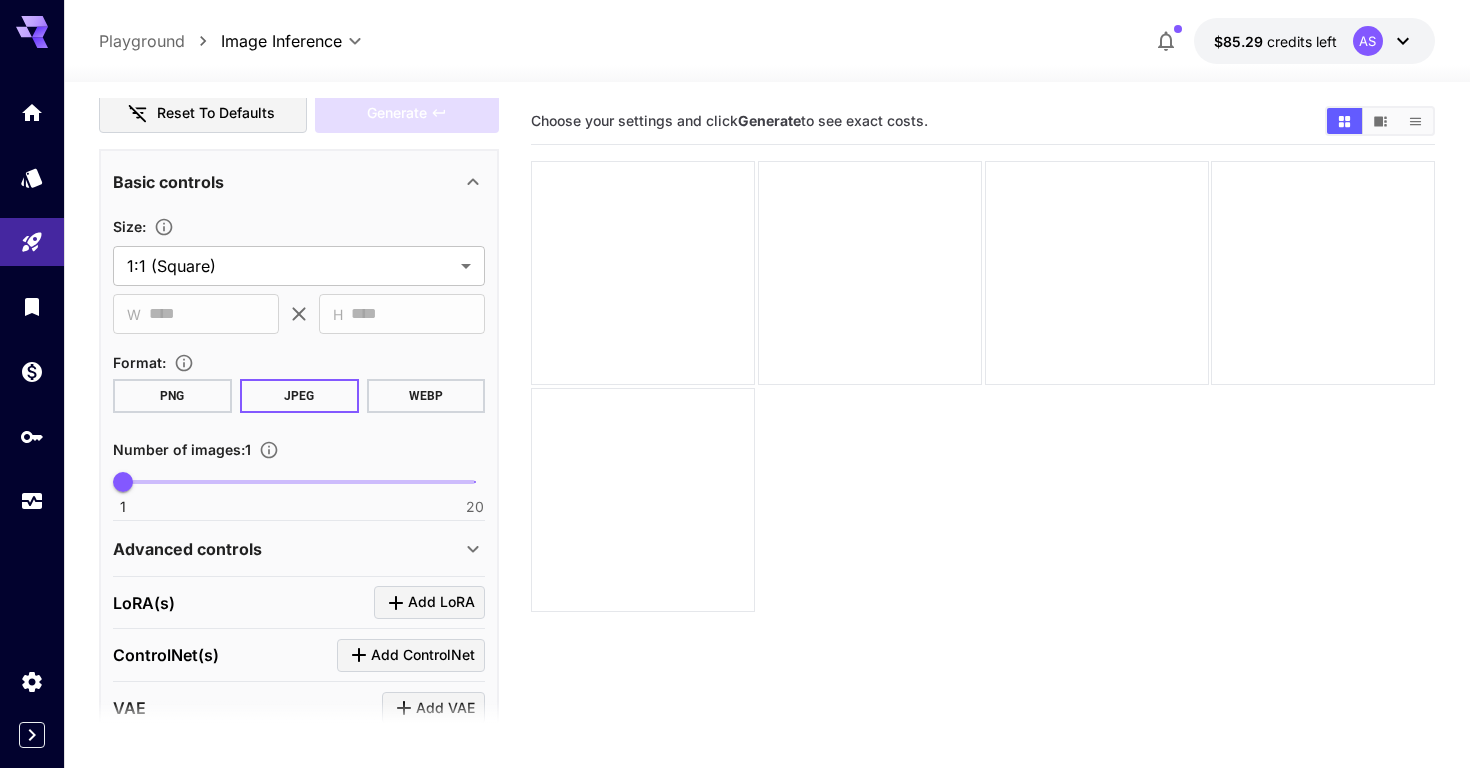 scroll, scrollTop: 460, scrollLeft: 0, axis: vertical 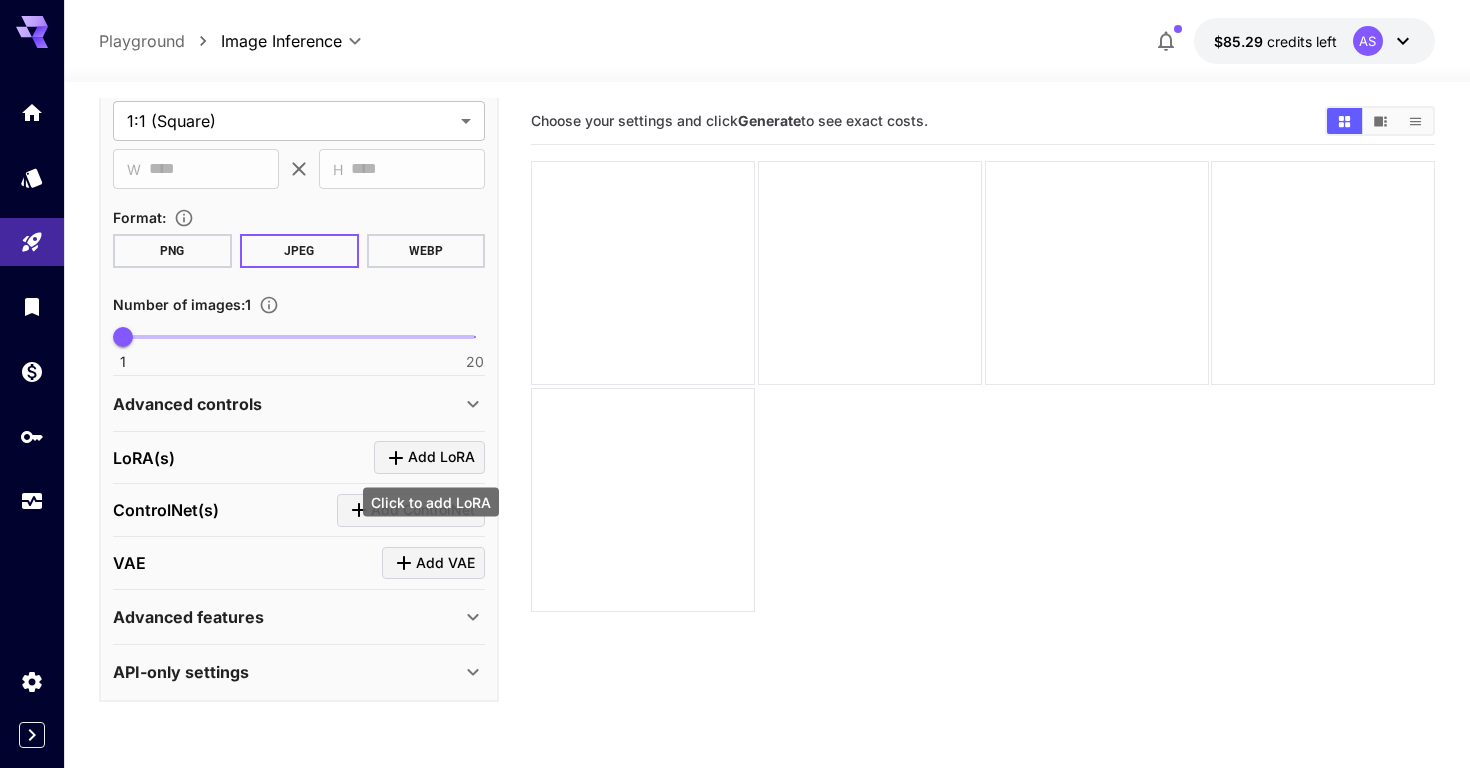 click on "Add LoRA" at bounding box center (441, 457) 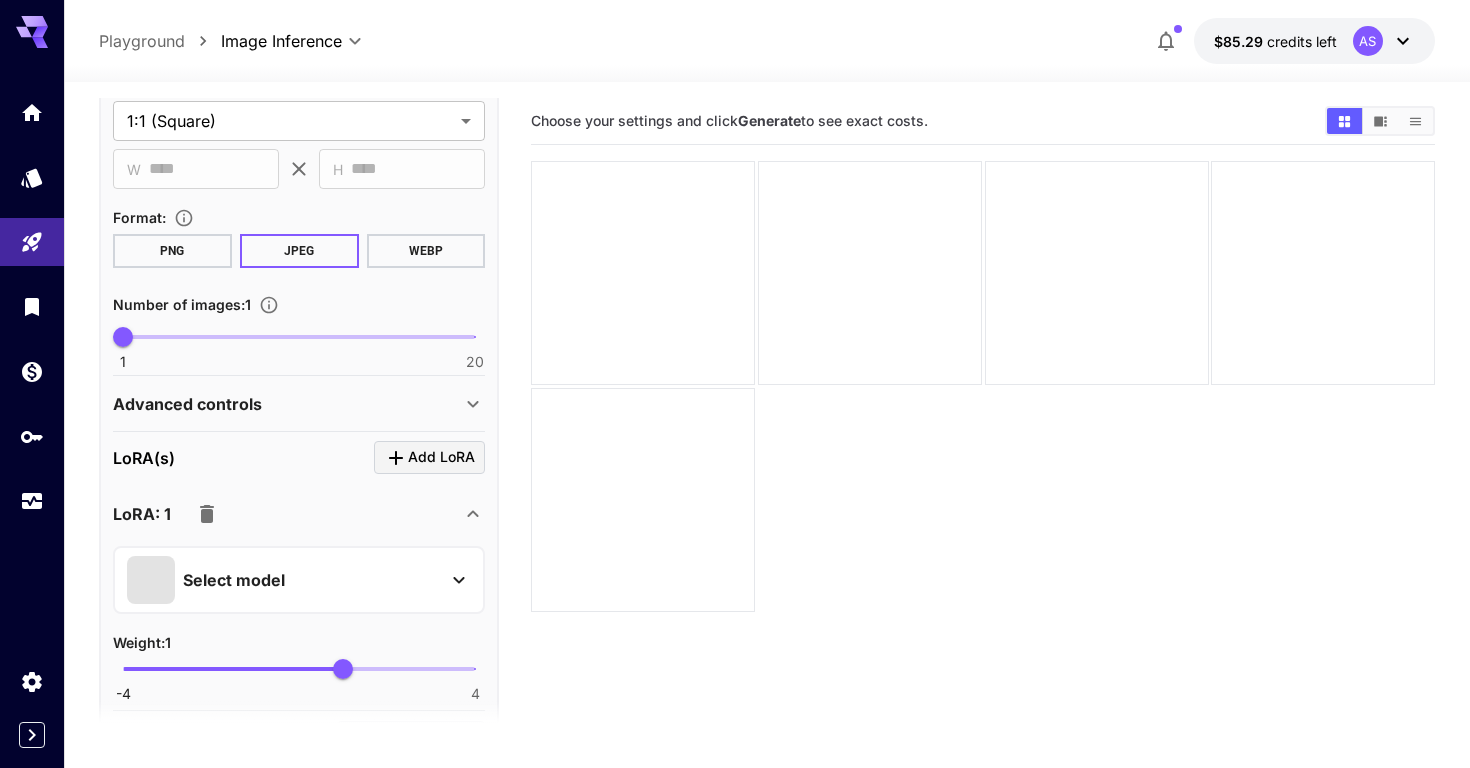 click on "Select model" at bounding box center [283, 580] 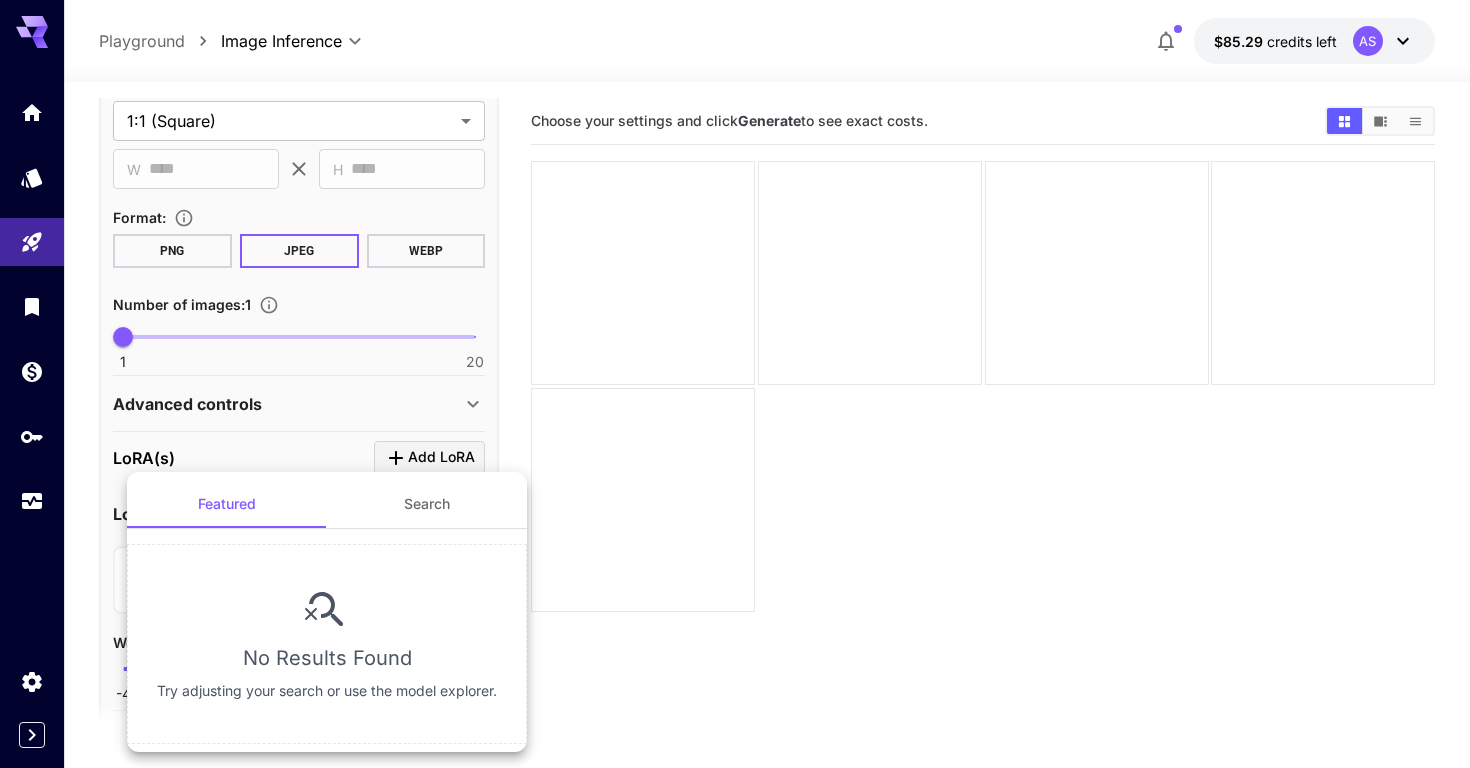 click on "Search" at bounding box center (427, 504) 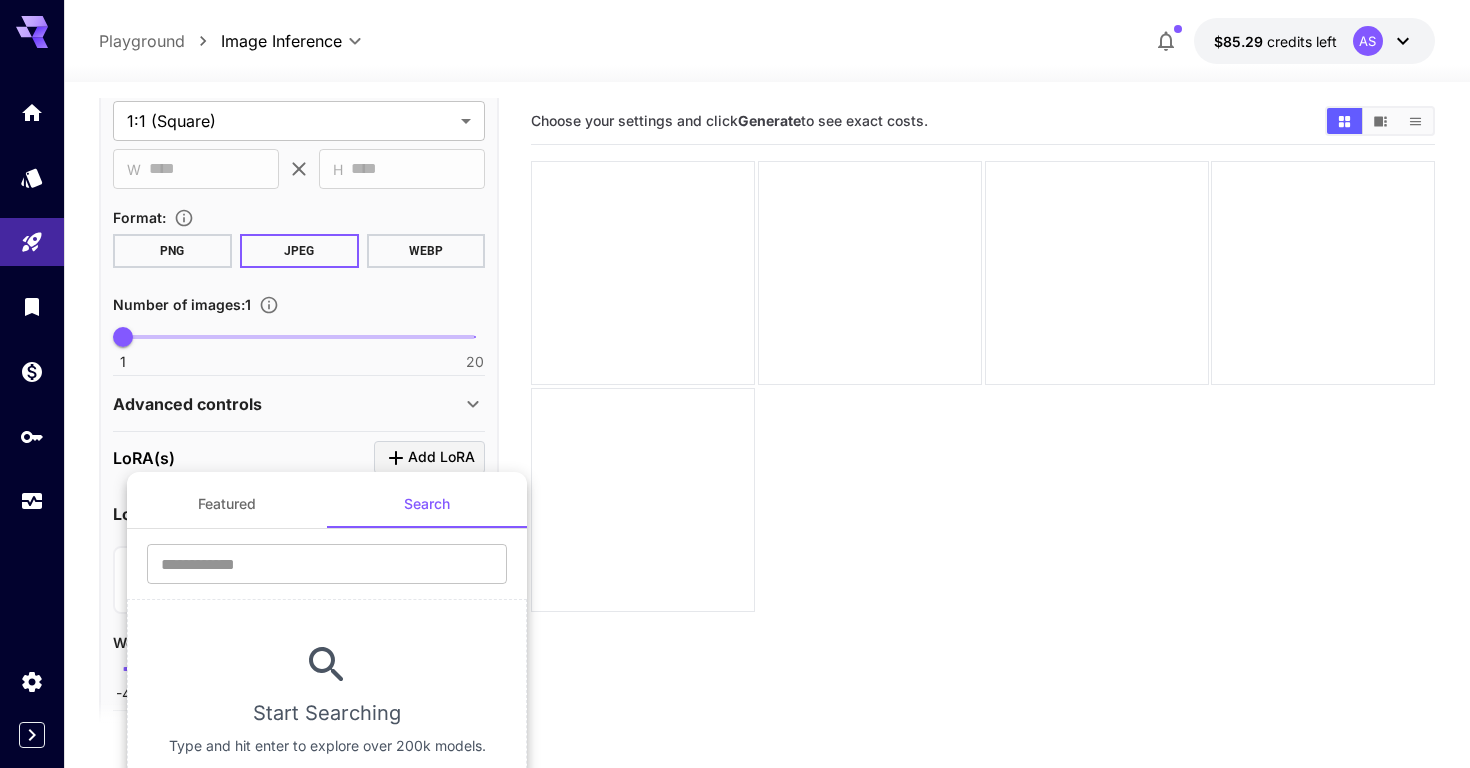 click on "Featured" at bounding box center (227, 504) 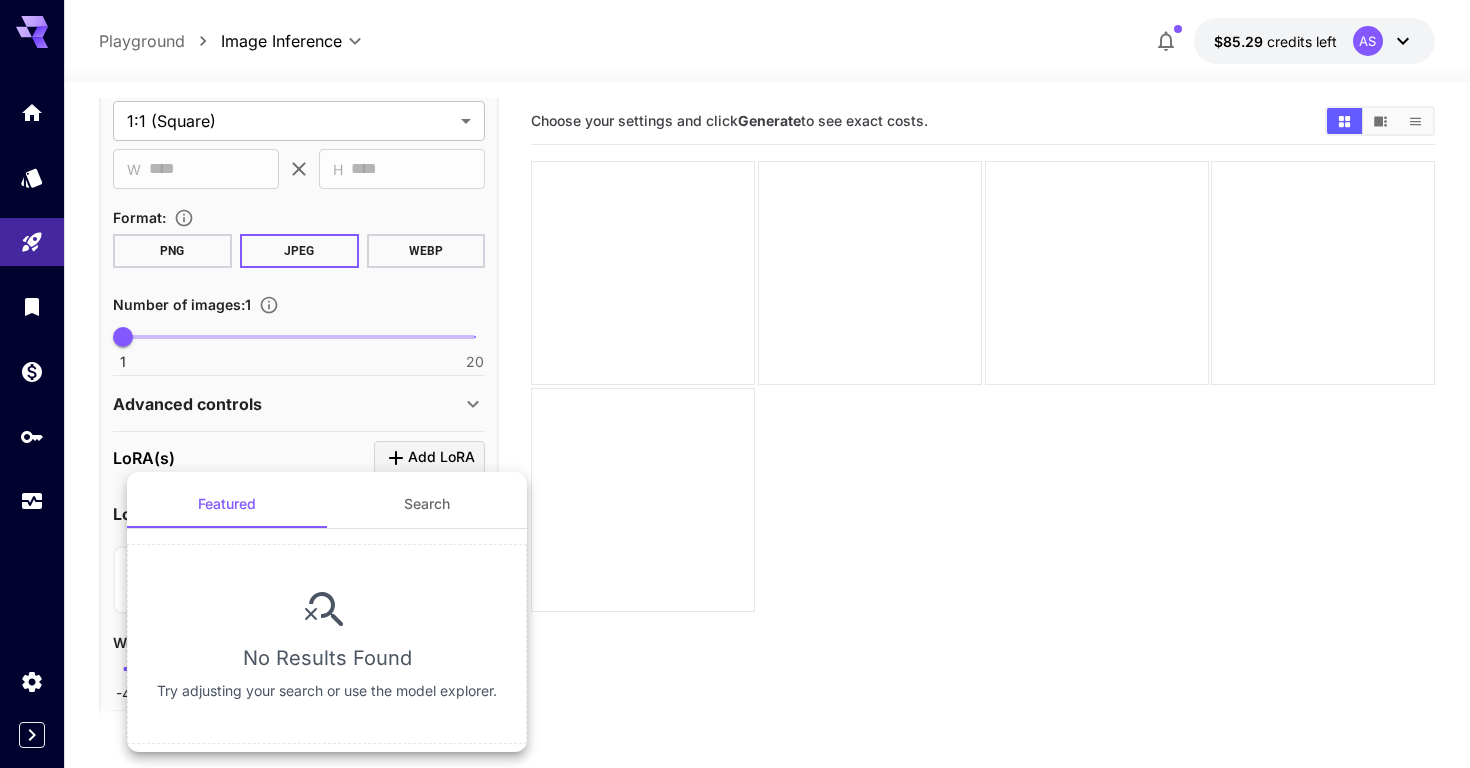 click on "No Results Found Try adjusting your search or use the model explorer." at bounding box center (327, 644) 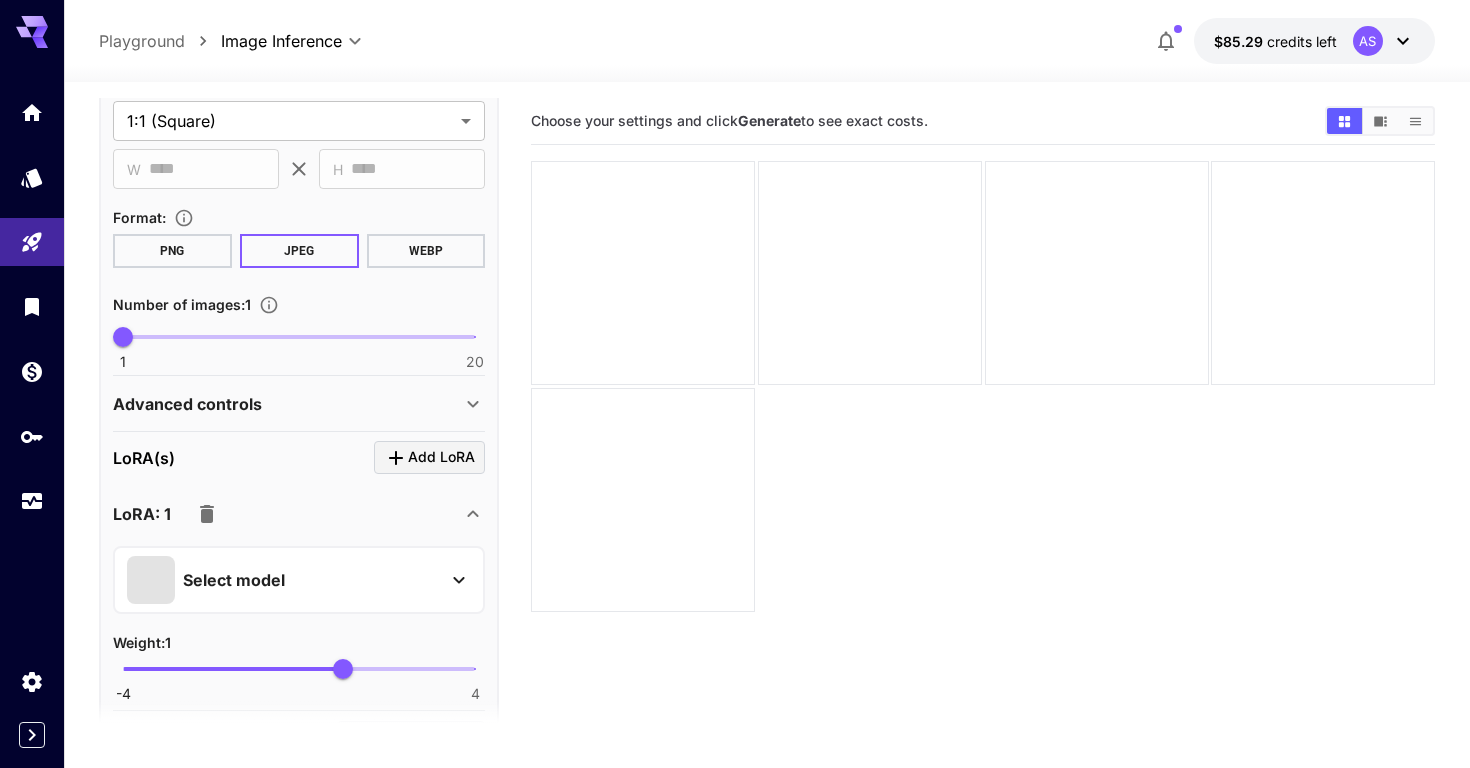 scroll, scrollTop: 158, scrollLeft: 0, axis: vertical 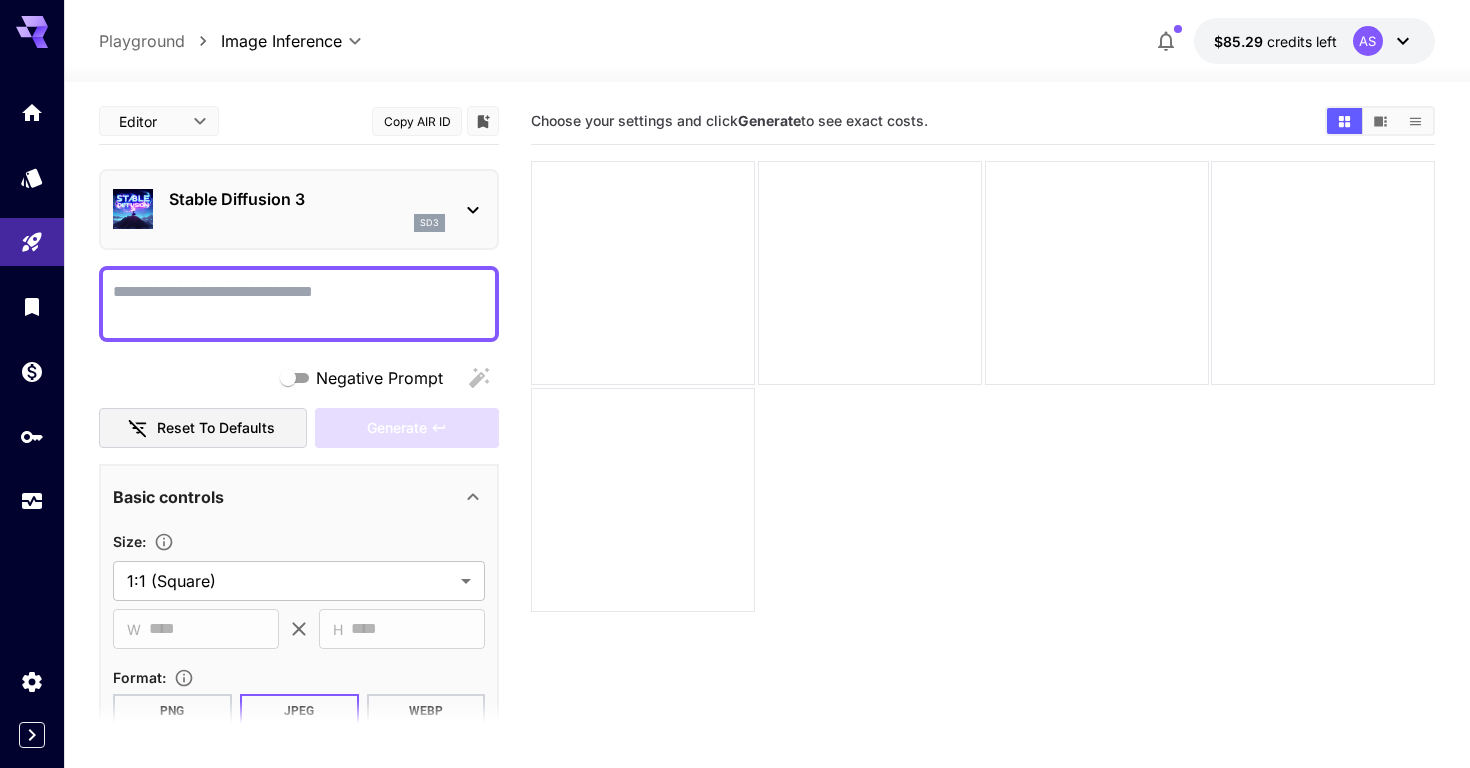click on "sd3" at bounding box center (429, 223) 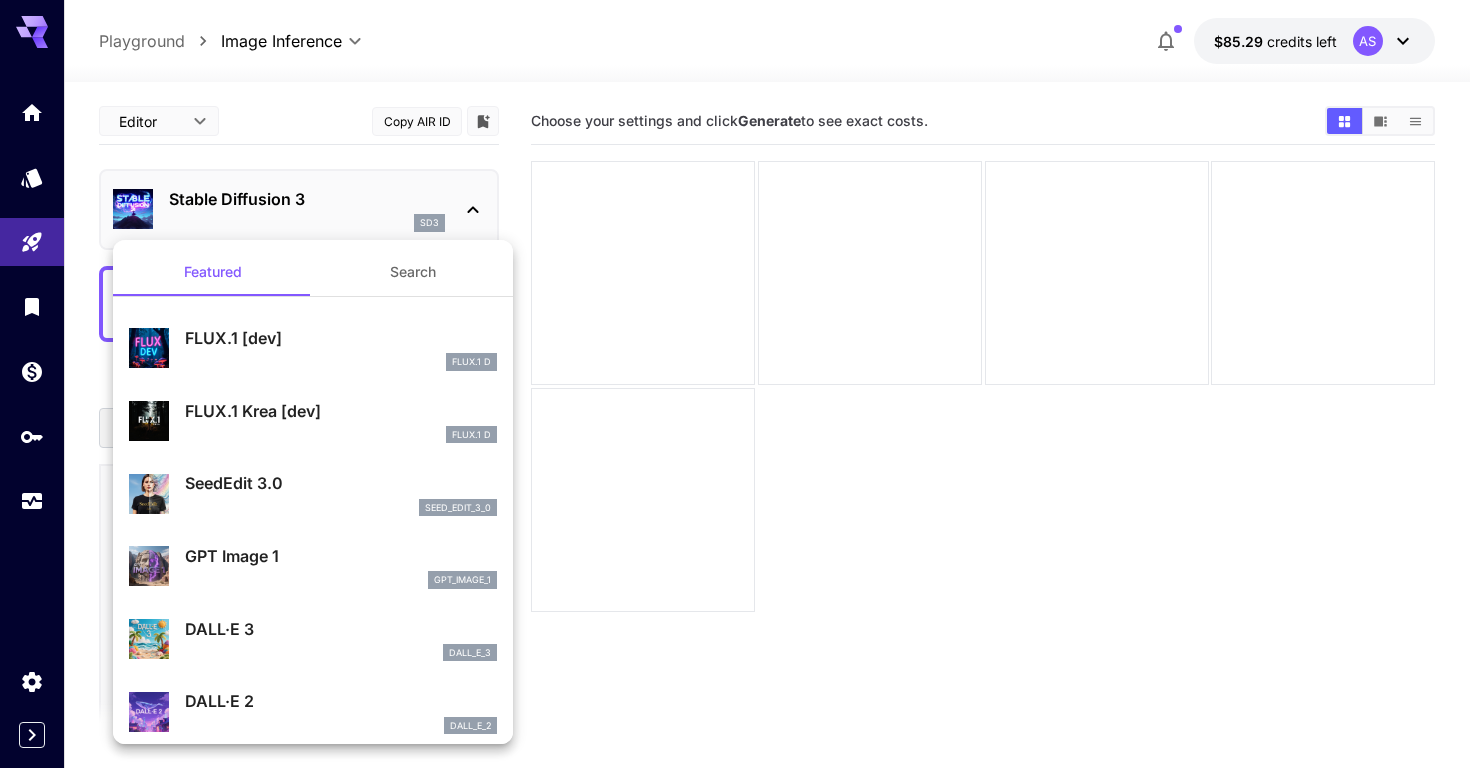 click on "Search" at bounding box center (413, 272) 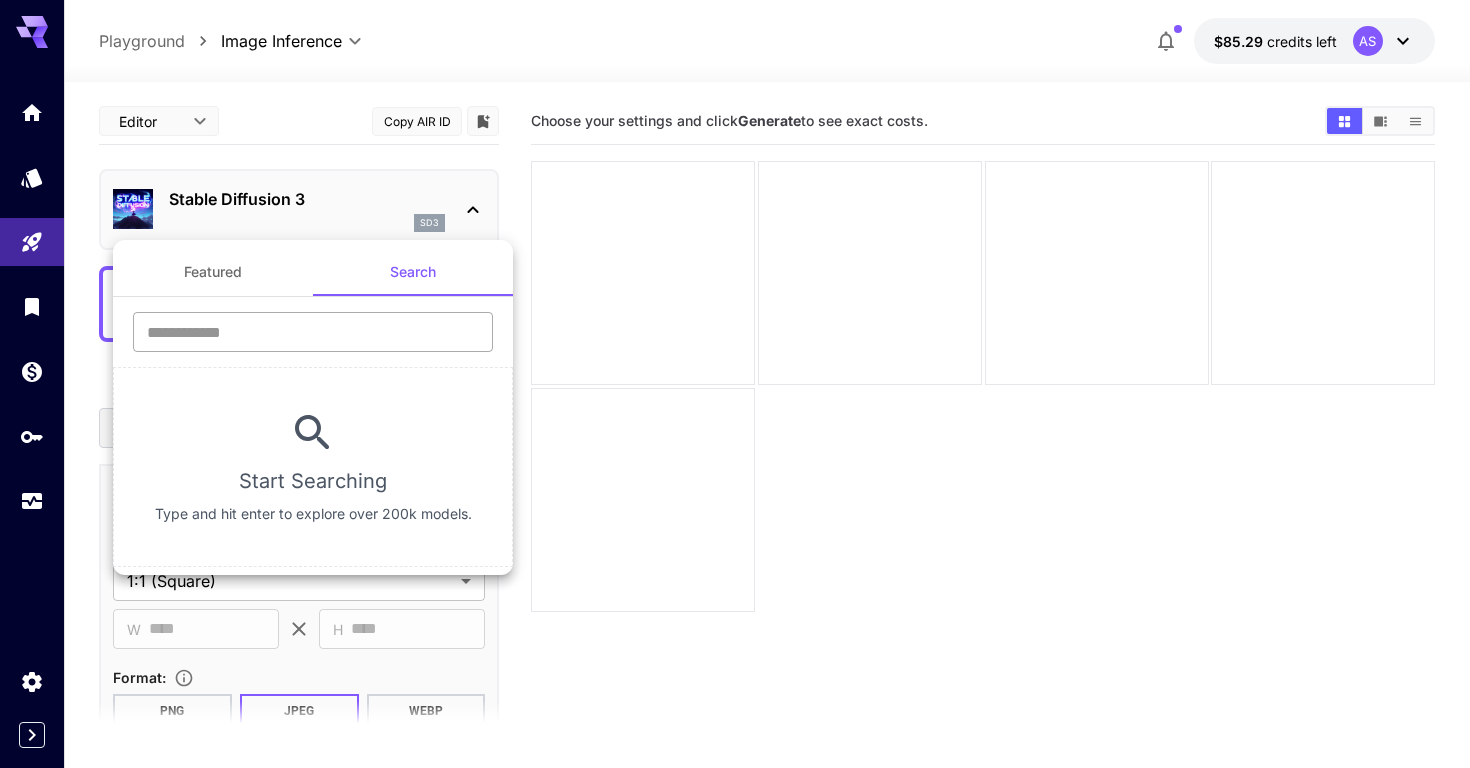 click at bounding box center (313, 332) 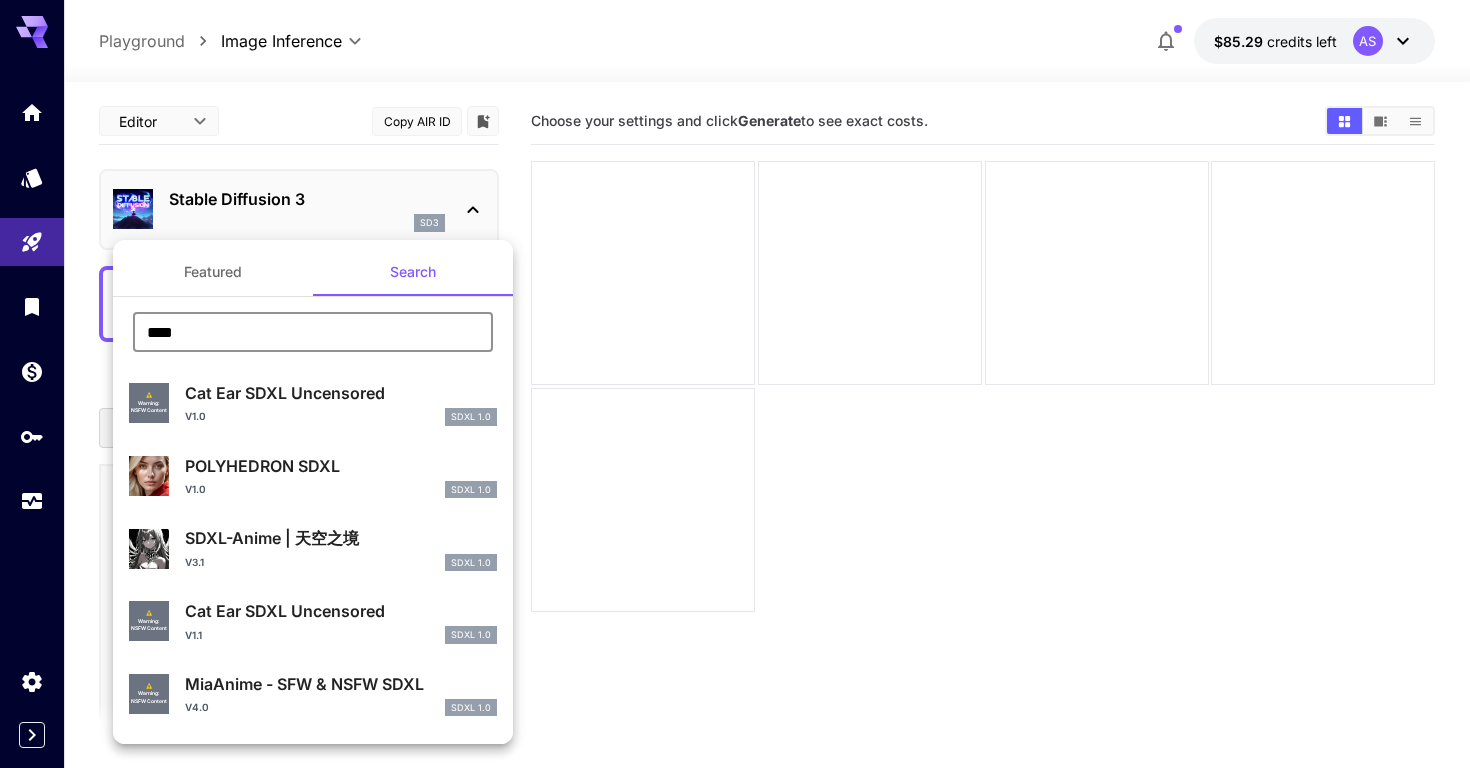 type on "****" 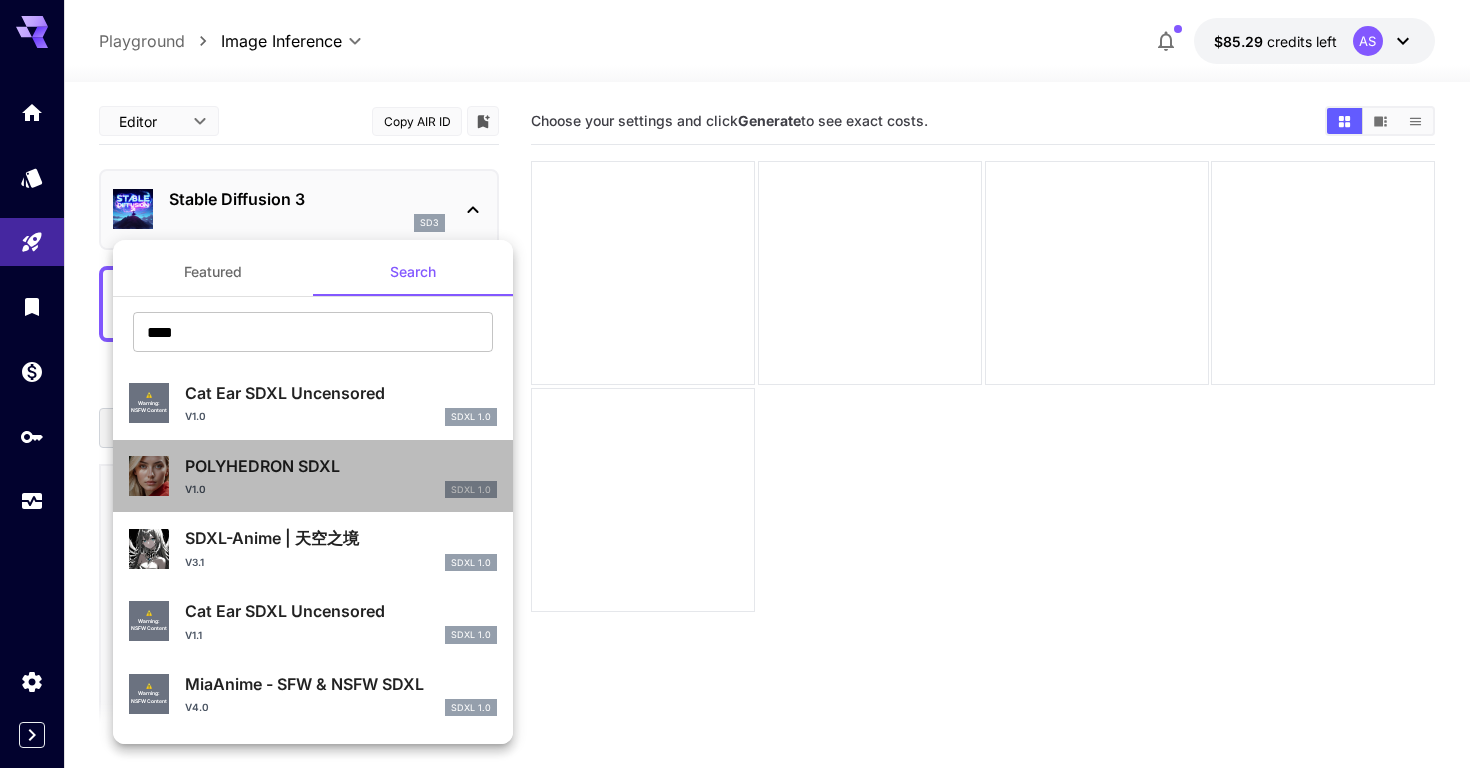 click on "POLYHEDRON SDXL" at bounding box center [341, 466] 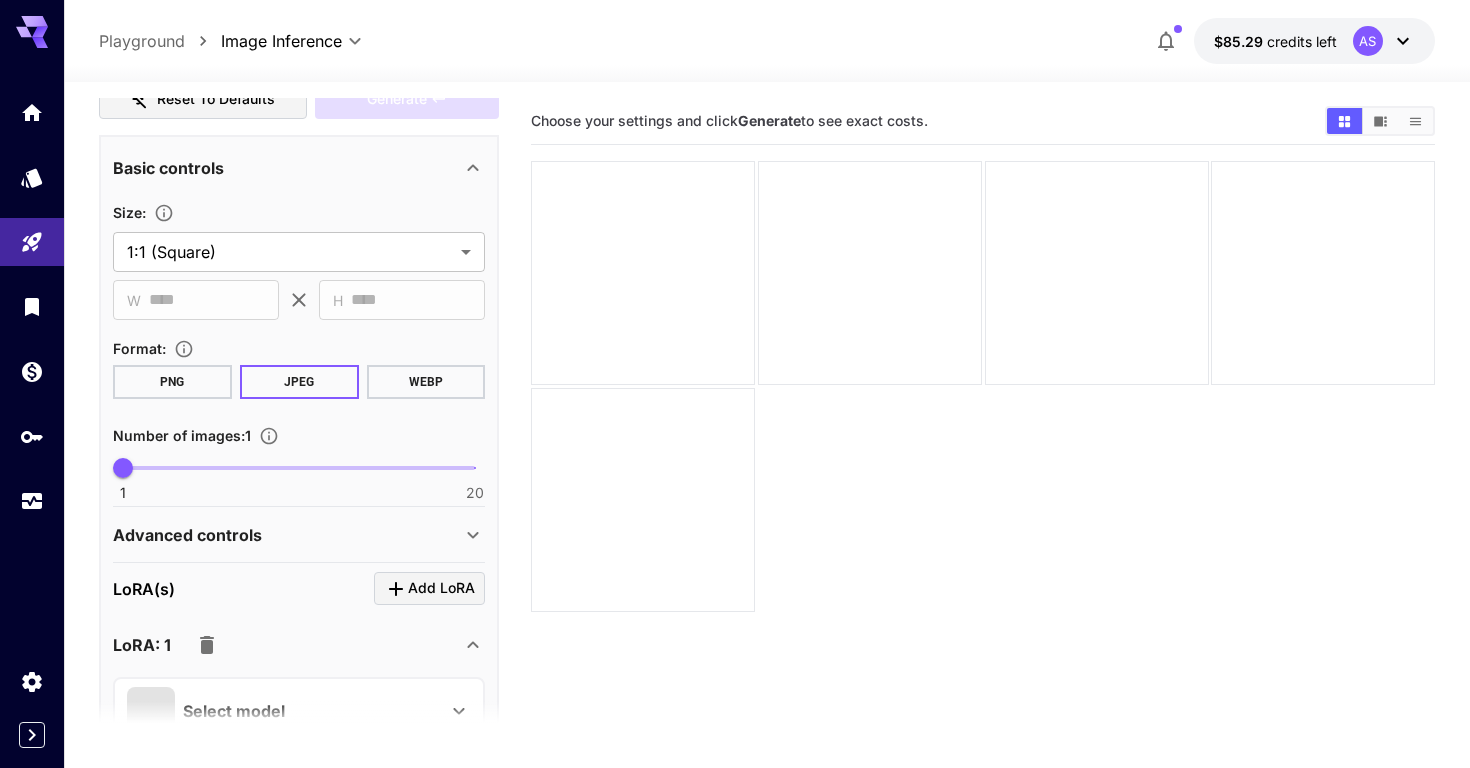 scroll, scrollTop: 621, scrollLeft: 0, axis: vertical 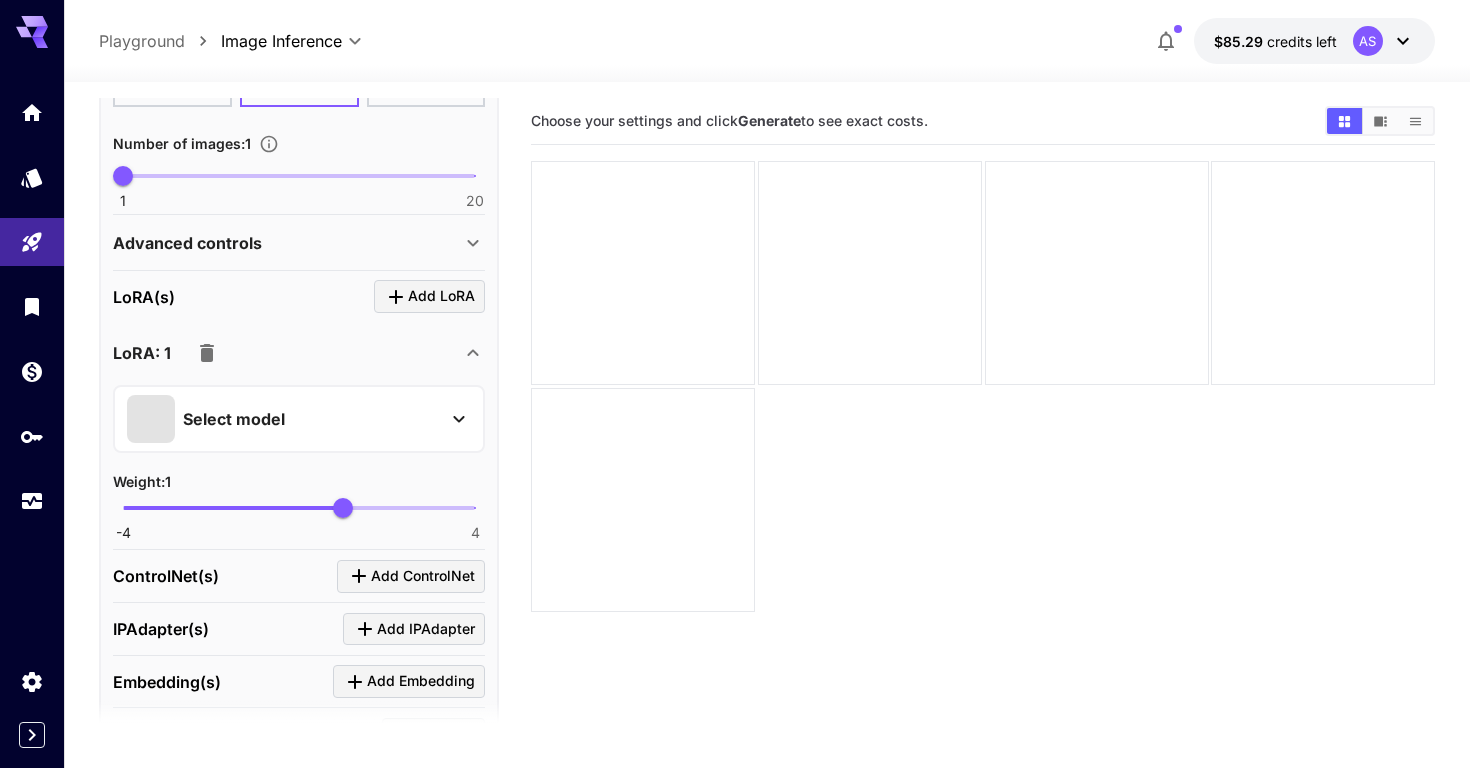 click 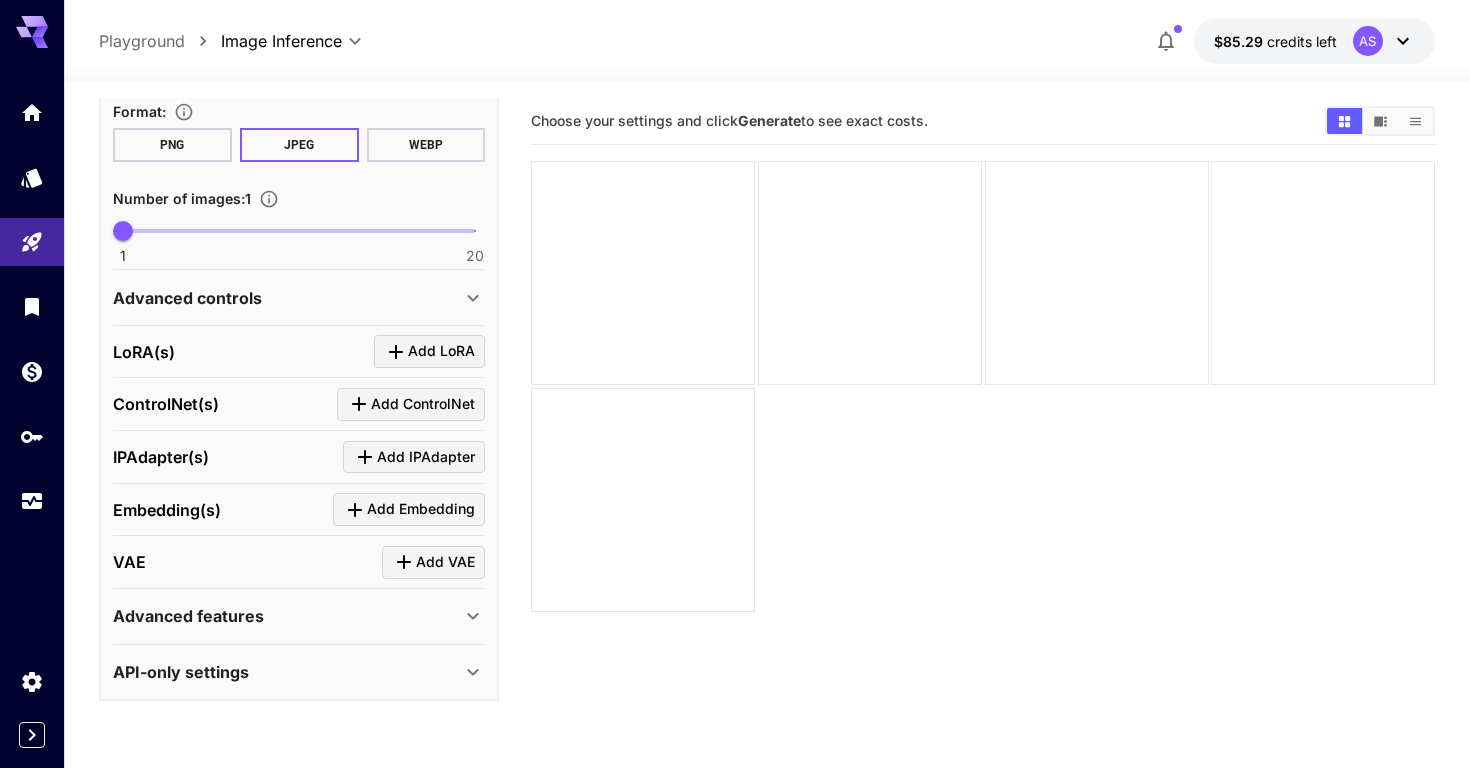 scroll, scrollTop: 565, scrollLeft: 0, axis: vertical 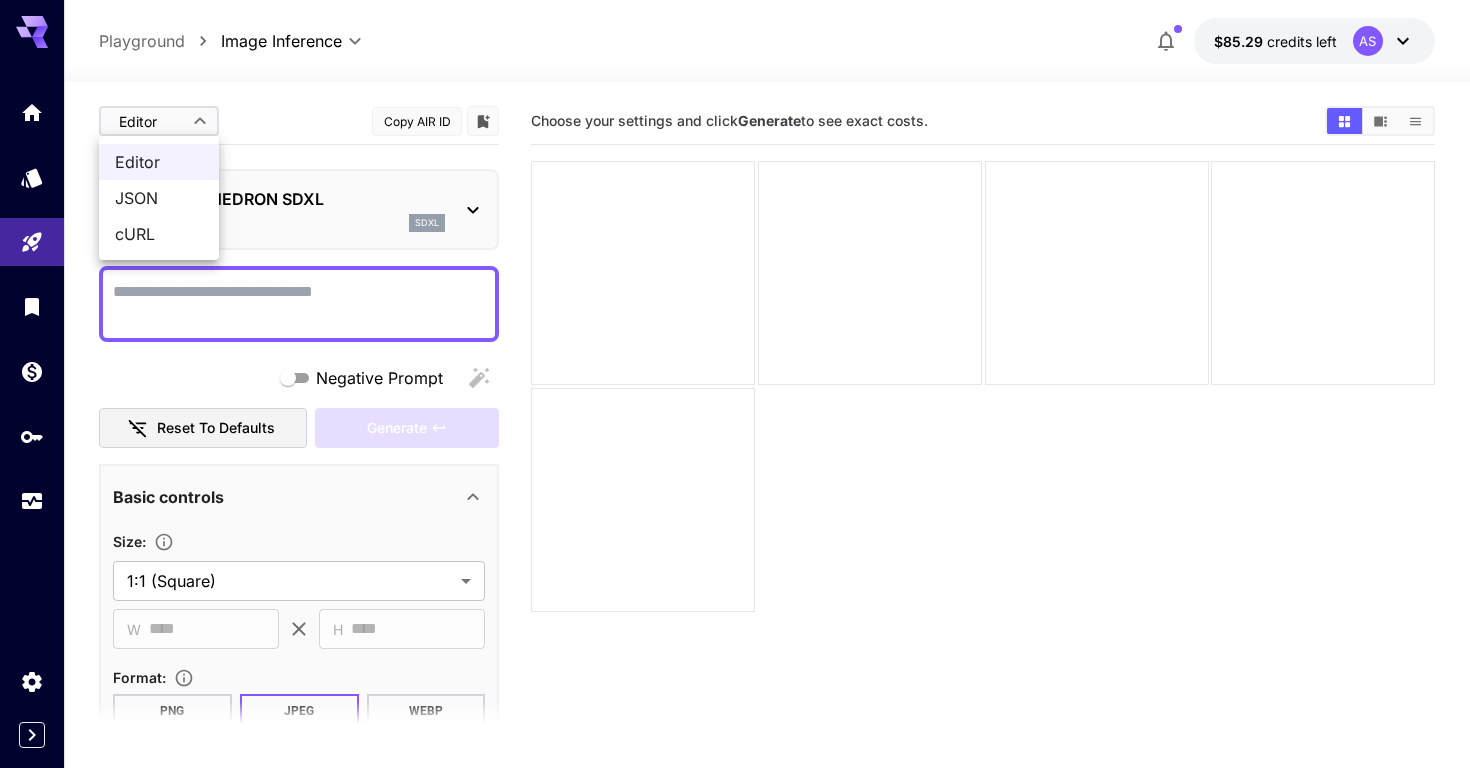 click on "**********" at bounding box center (735, 463) 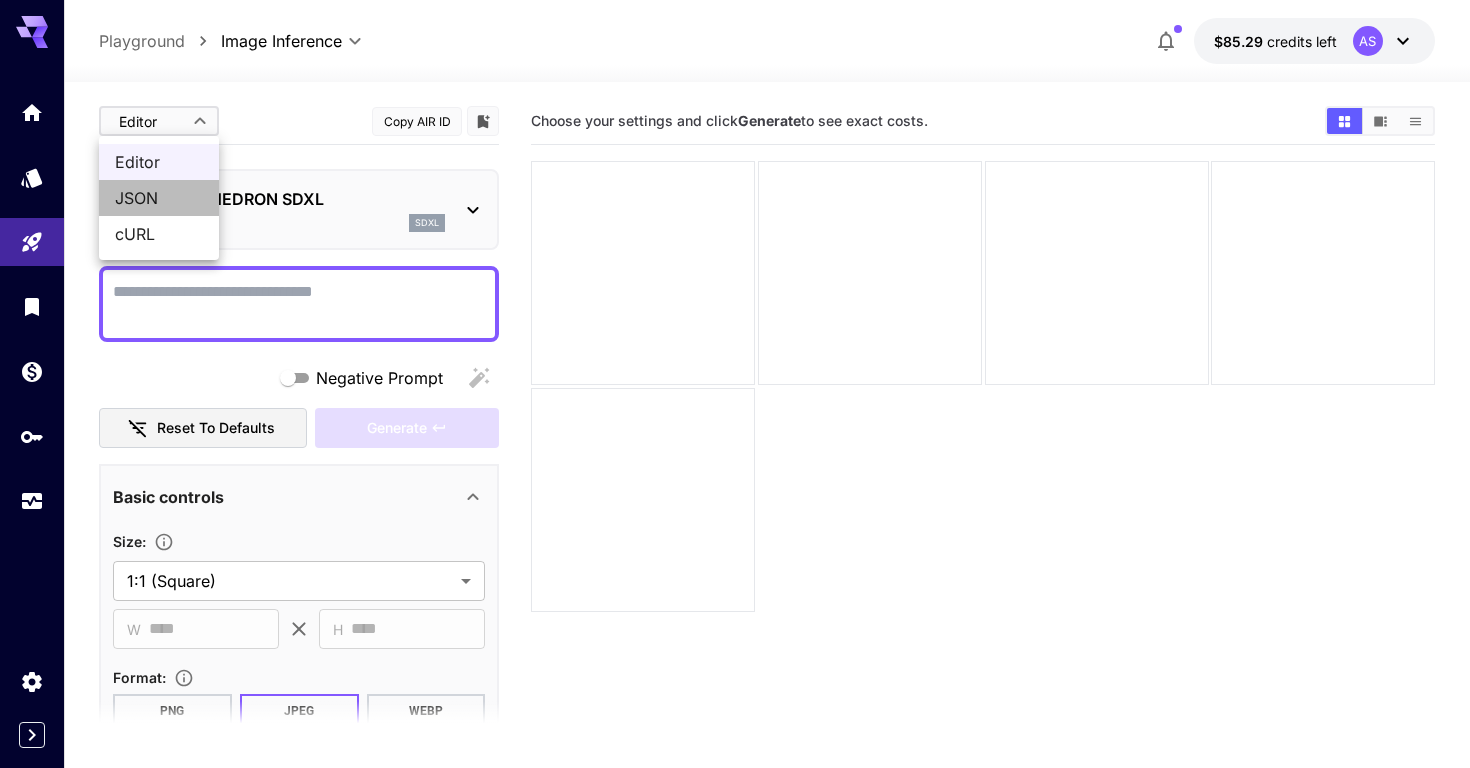click on "JSON" at bounding box center [159, 198] 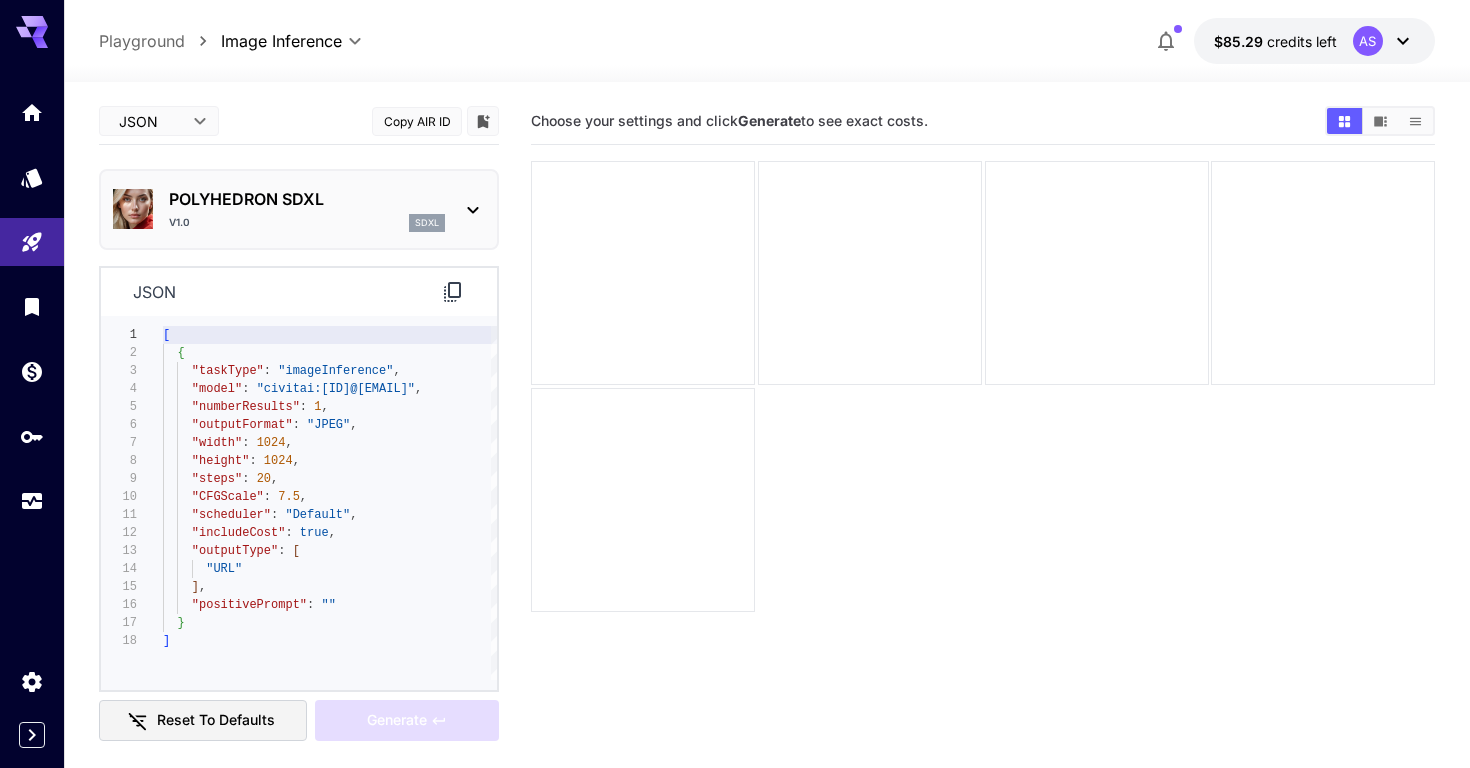 click on "sdxl" at bounding box center [427, 223] 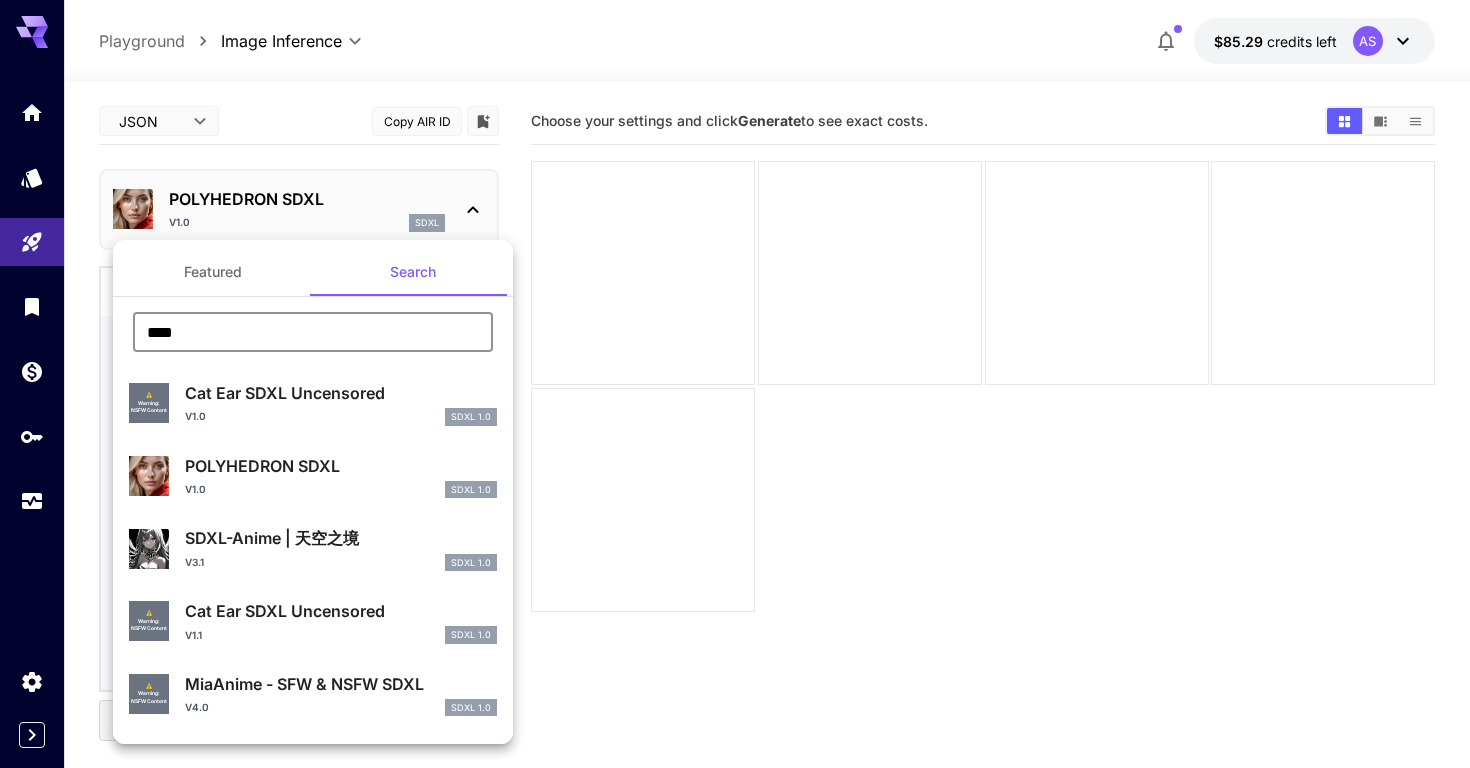 click on "****" at bounding box center [313, 332] 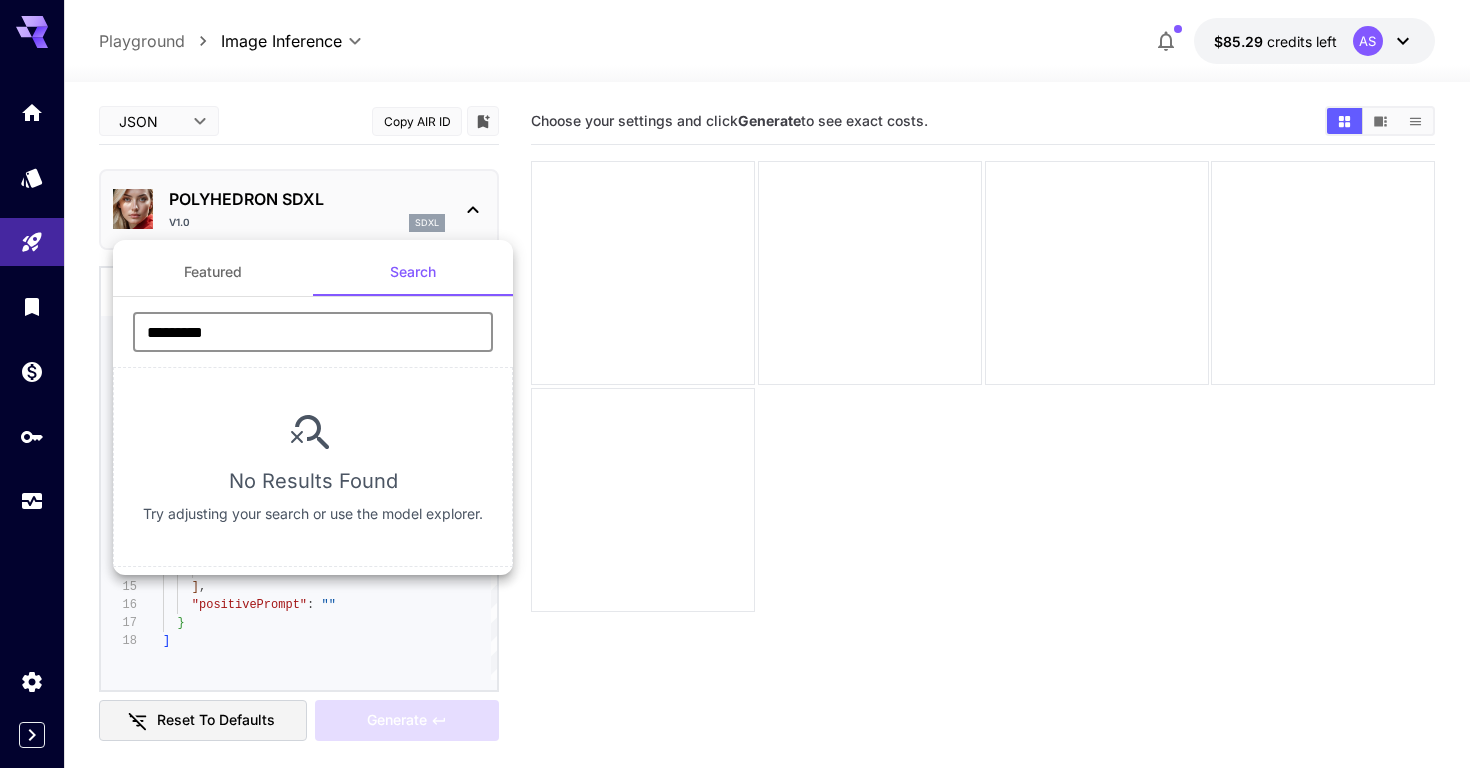 click on "*********" at bounding box center (313, 332) 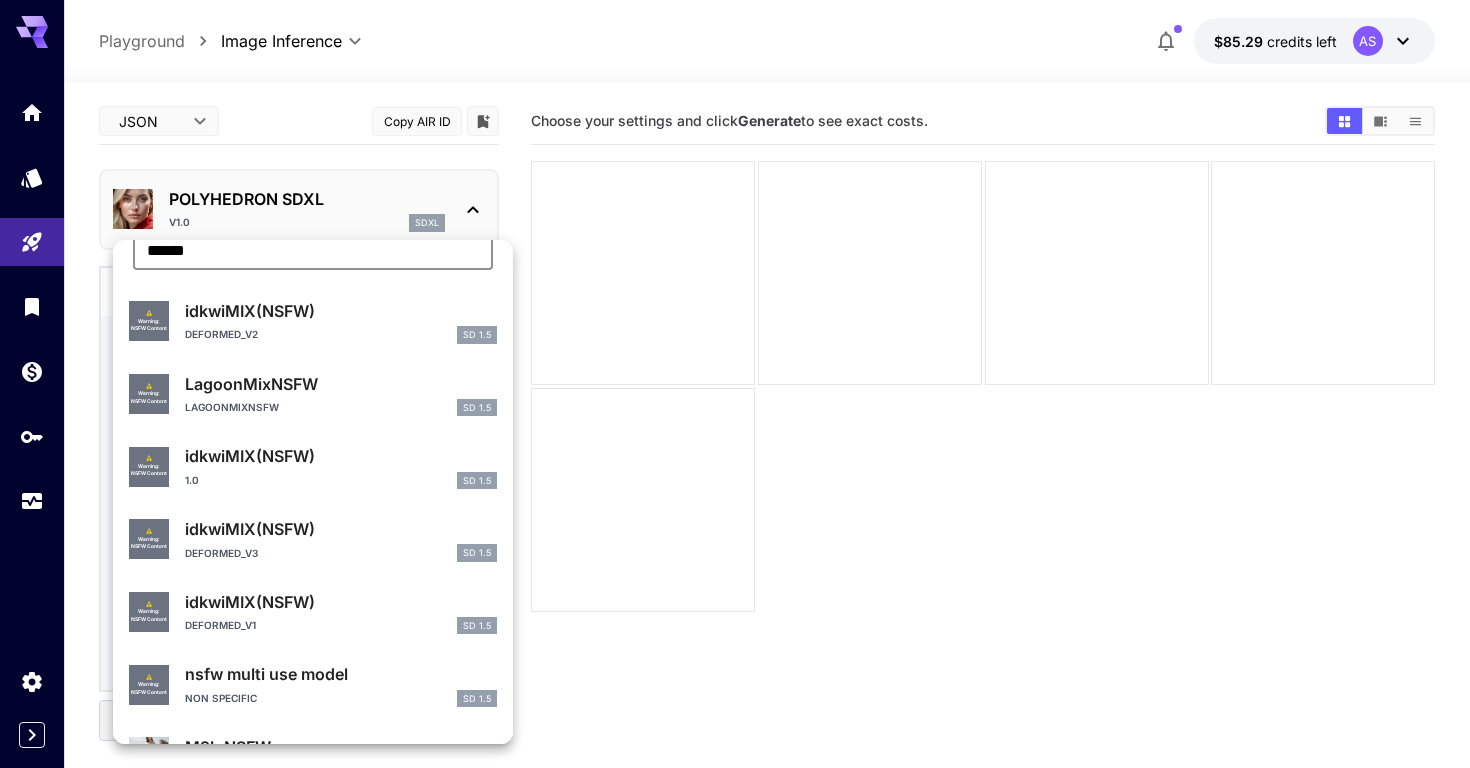 scroll, scrollTop: 0, scrollLeft: 0, axis: both 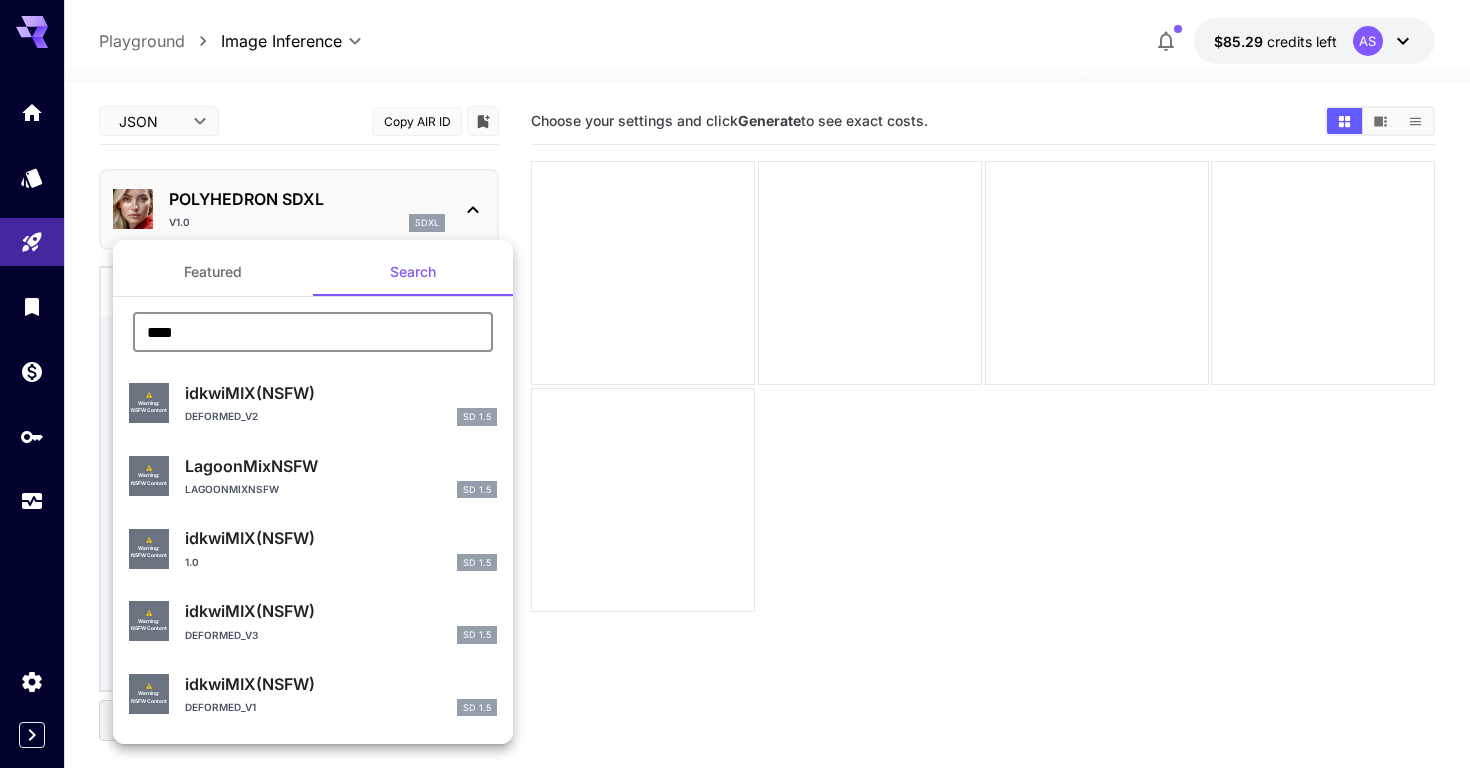 click on "****" at bounding box center [313, 332] 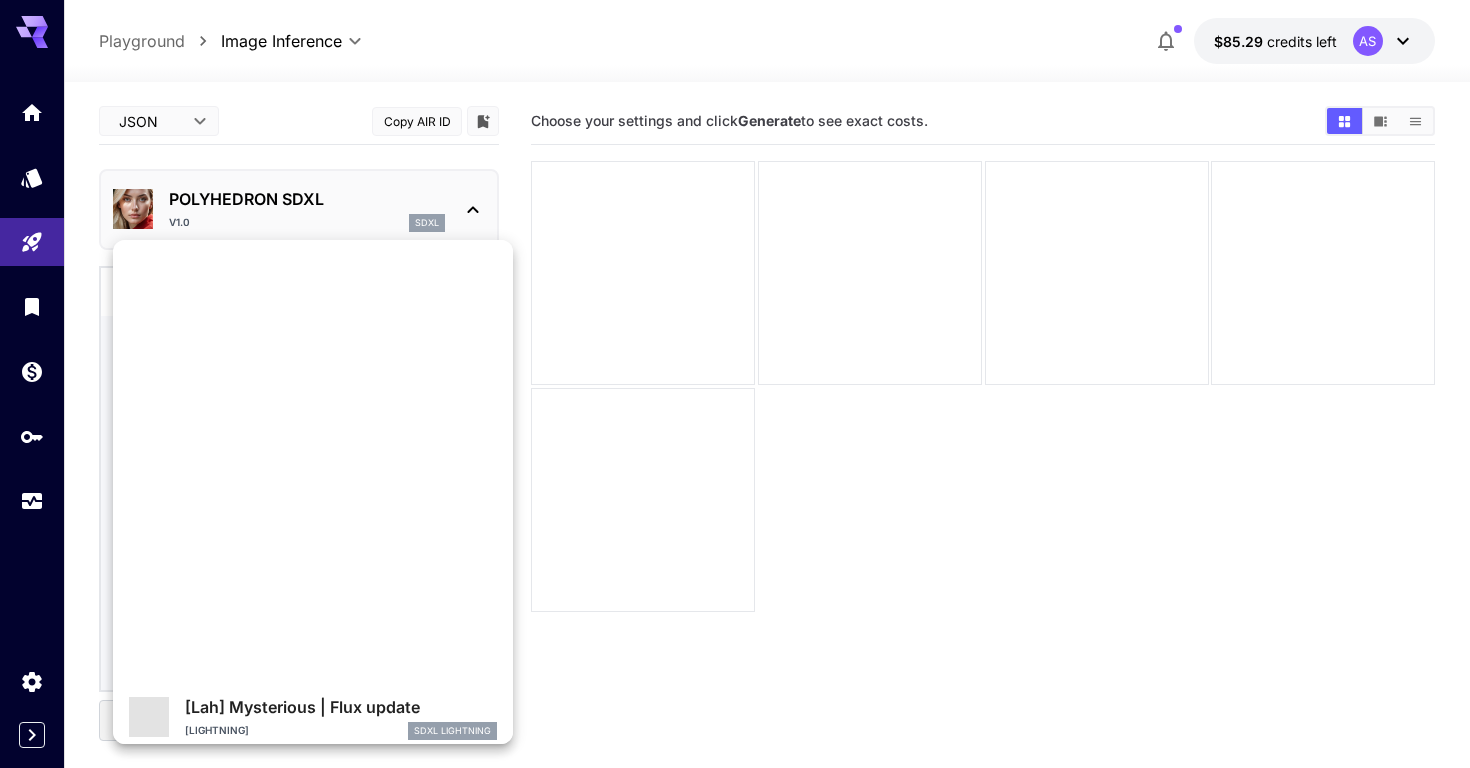 scroll, scrollTop: 1454, scrollLeft: 0, axis: vertical 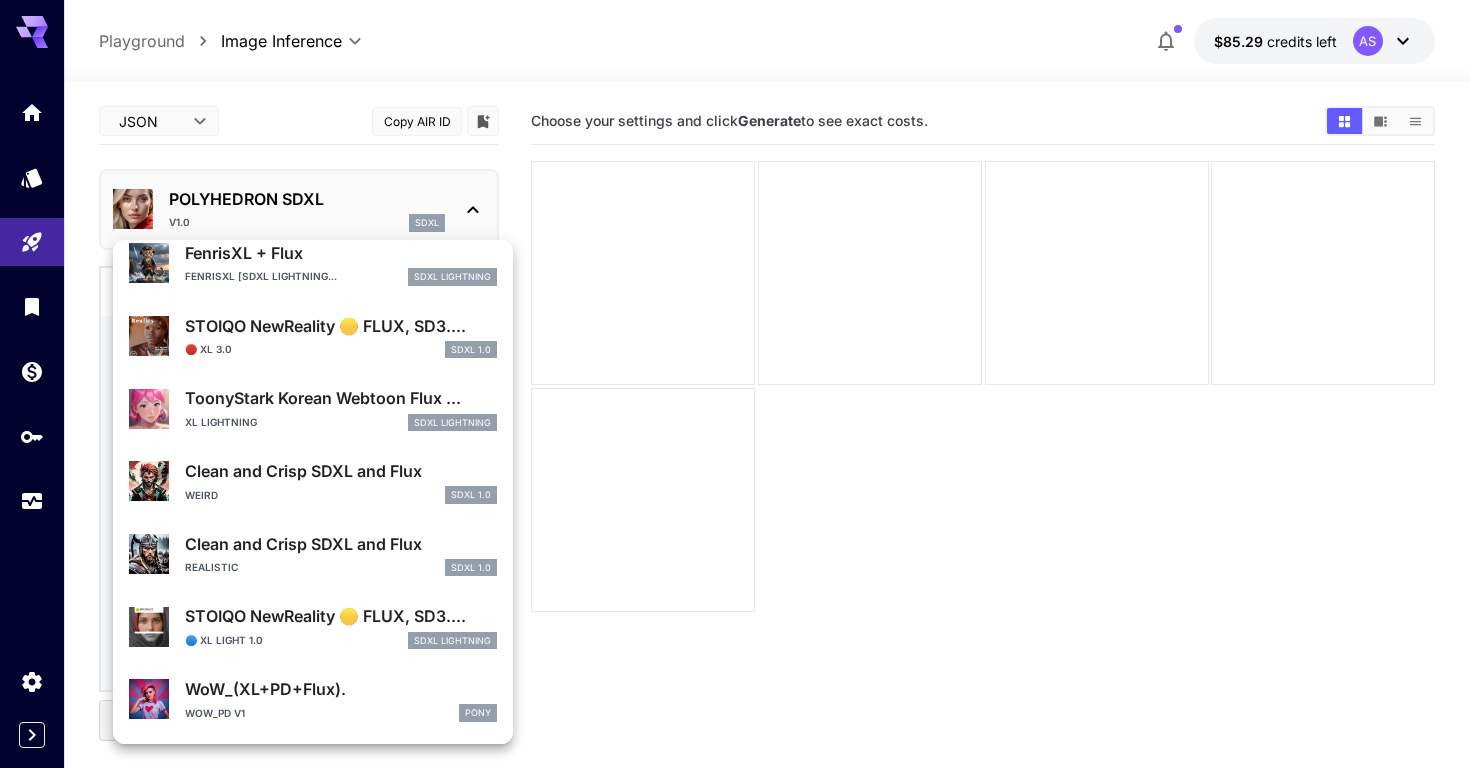 type on "****" 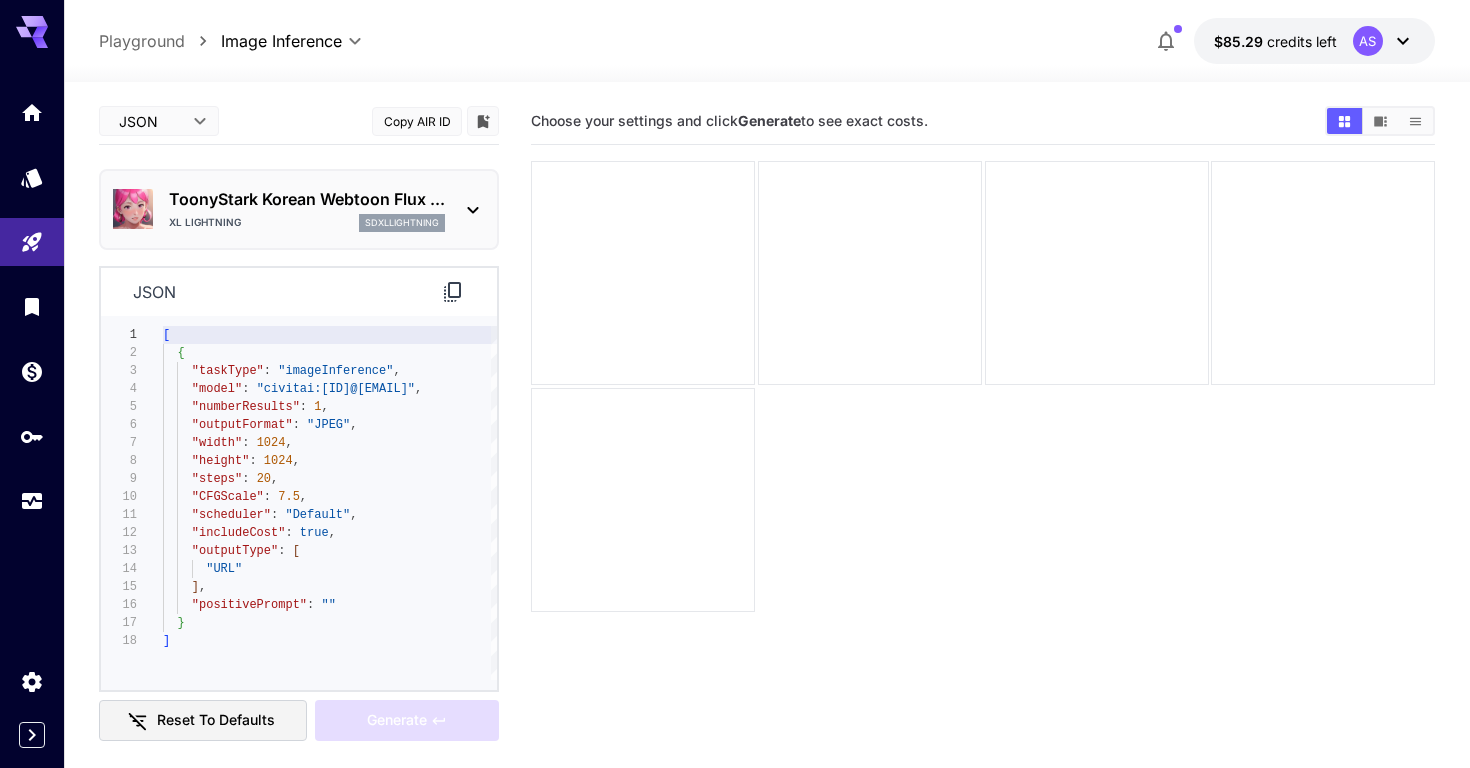 click on "ToonyStark Korean Webtoon Flux ..." at bounding box center [307, 199] 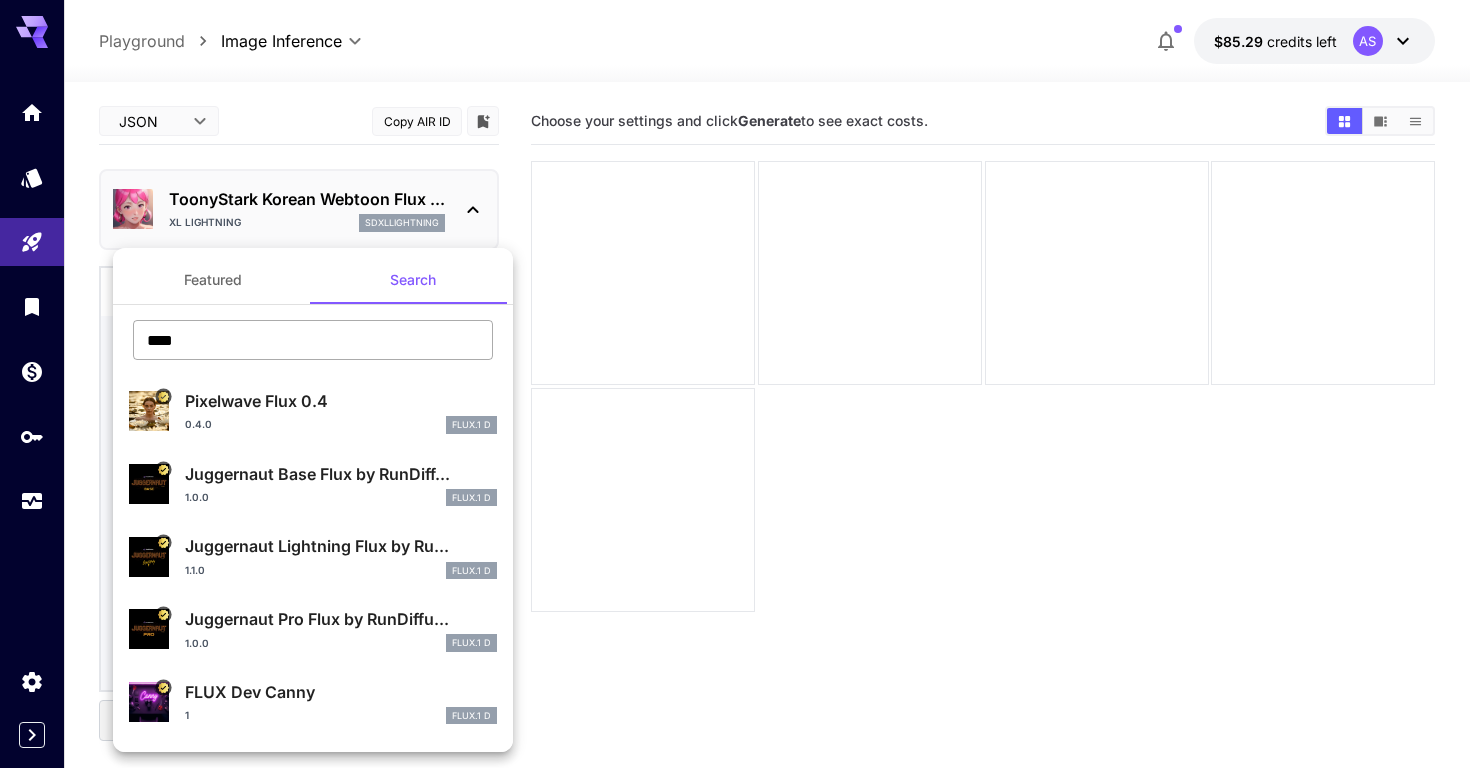 click on "****" at bounding box center (313, 340) 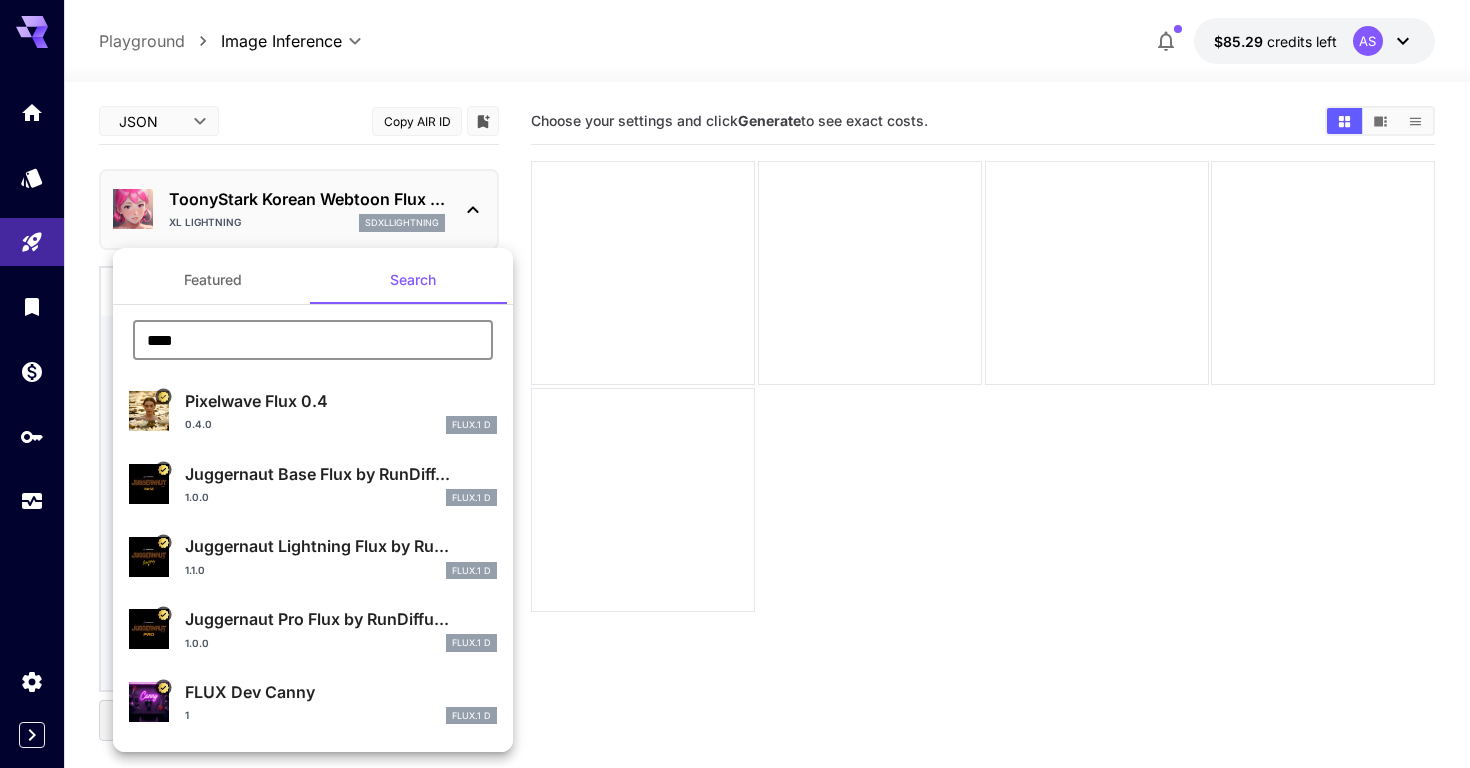 click on "****" at bounding box center [313, 340] 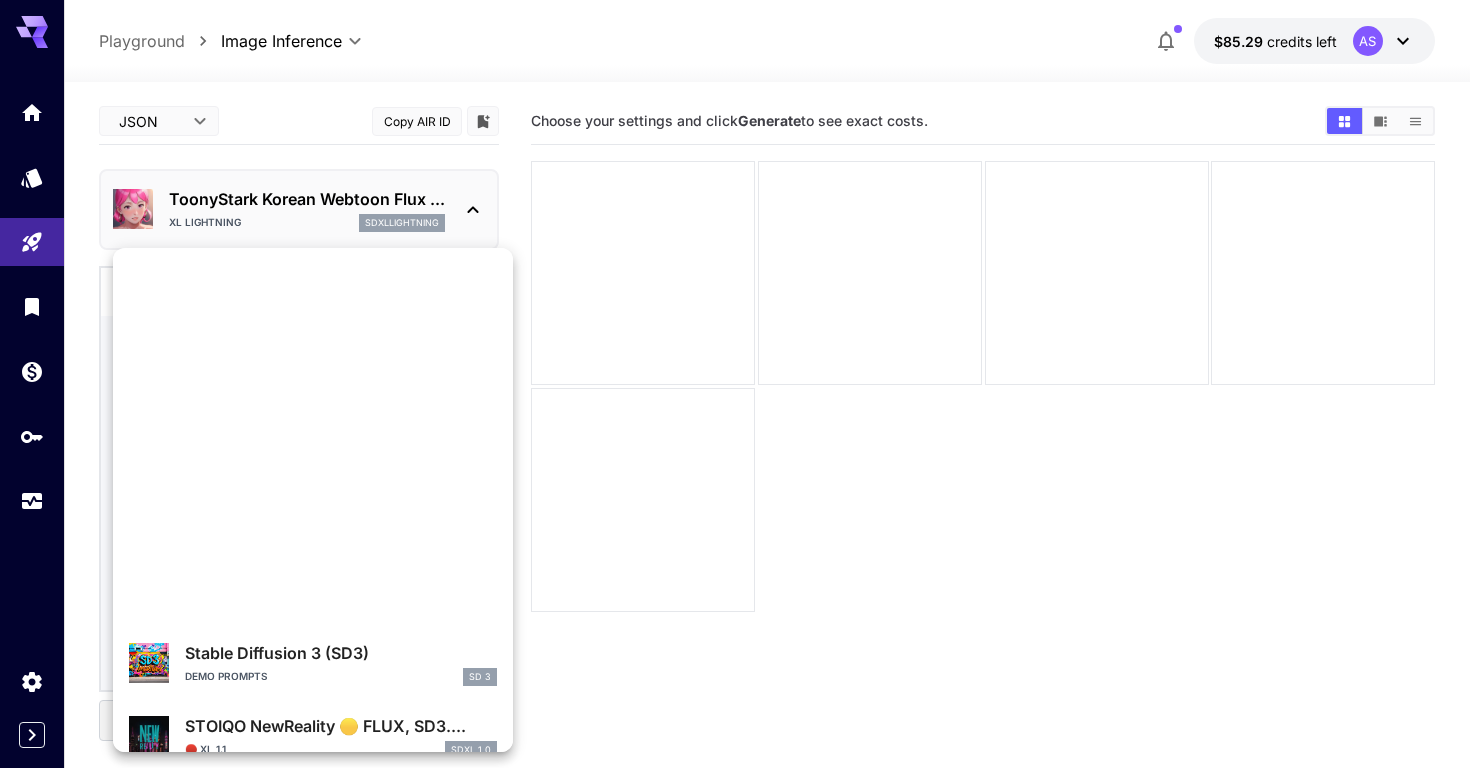 scroll, scrollTop: 0, scrollLeft: 0, axis: both 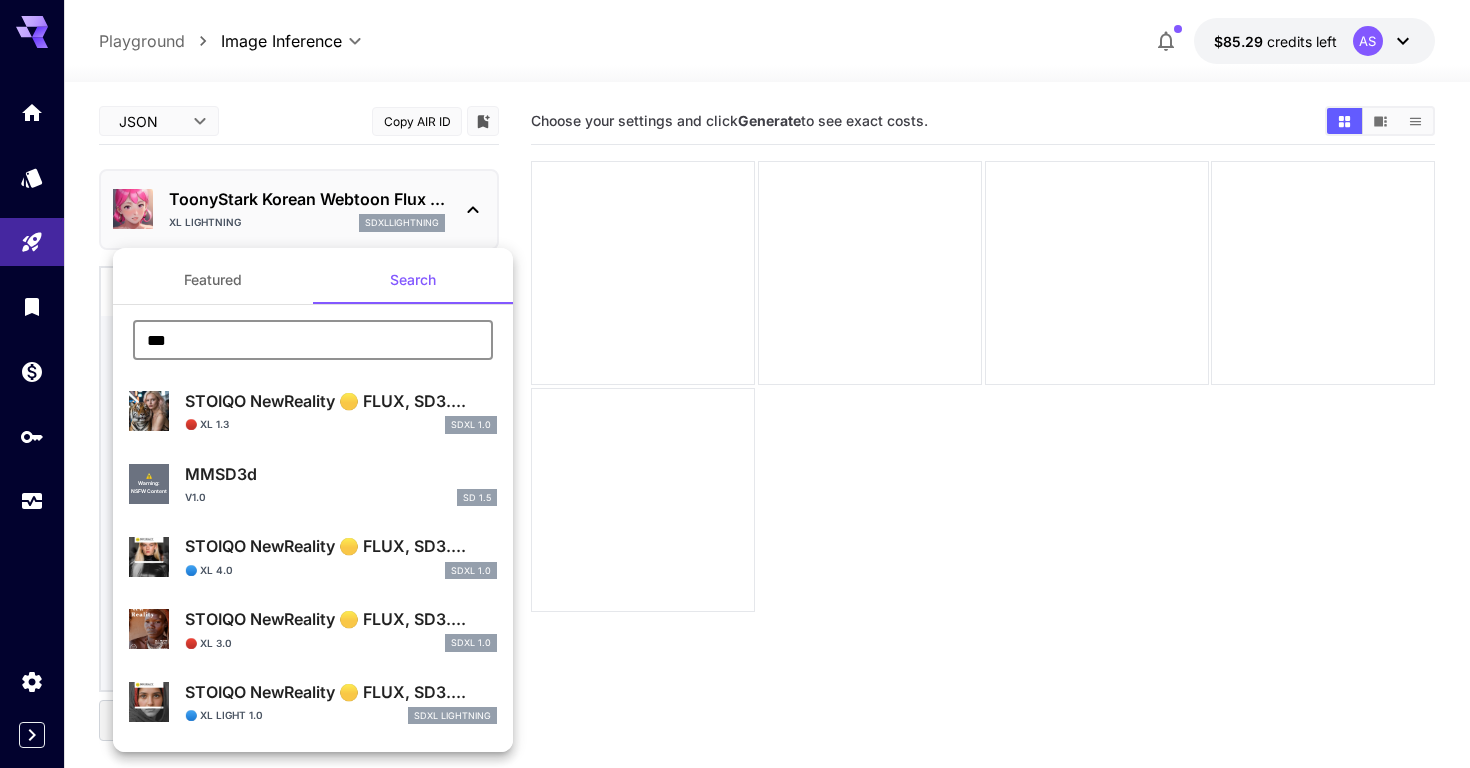 type on "***" 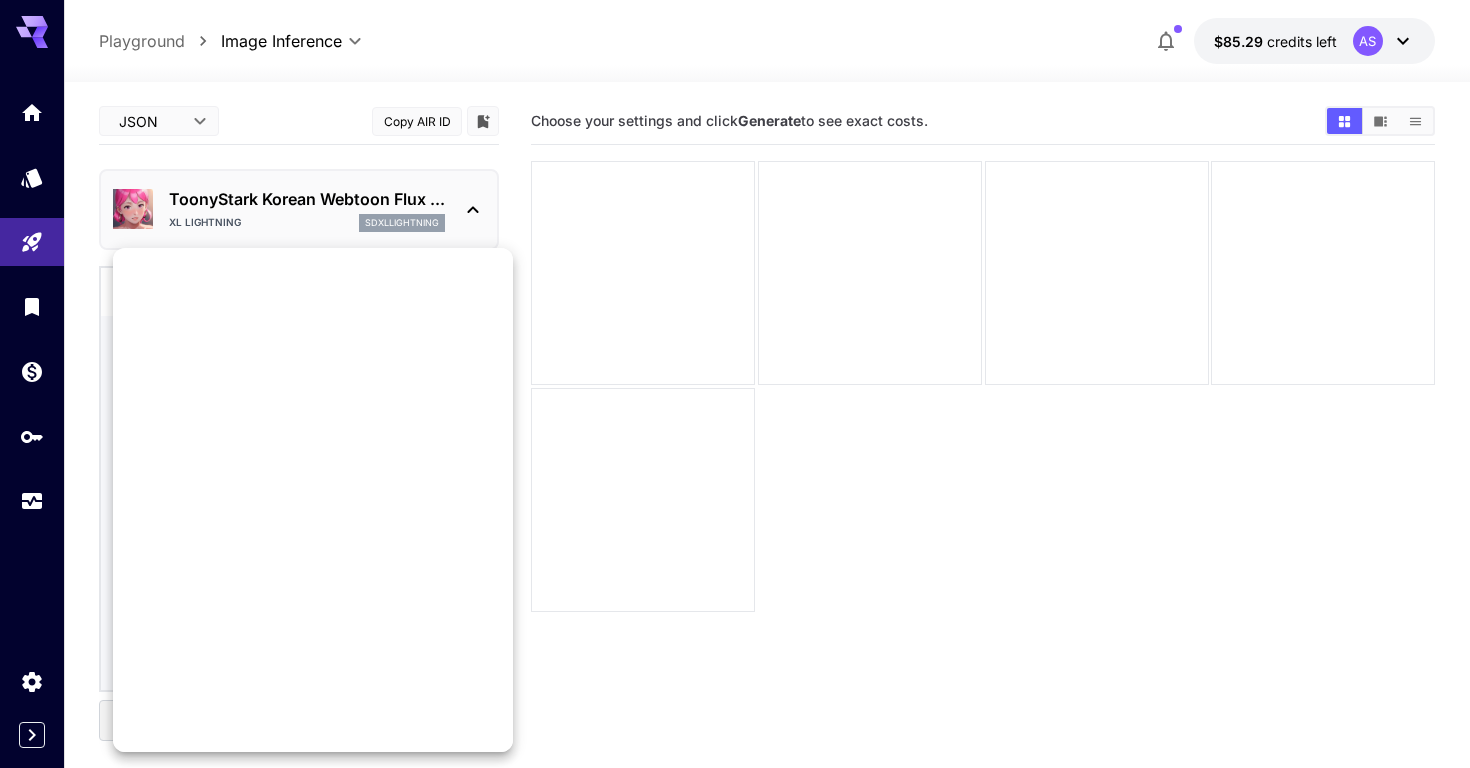 scroll, scrollTop: 0, scrollLeft: 0, axis: both 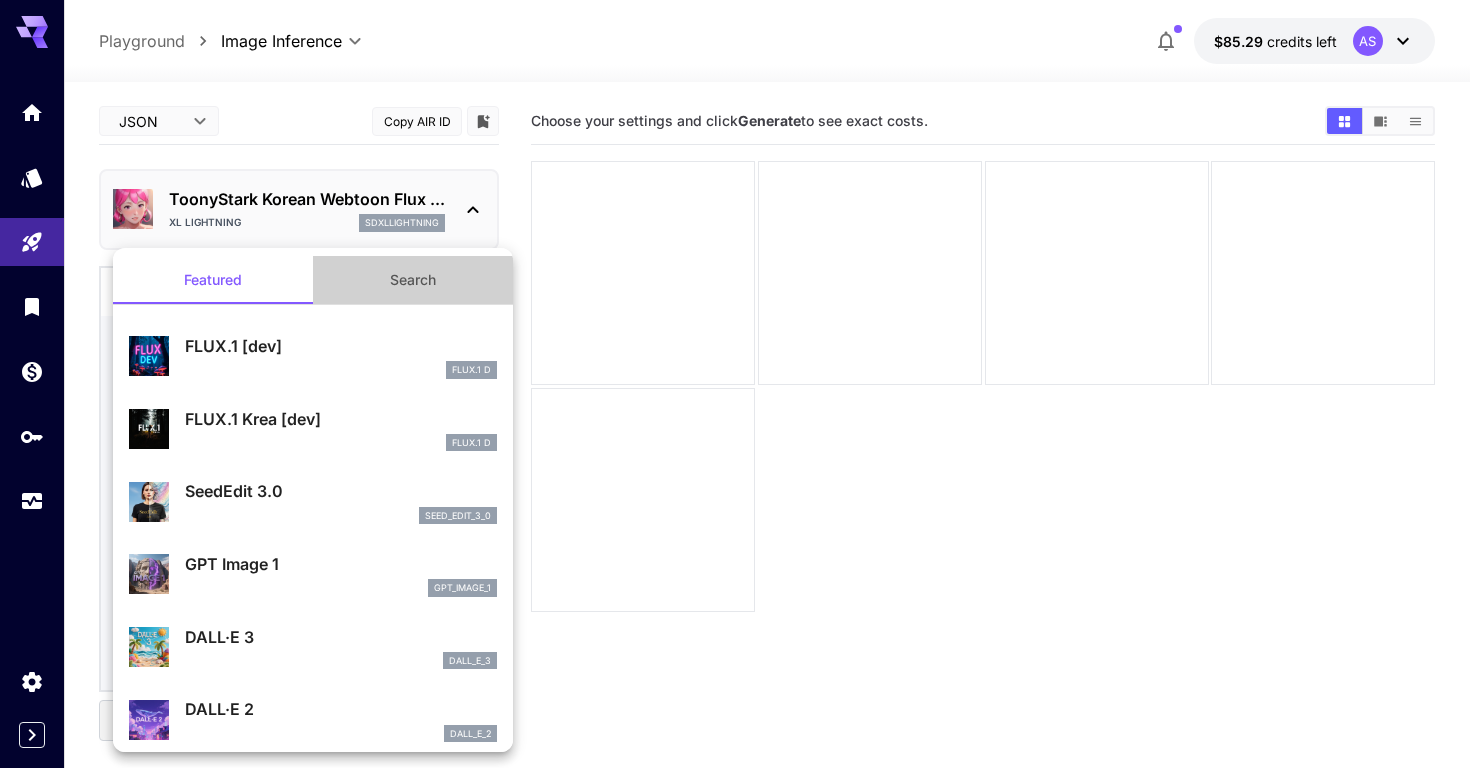 click on "Search" at bounding box center [413, 280] 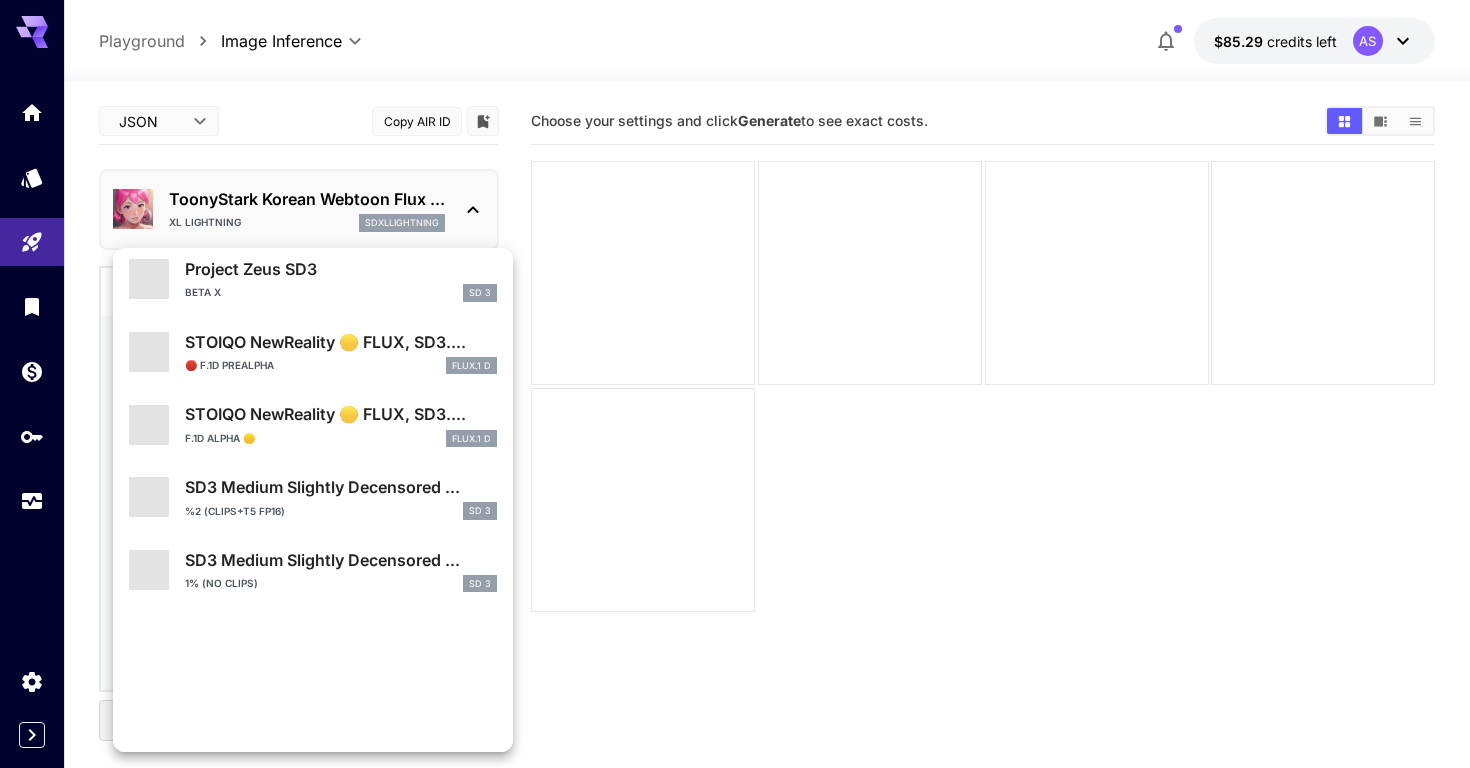 scroll, scrollTop: 1738, scrollLeft: 0, axis: vertical 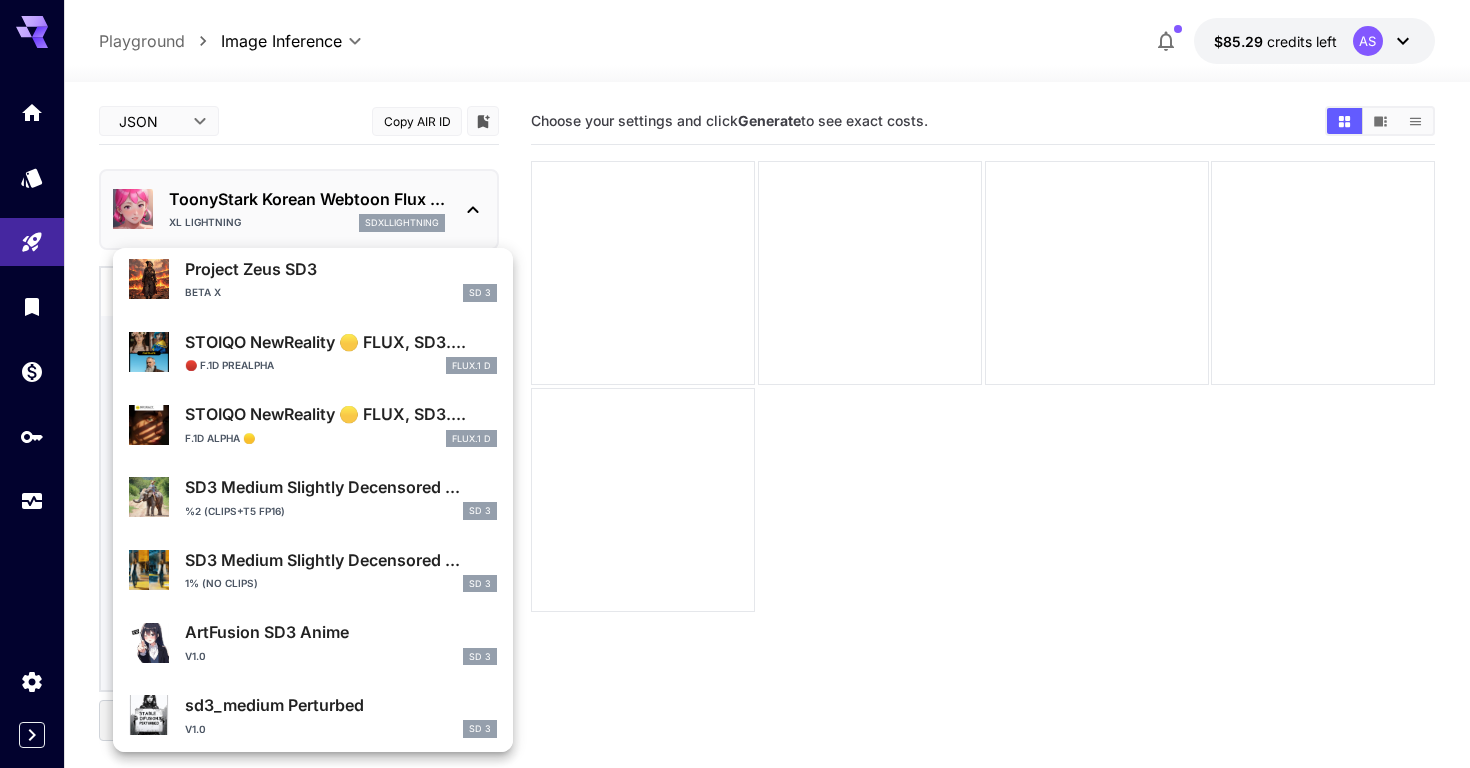 click at bounding box center (735, 384) 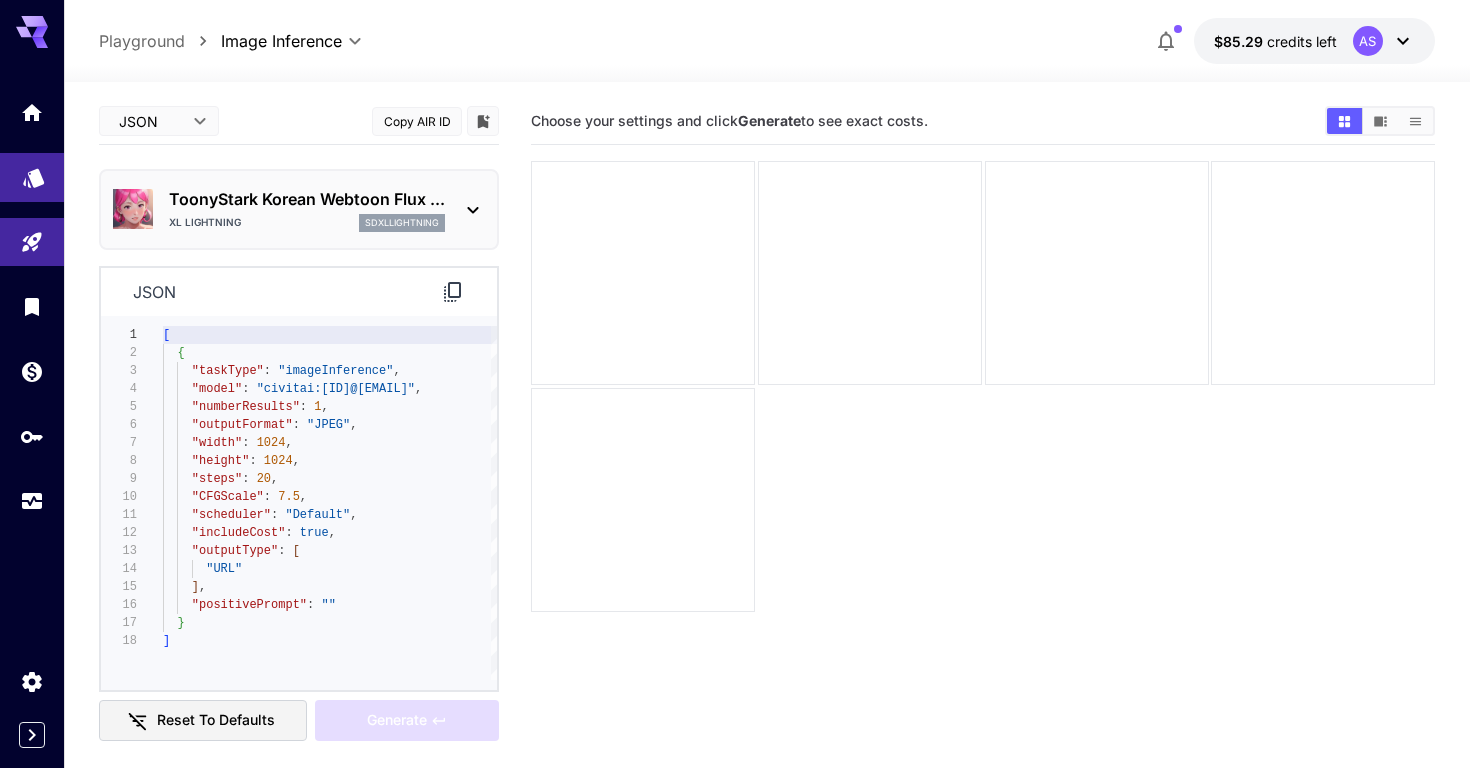 click at bounding box center [32, 177] 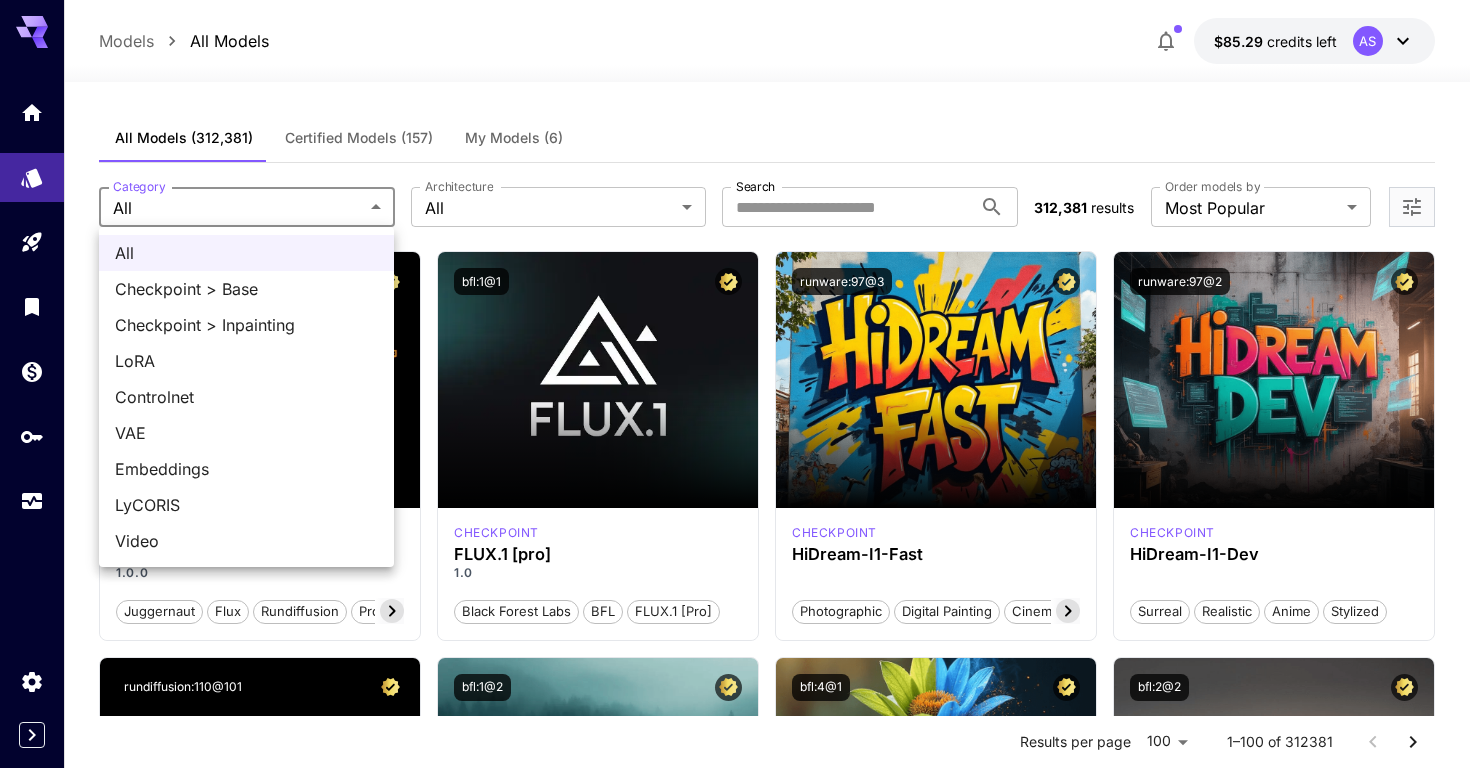 click on "**********" at bounding box center [735, 9553] 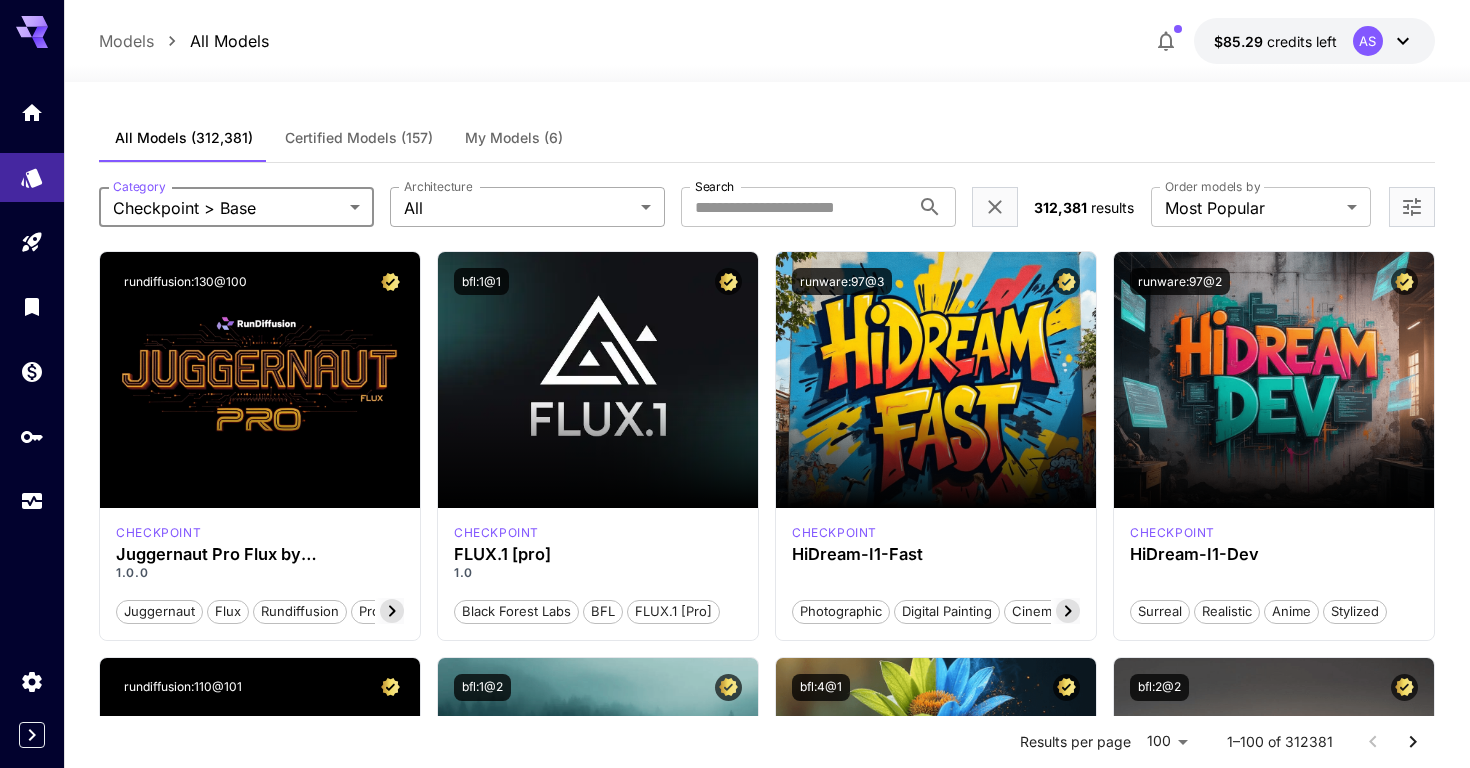 click on "**********" at bounding box center [735, 9553] 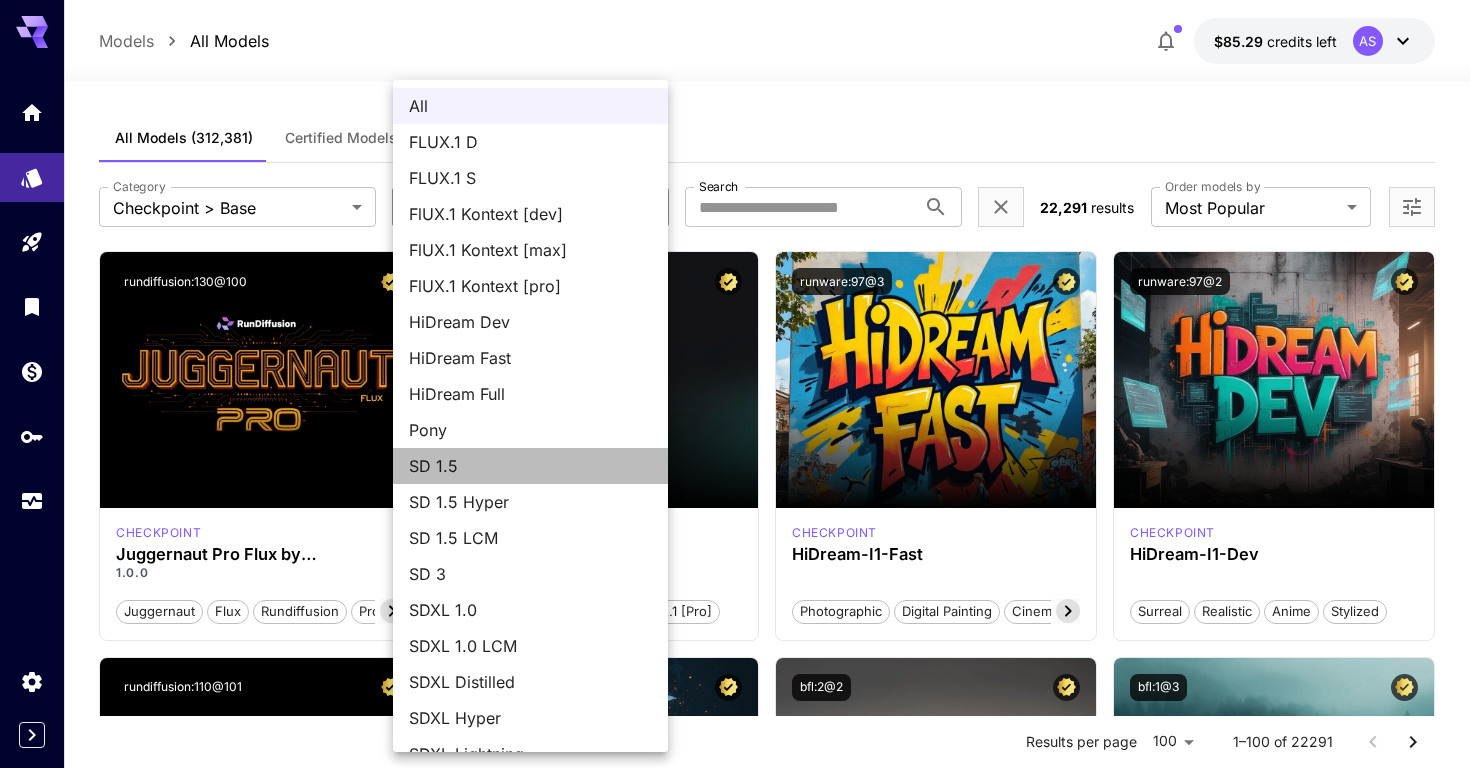click on "SD 1.5" at bounding box center [530, 466] 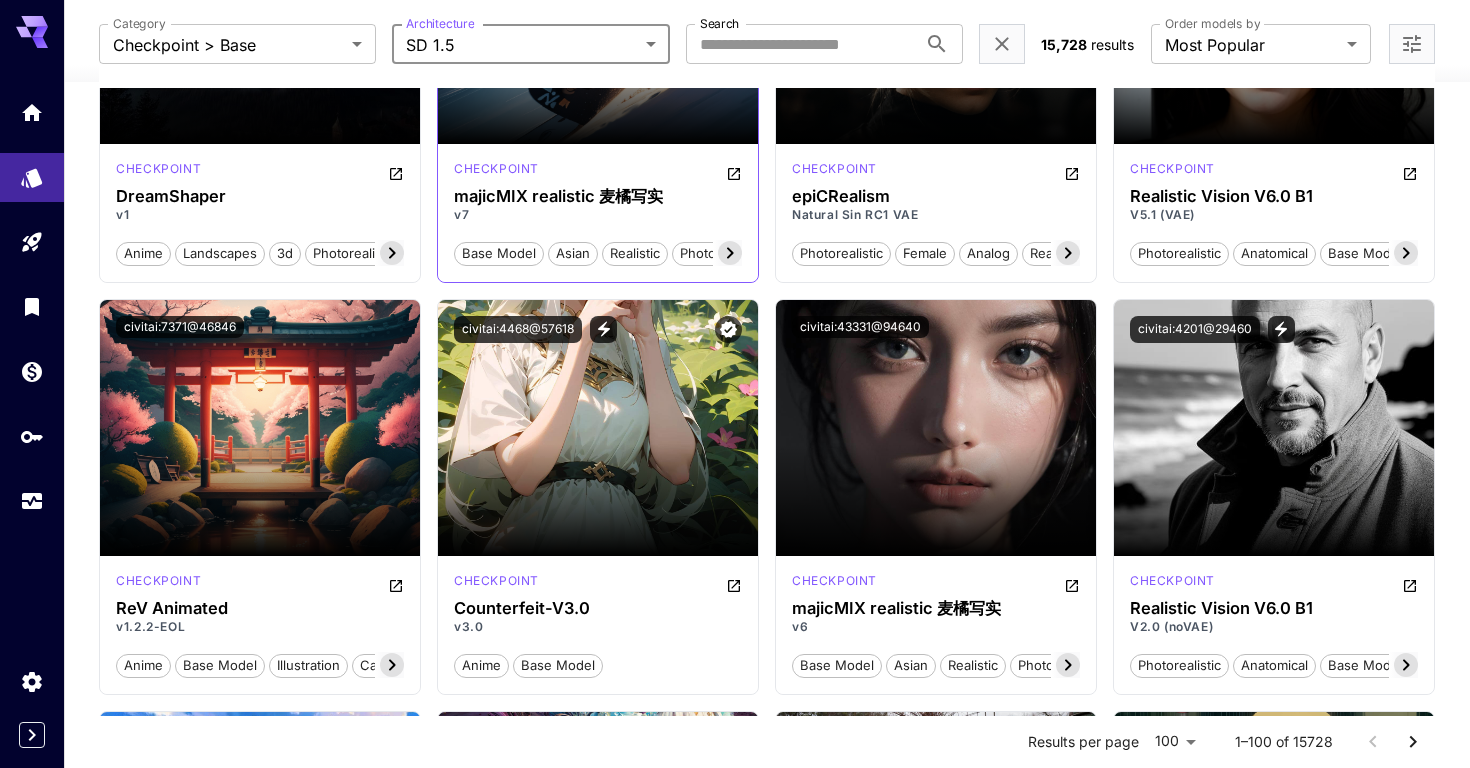 scroll, scrollTop: 0, scrollLeft: 0, axis: both 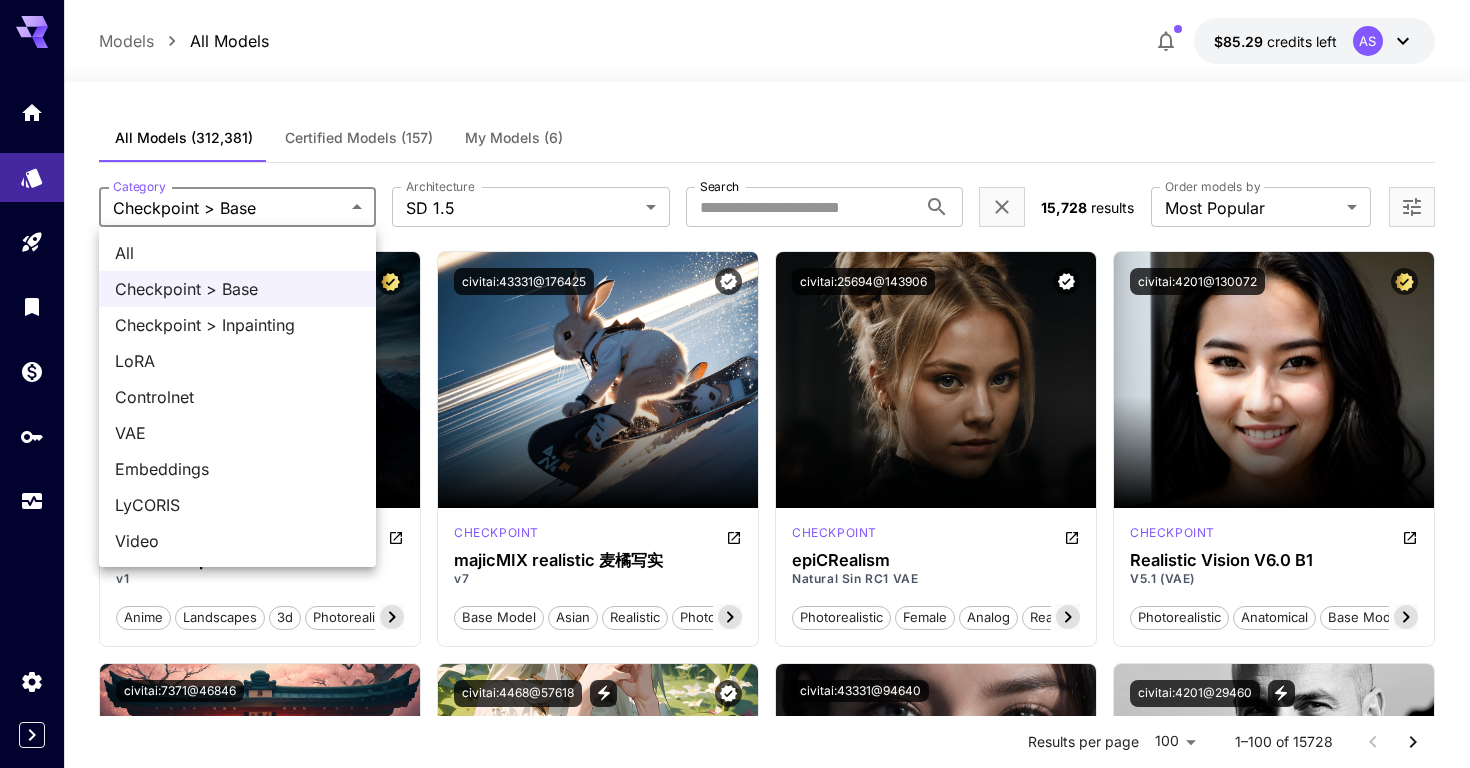 click on "**********" at bounding box center (735, 8755) 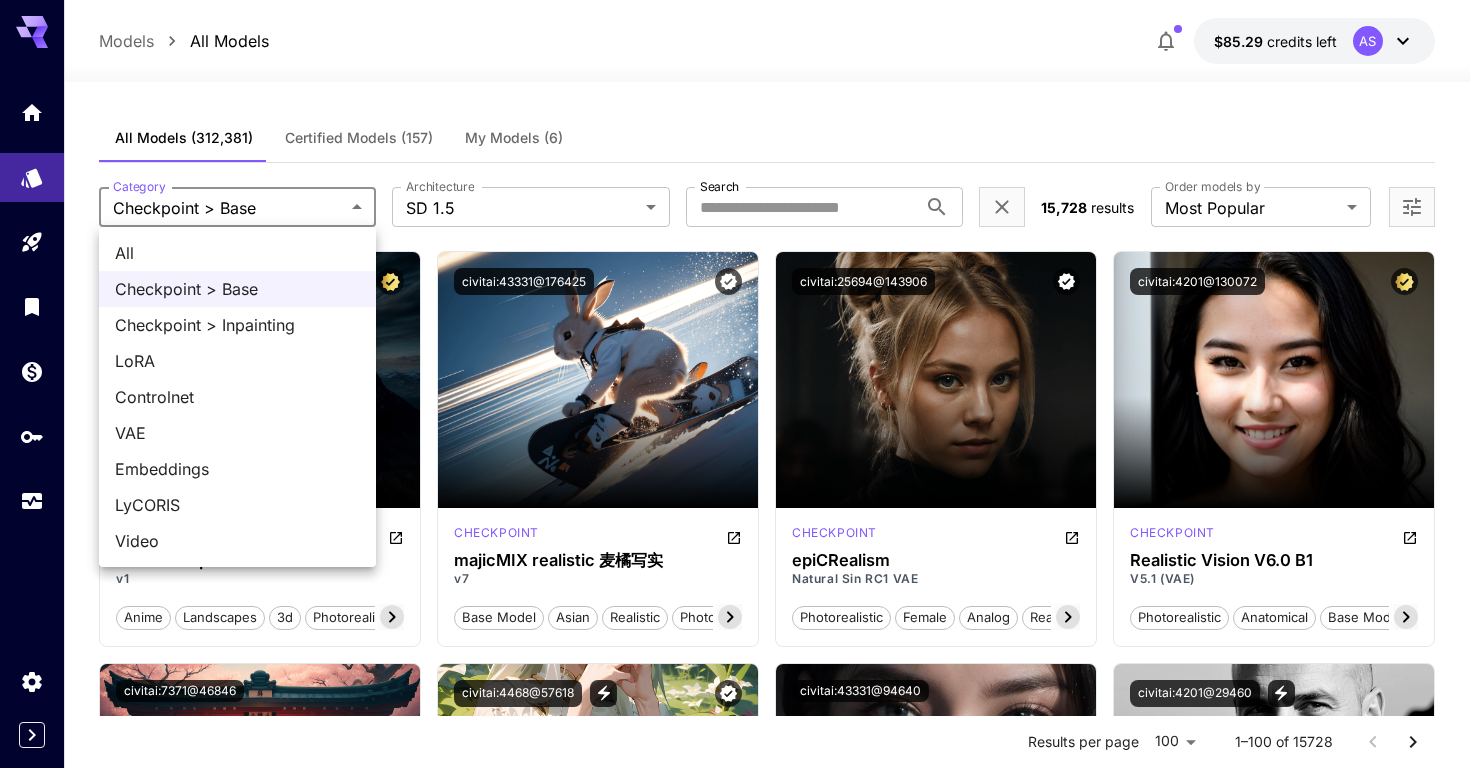 click at bounding box center (735, 384) 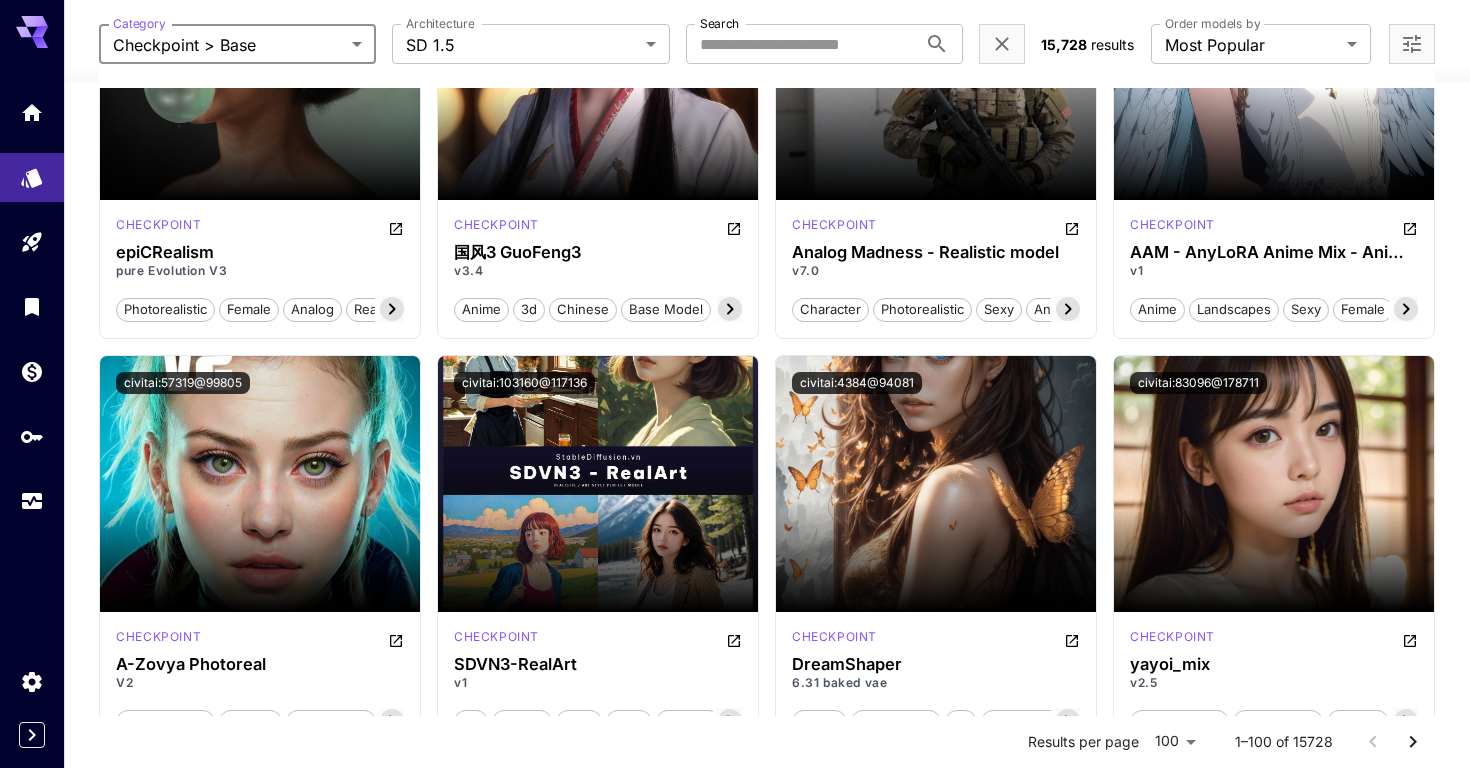 scroll, scrollTop: 5838, scrollLeft: 0, axis: vertical 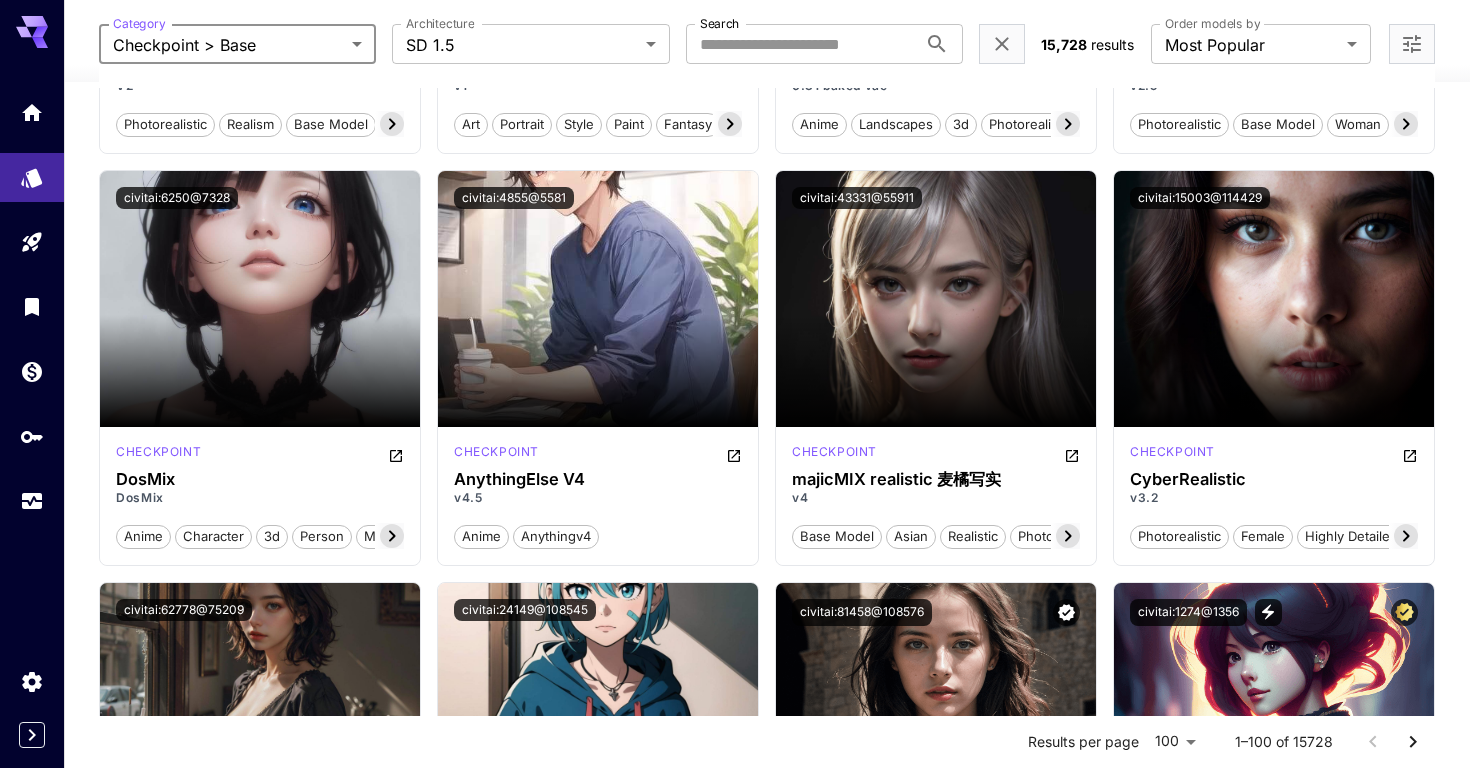 click on "**********" at bounding box center [735, 894] 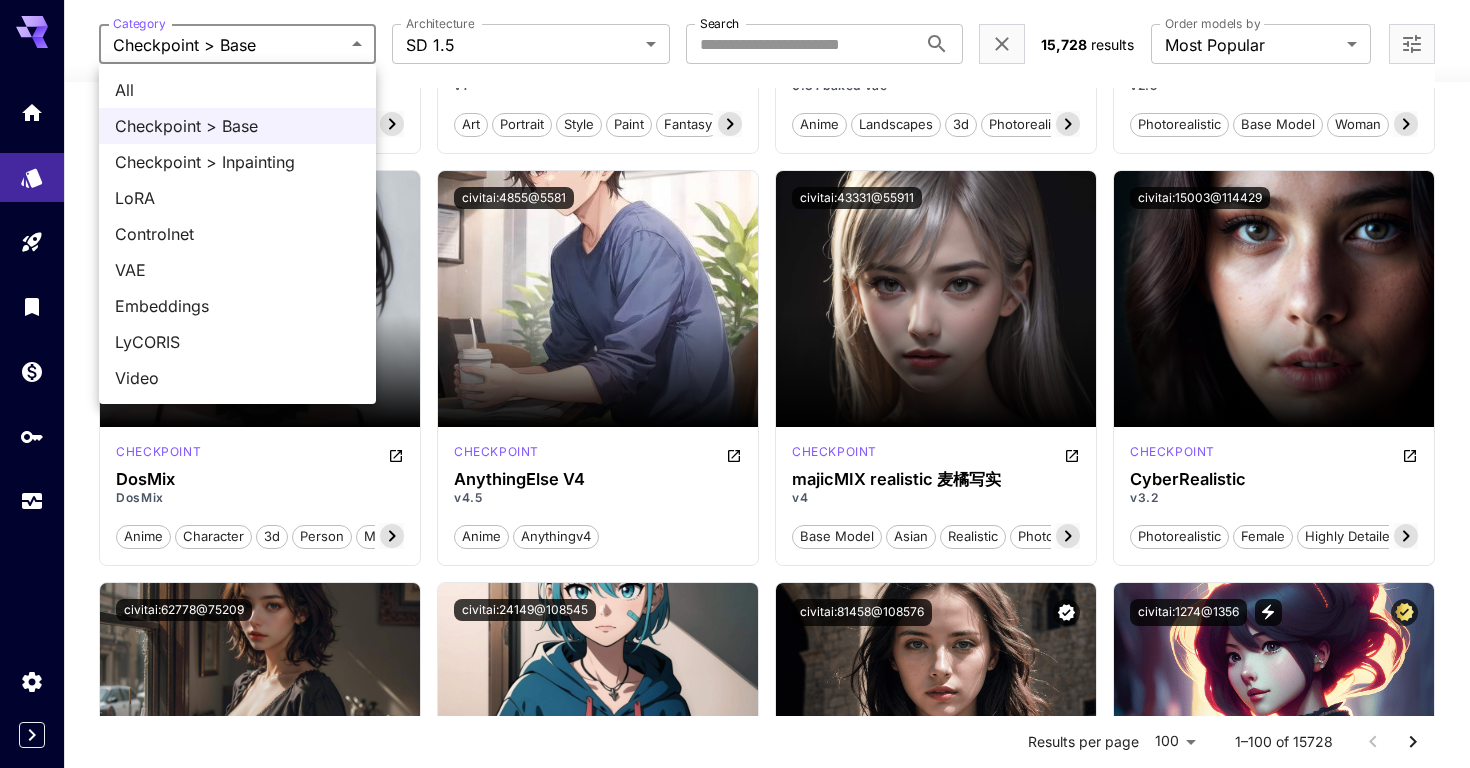click at bounding box center [735, 384] 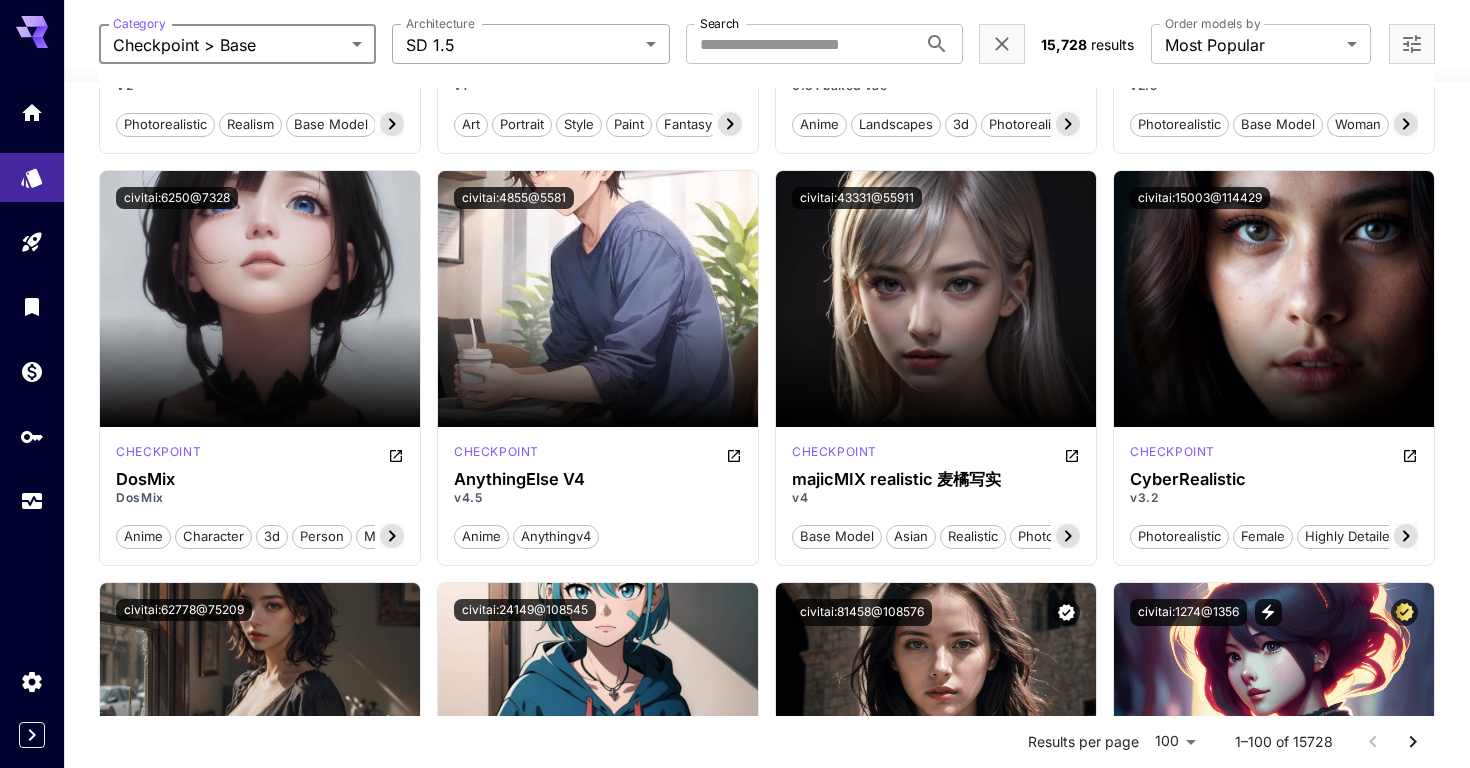 click on "**********" at bounding box center (735, 894) 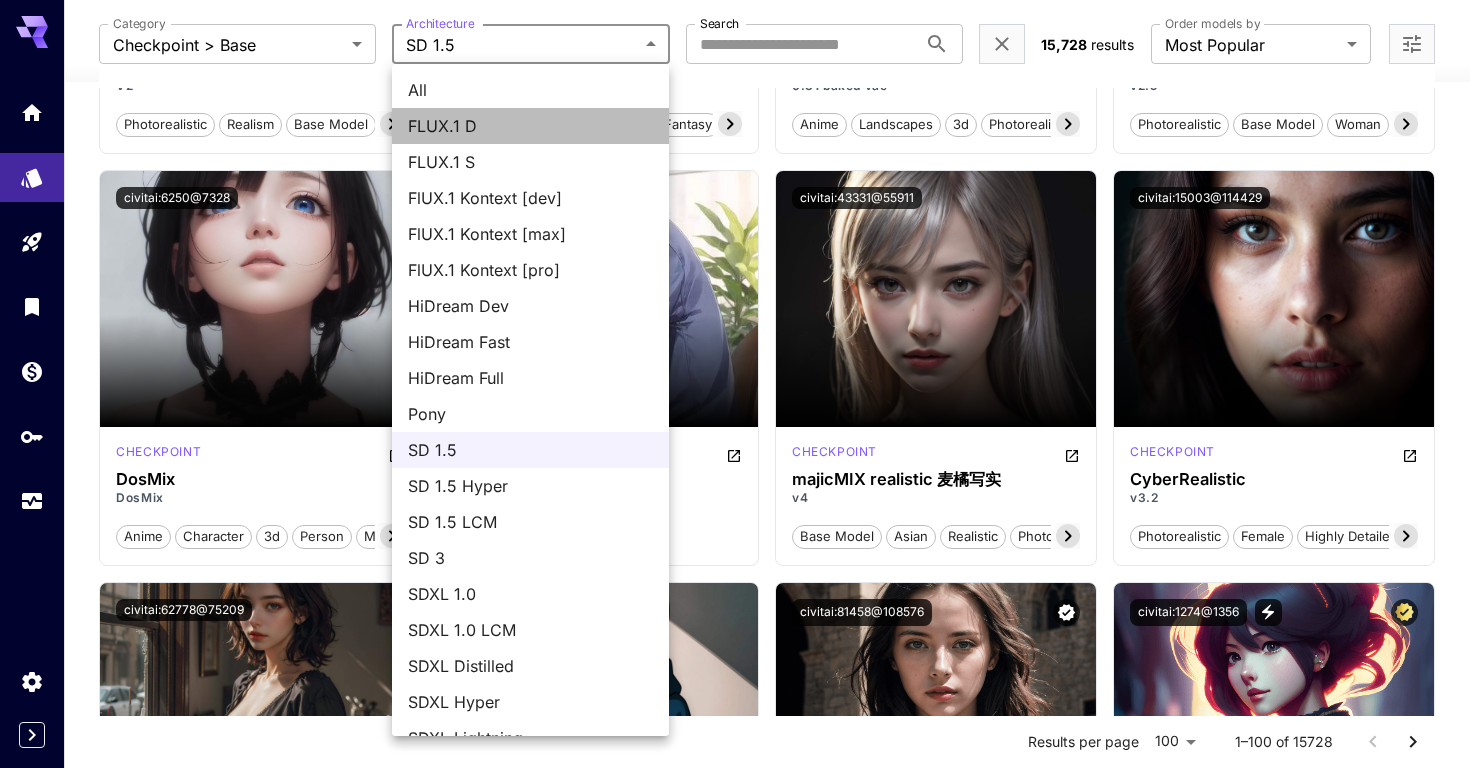 click on "FLUX.1 D" at bounding box center [530, 126] 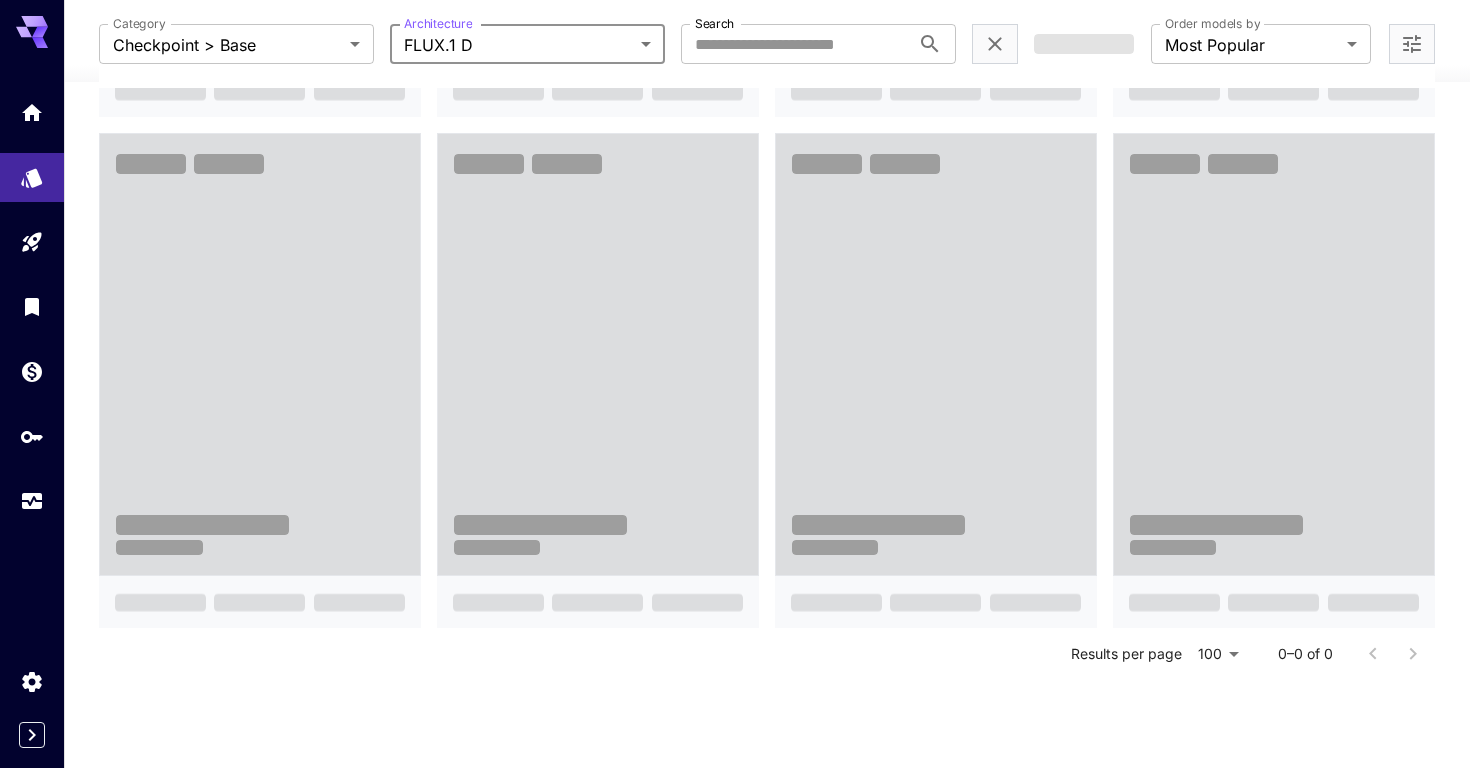 scroll, scrollTop: 5838, scrollLeft: 0, axis: vertical 